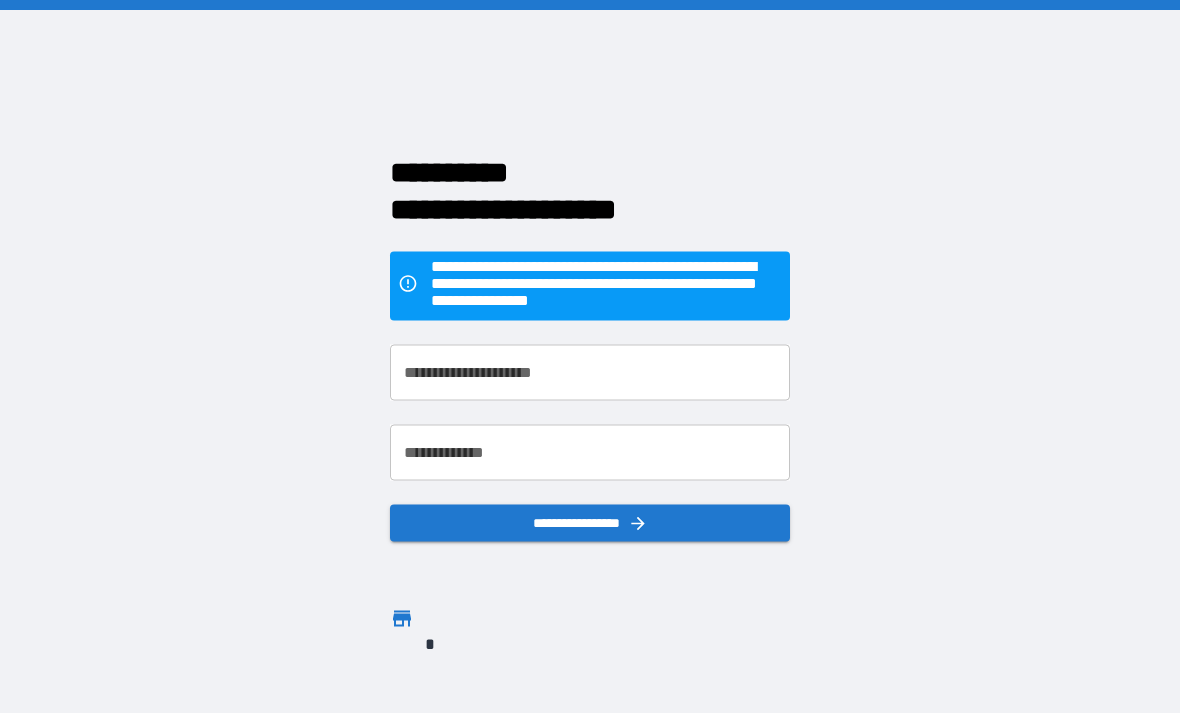scroll, scrollTop: 64, scrollLeft: 0, axis: vertical 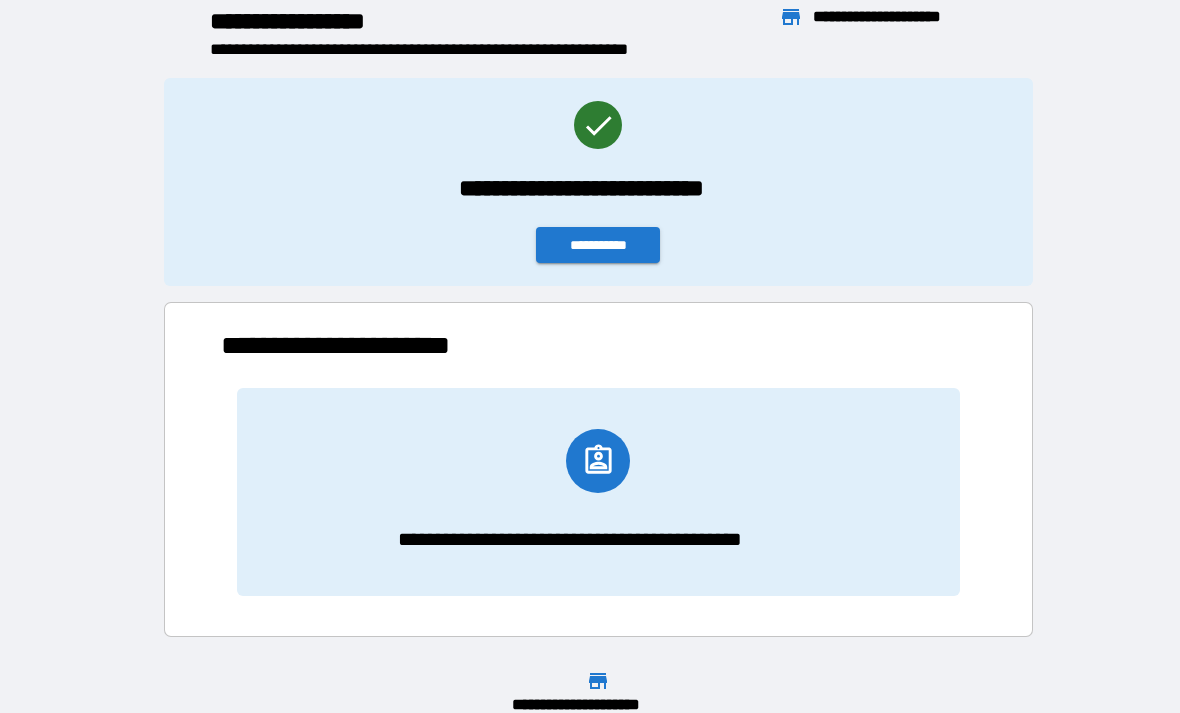 click on "**********" at bounding box center (598, 245) 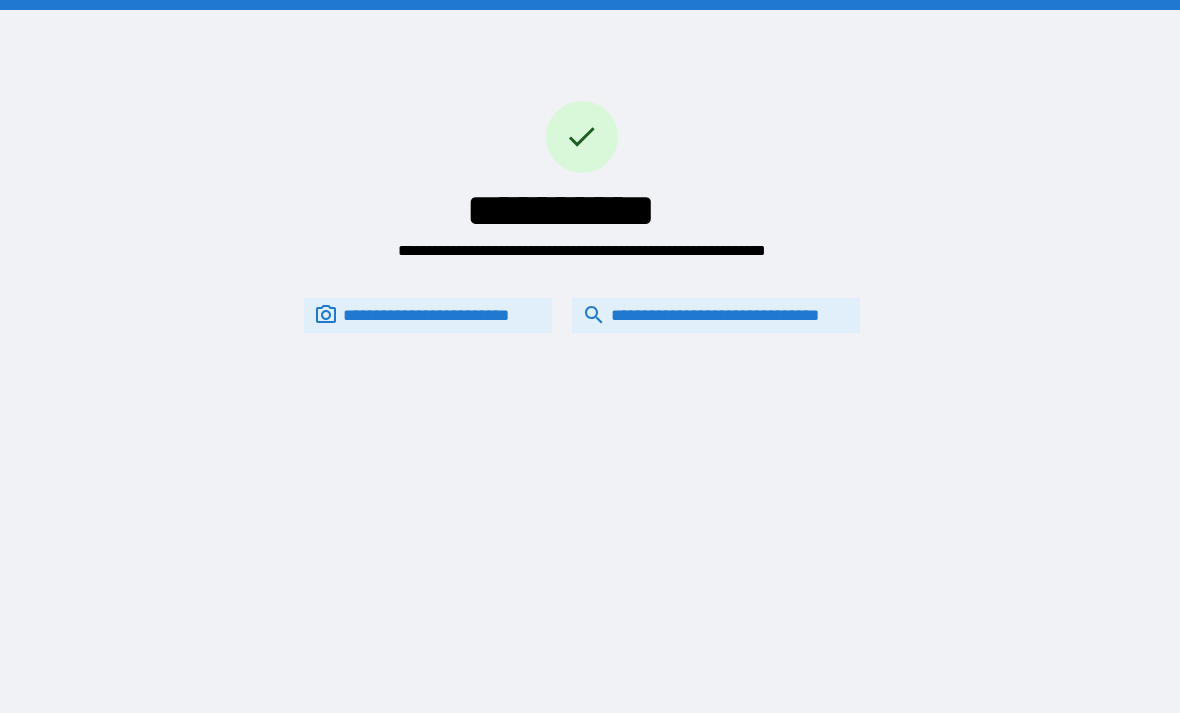 scroll, scrollTop: 0, scrollLeft: 0, axis: both 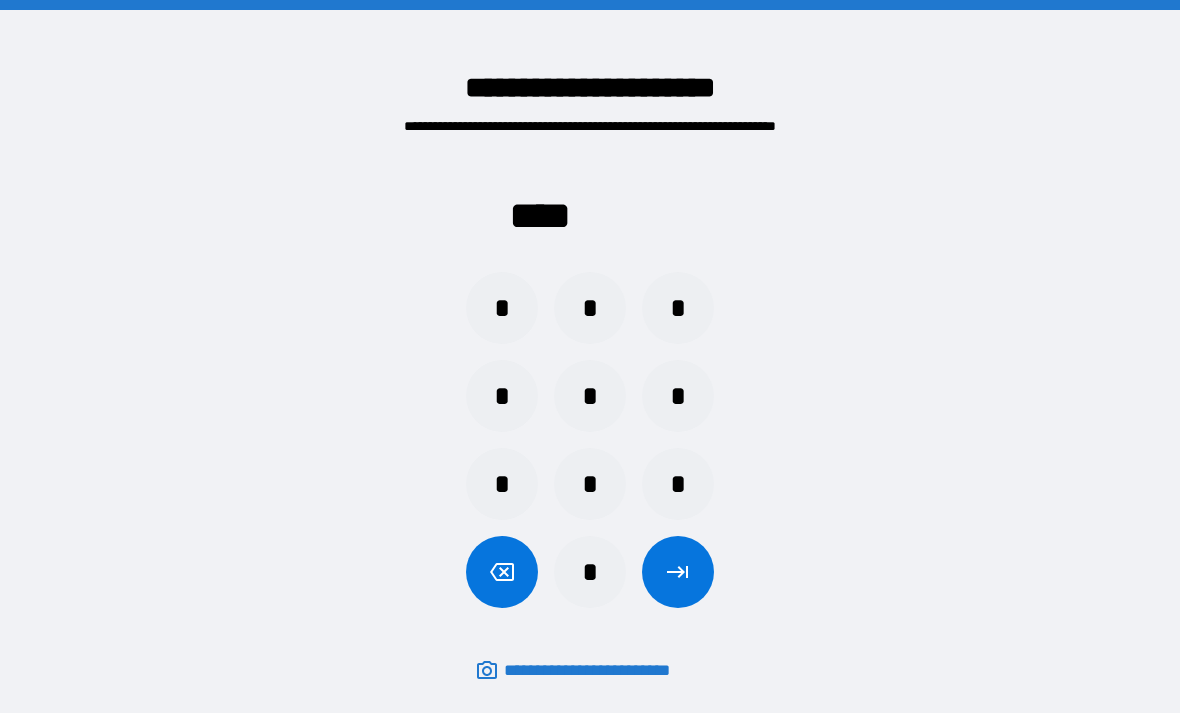 click on "*" at bounding box center (678, 308) 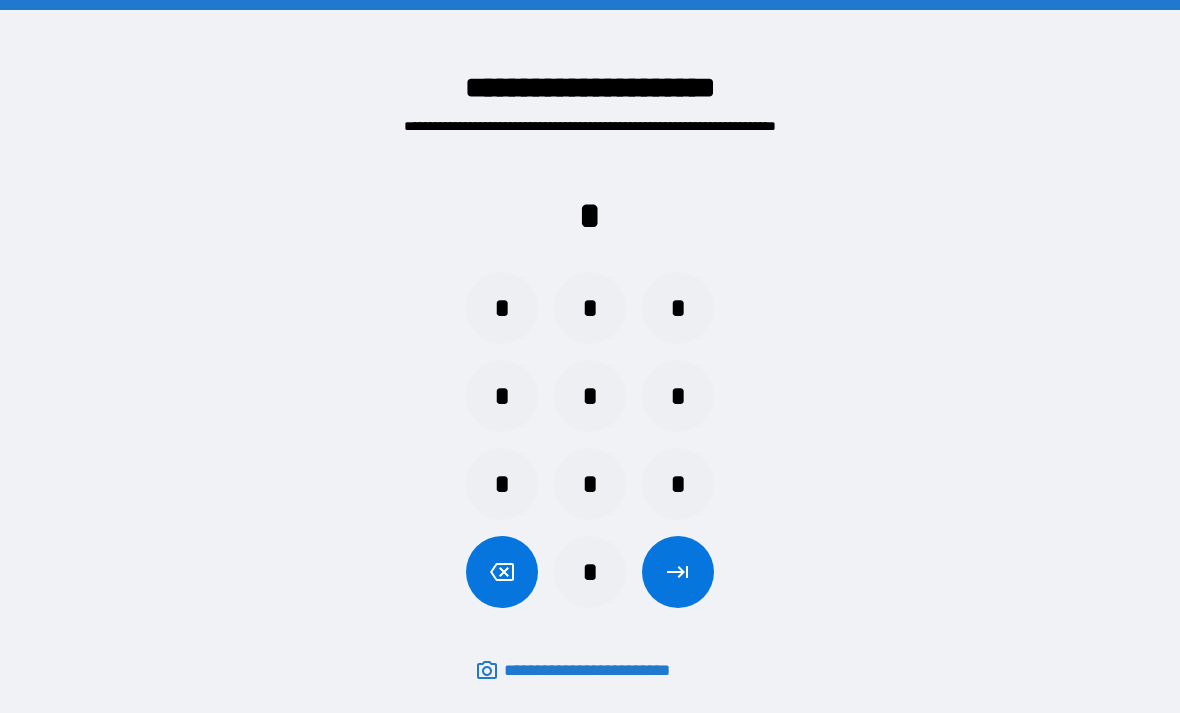 click on "*" at bounding box center [502, 308] 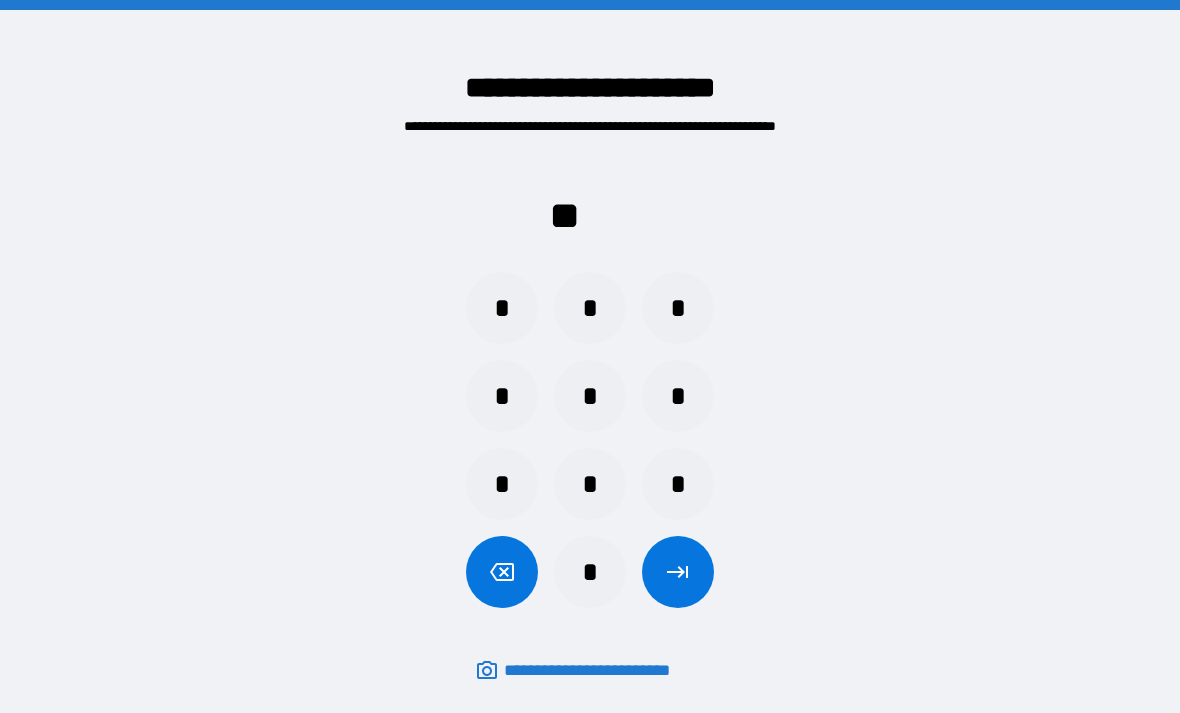 click on "*" at bounding box center (502, 396) 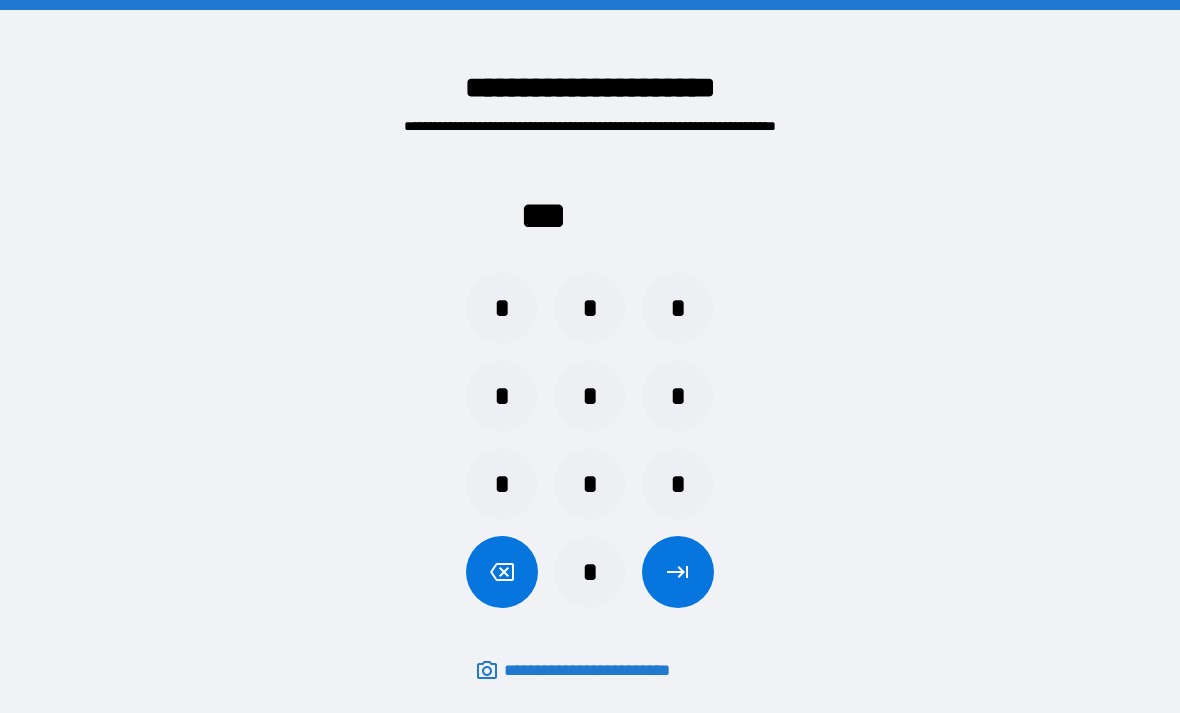click on "*" at bounding box center (502, 308) 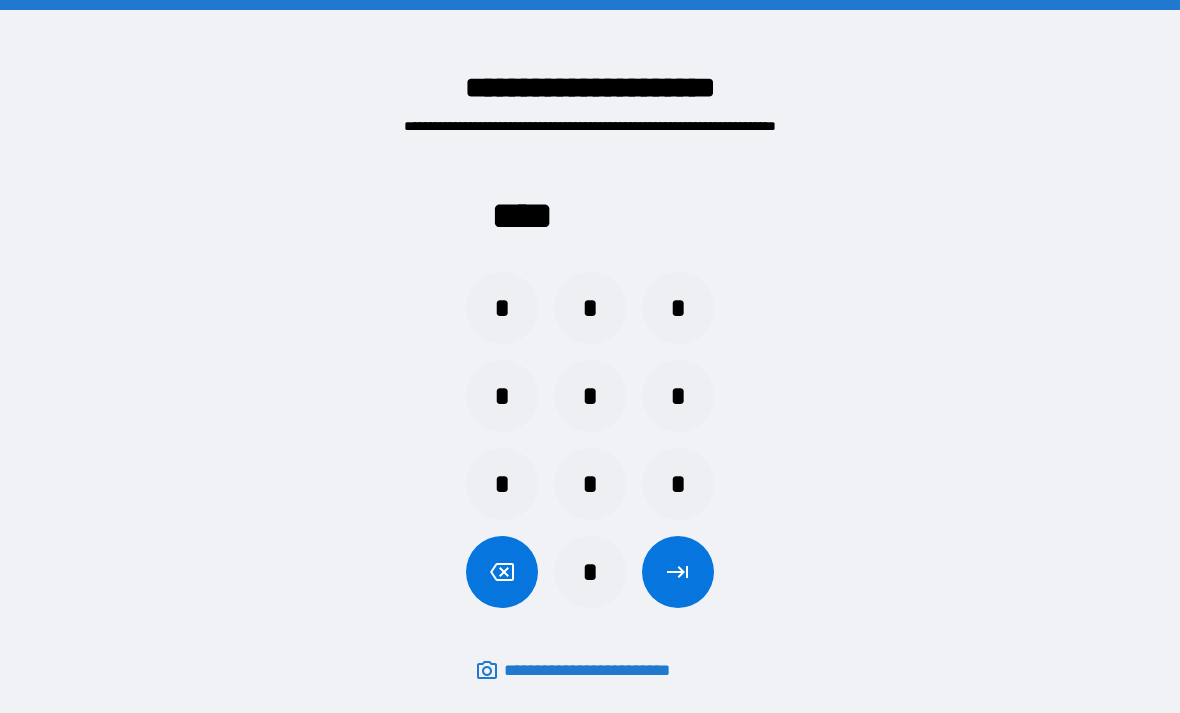 click 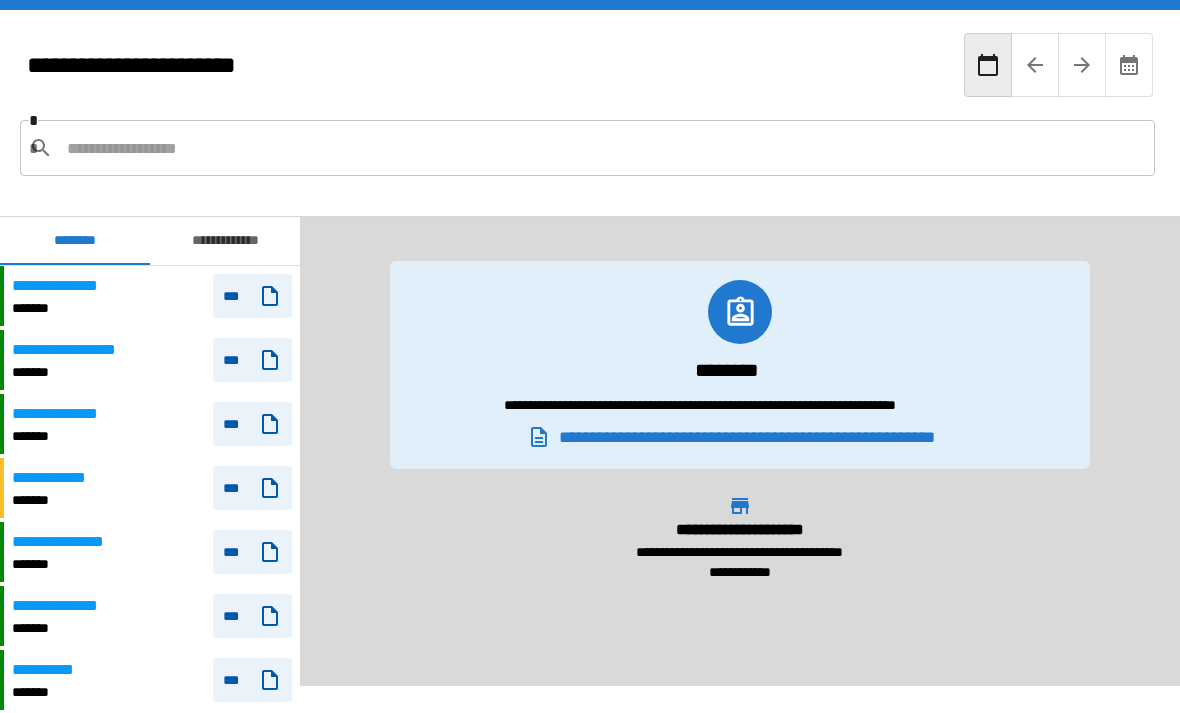 scroll, scrollTop: 0, scrollLeft: 0, axis: both 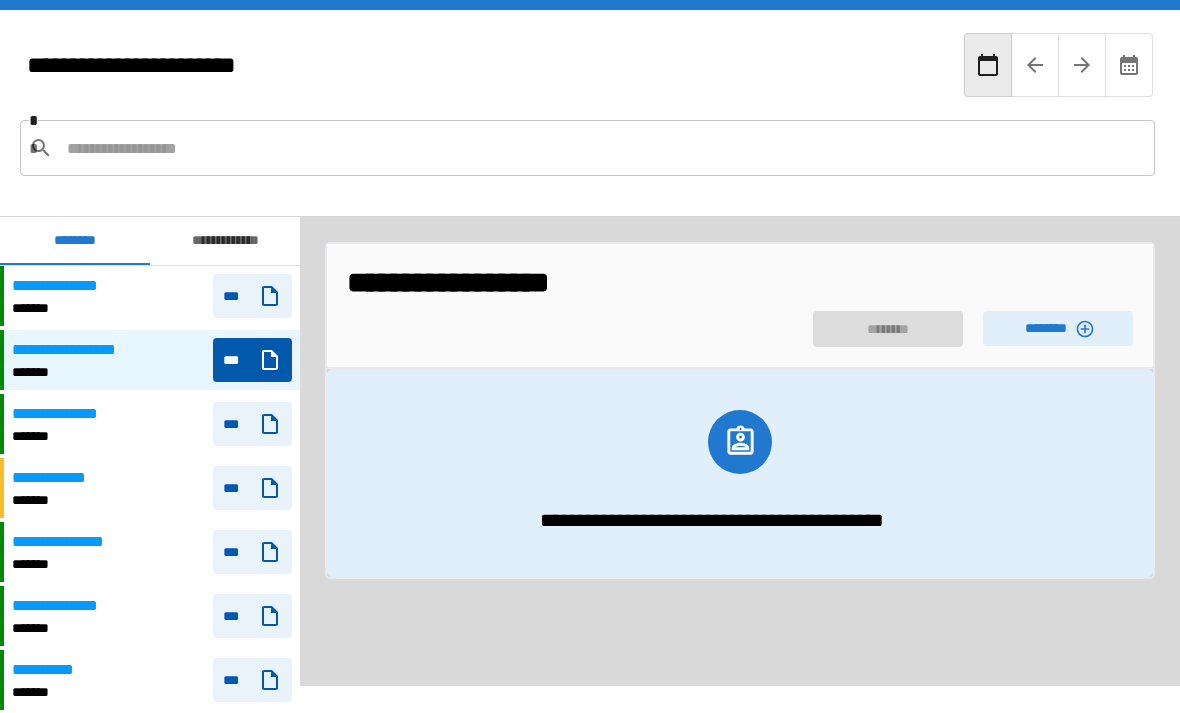 click on "********" at bounding box center [1058, 328] 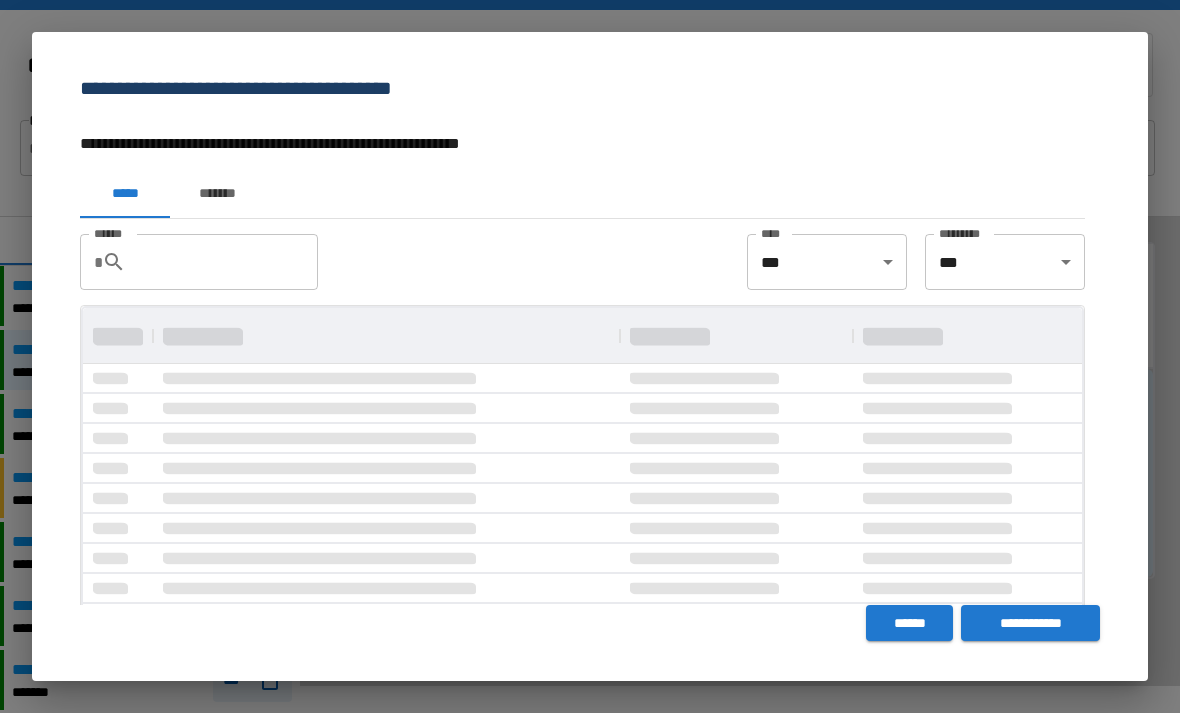 scroll, scrollTop: 0, scrollLeft: 0, axis: both 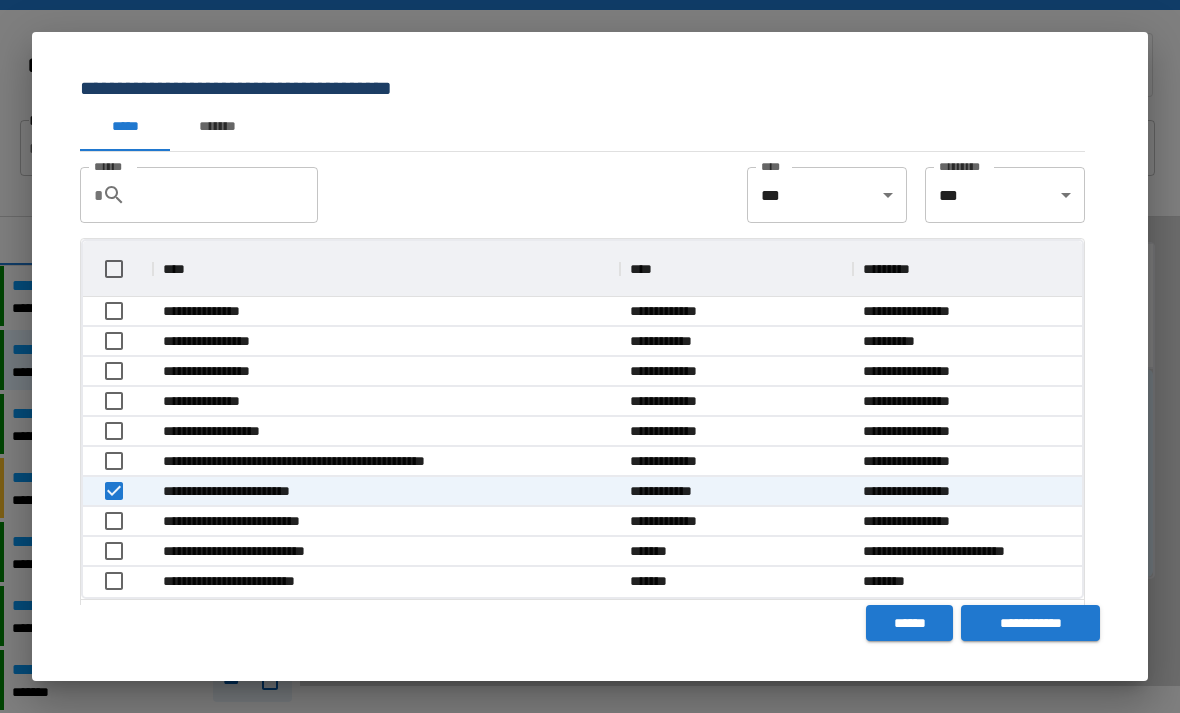 click on "**********" at bounding box center (1030, 623) 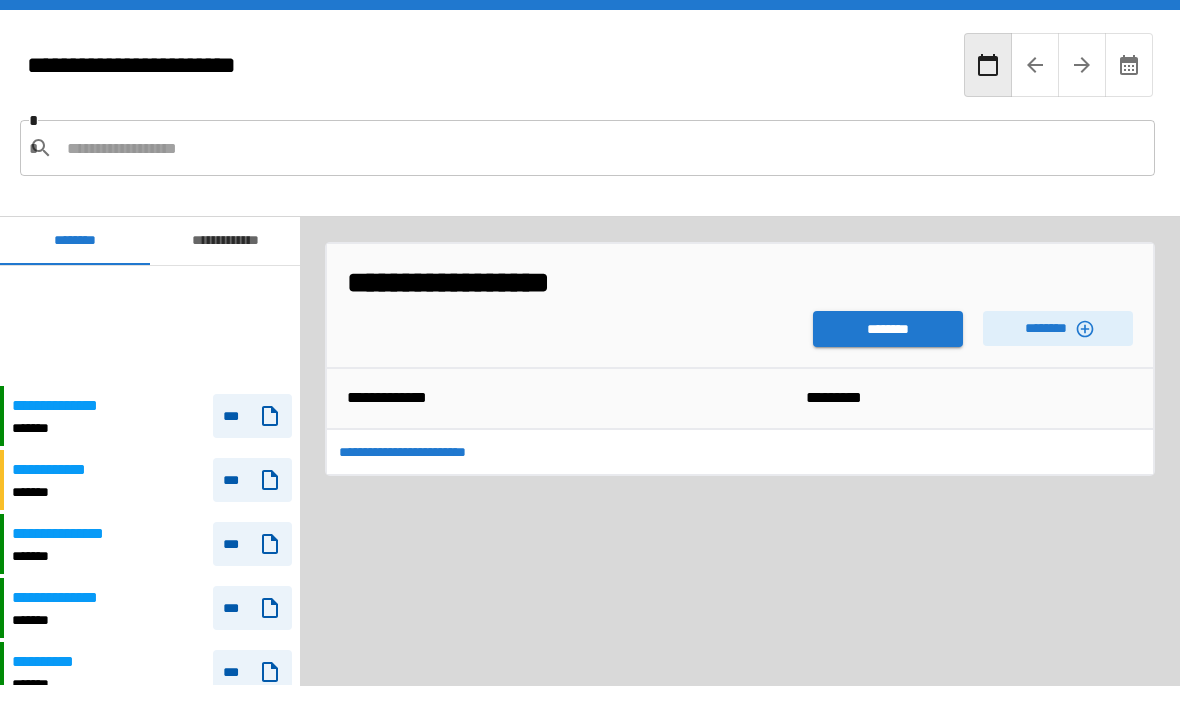 scroll, scrollTop: 120, scrollLeft: 0, axis: vertical 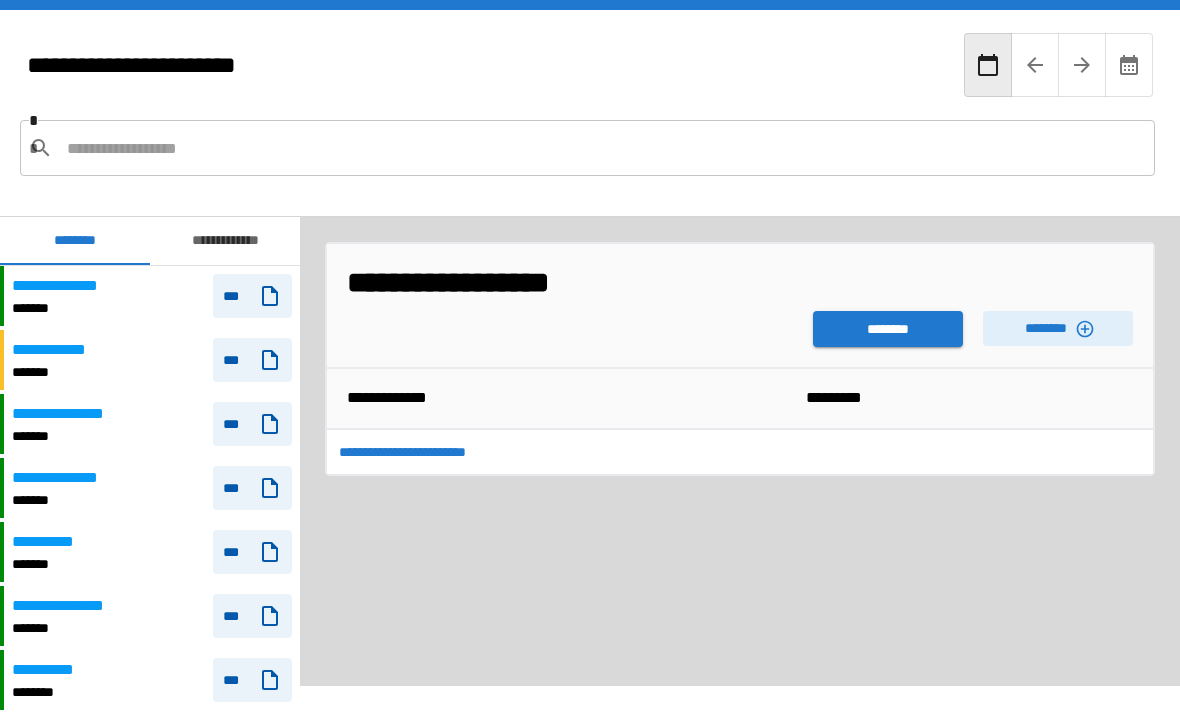 click on "********" at bounding box center [888, 329] 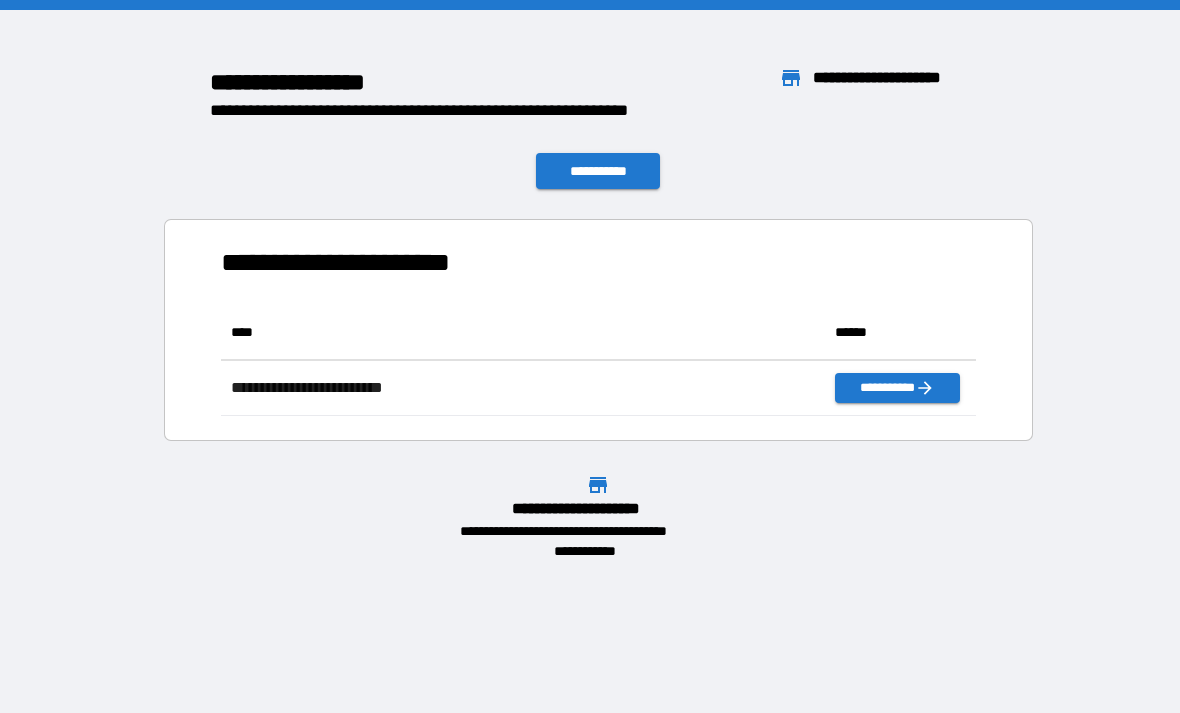 scroll, scrollTop: 1, scrollLeft: 1, axis: both 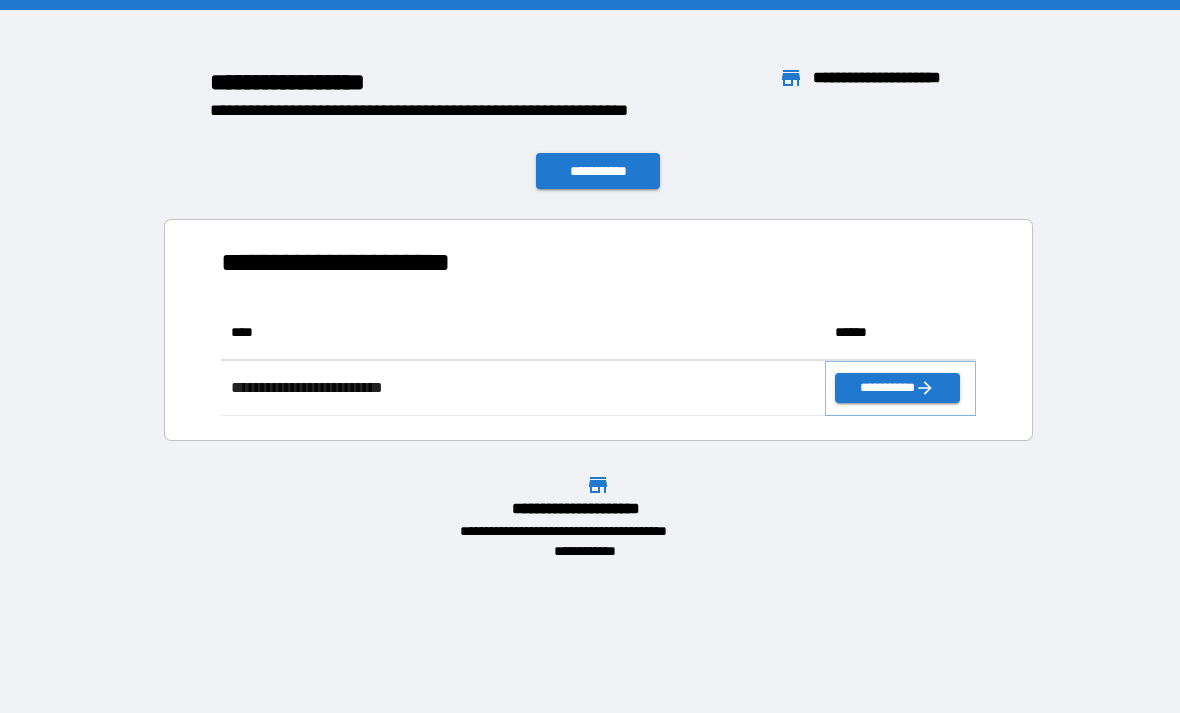 click 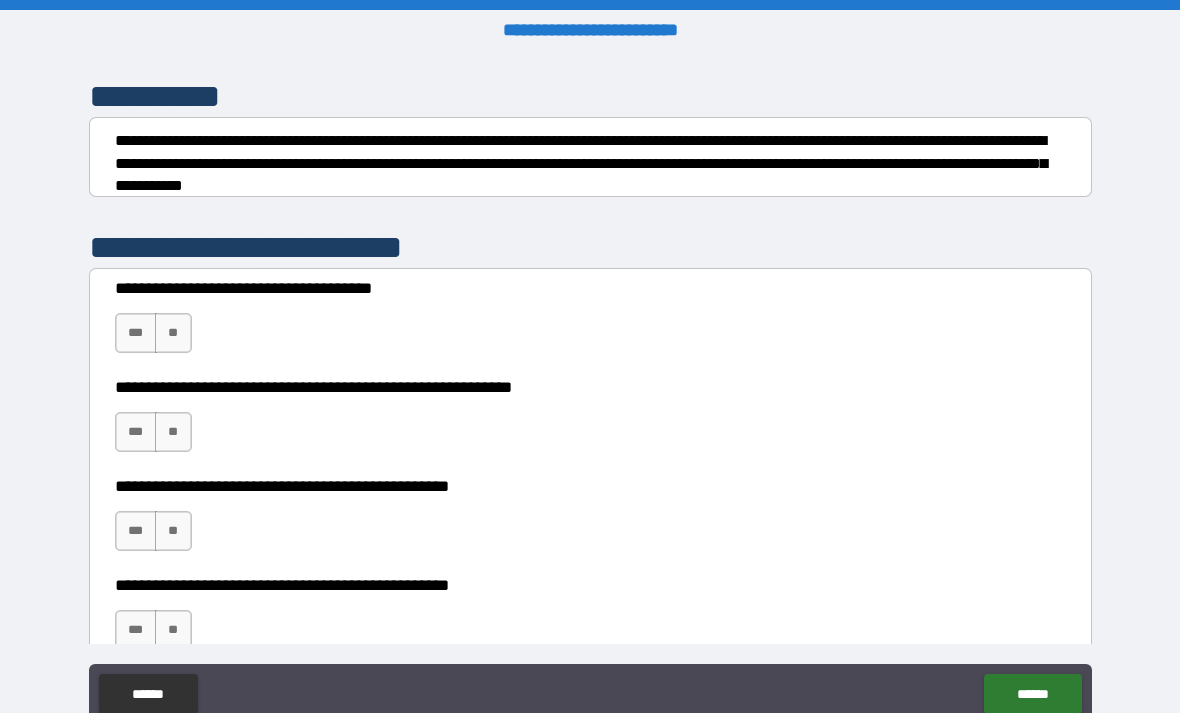 scroll, scrollTop: 244, scrollLeft: 0, axis: vertical 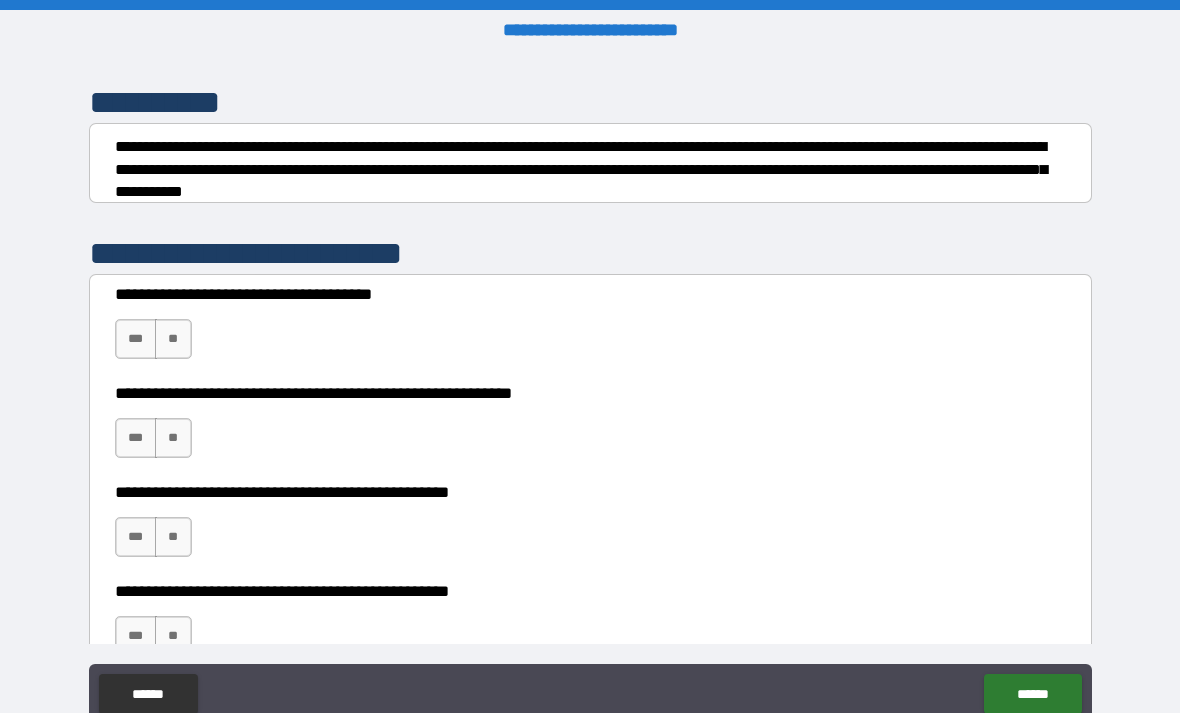 click on "**" at bounding box center [173, 339] 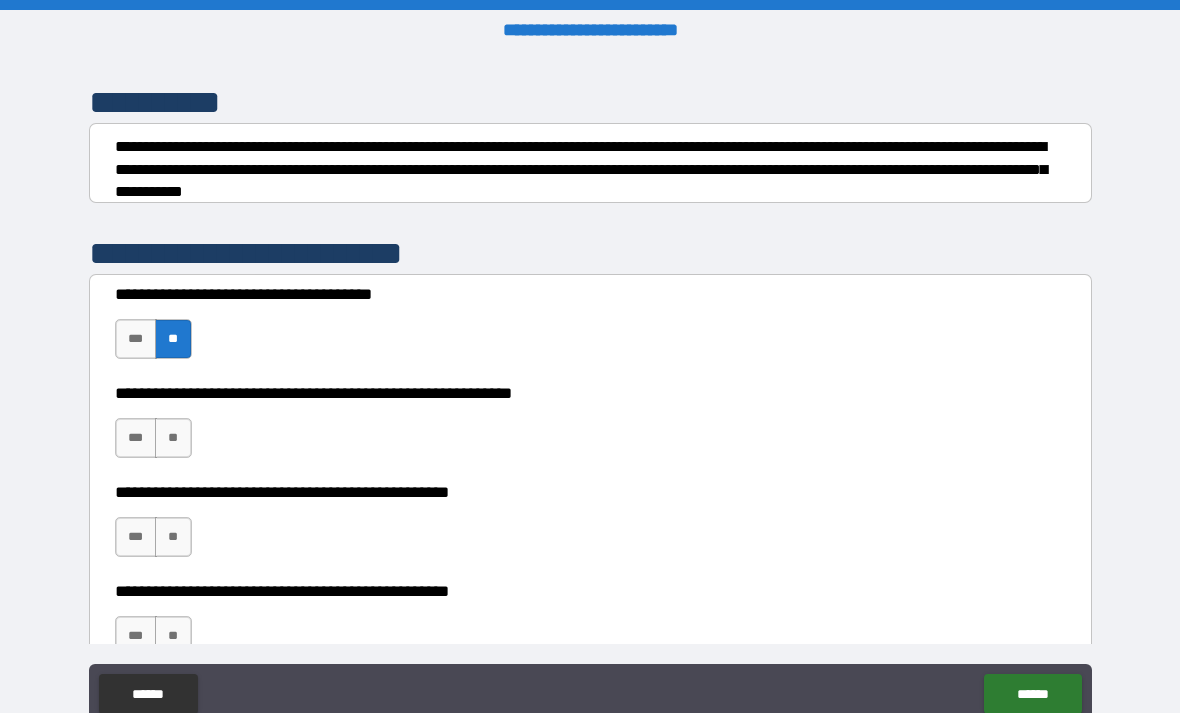 click on "**" at bounding box center (173, 438) 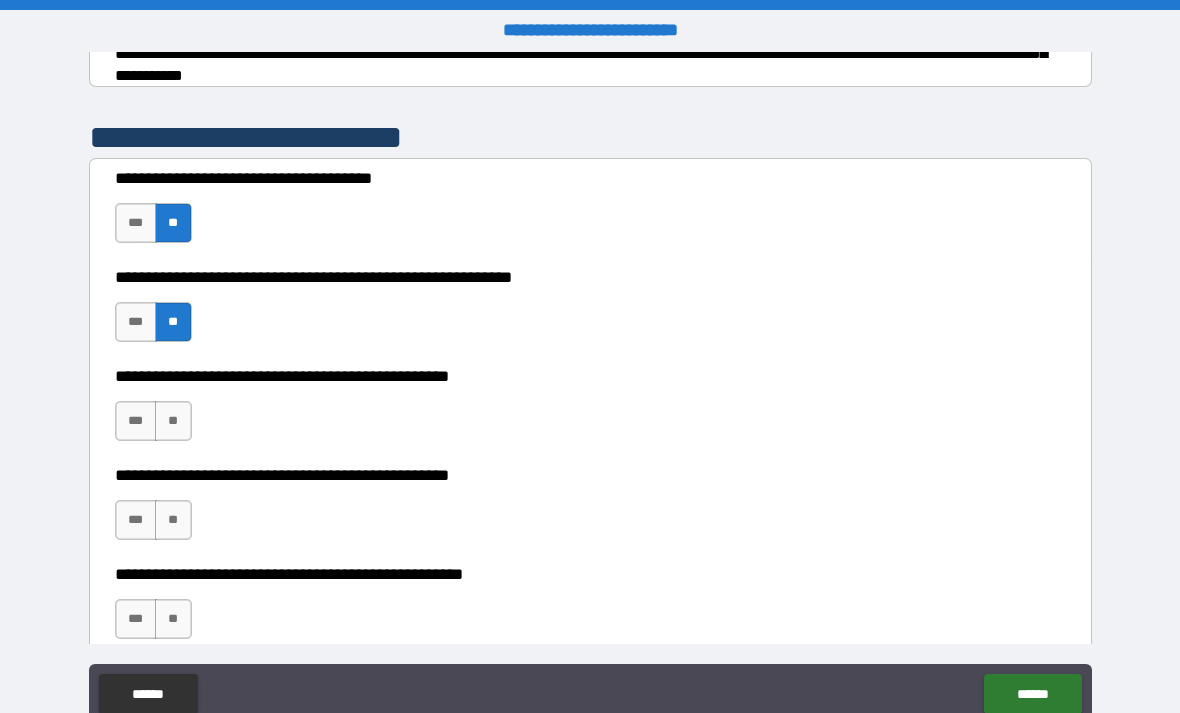 scroll, scrollTop: 363, scrollLeft: 0, axis: vertical 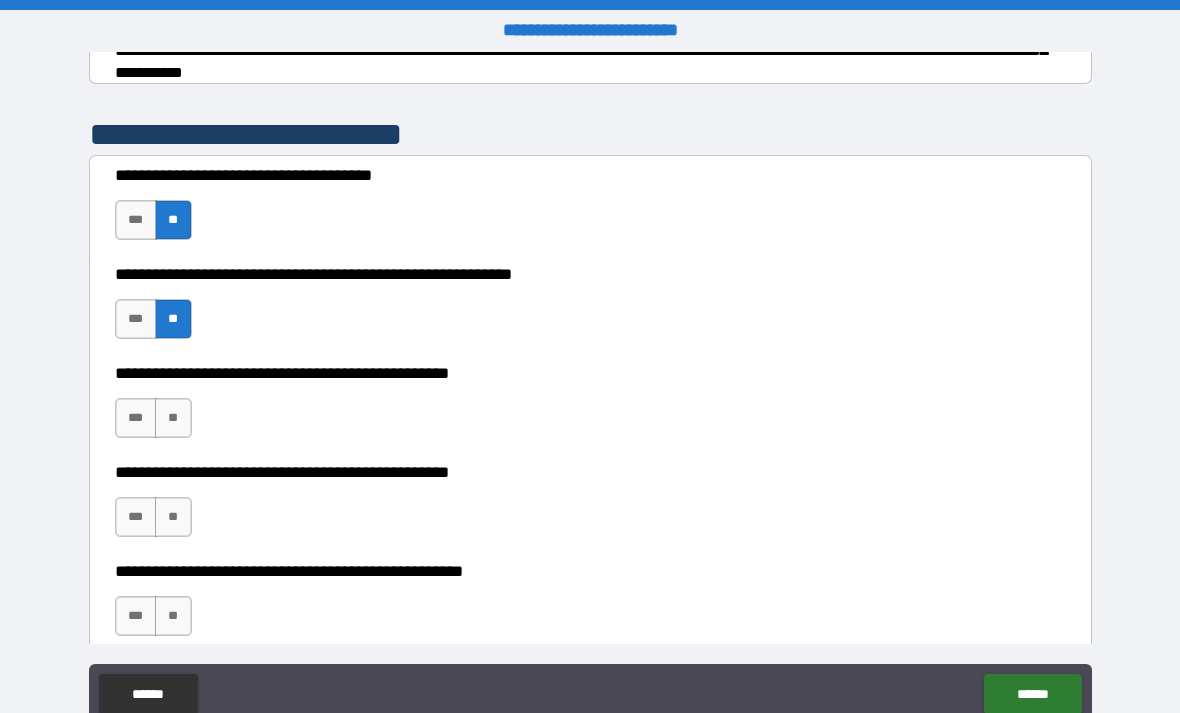 click on "**" at bounding box center (173, 418) 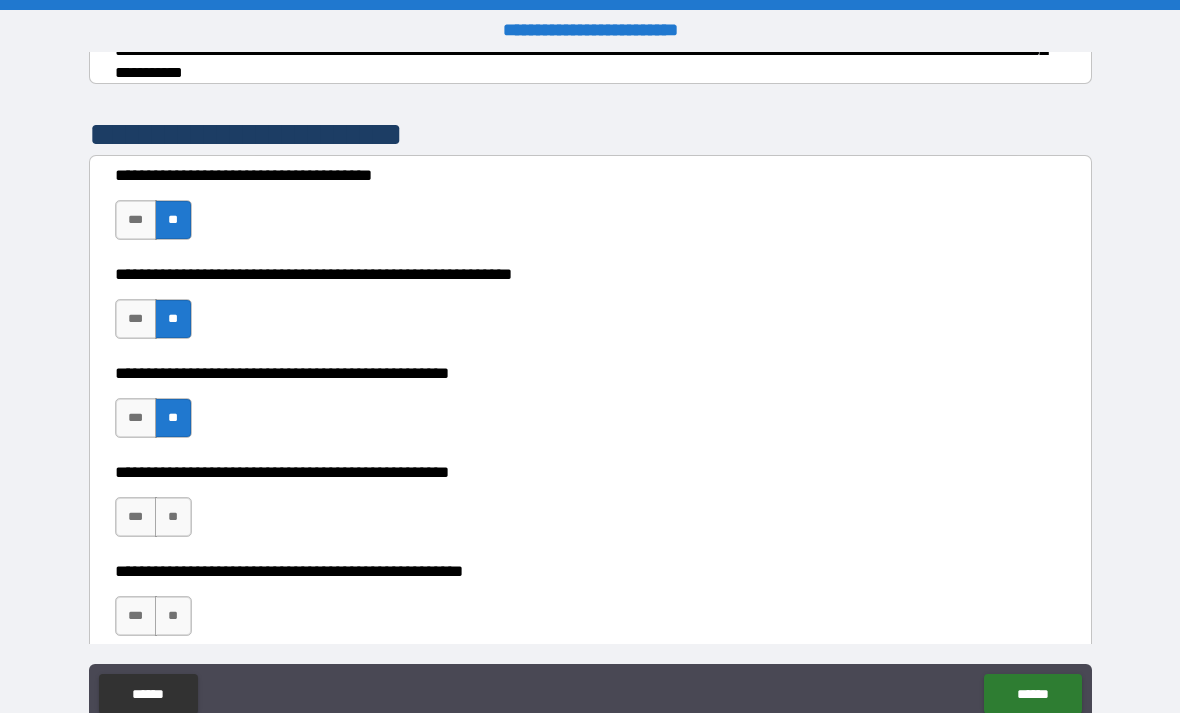click on "**********" at bounding box center (590, 408) 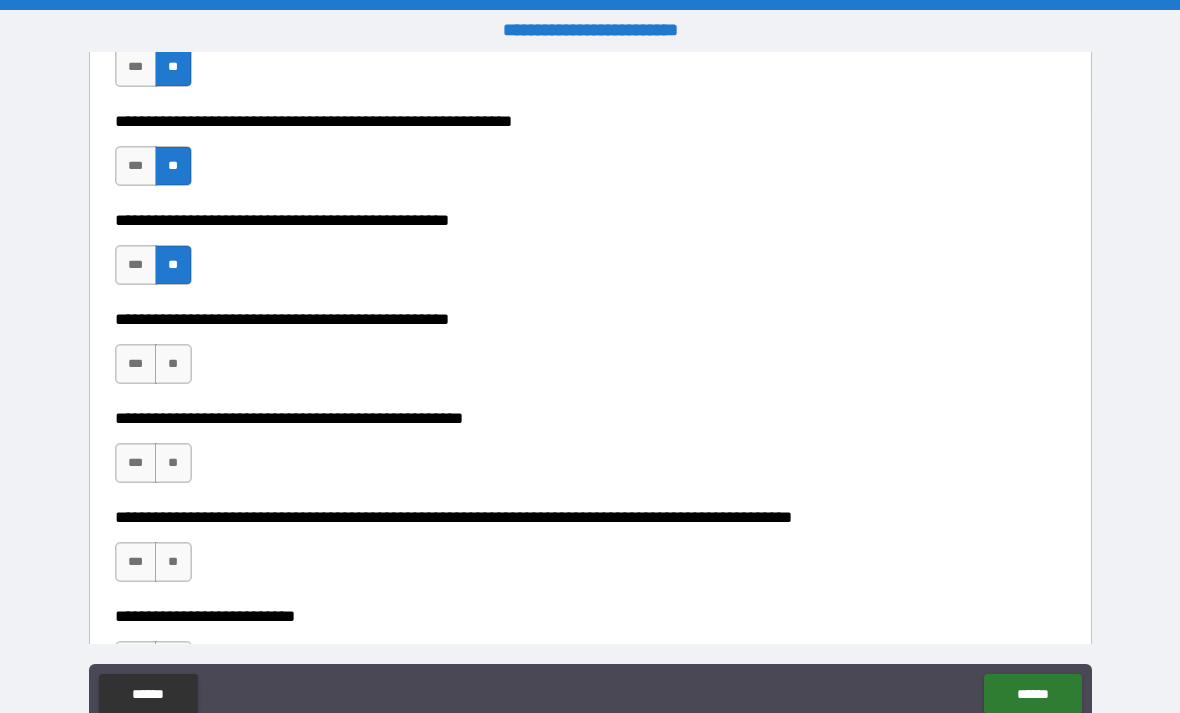 scroll, scrollTop: 518, scrollLeft: 0, axis: vertical 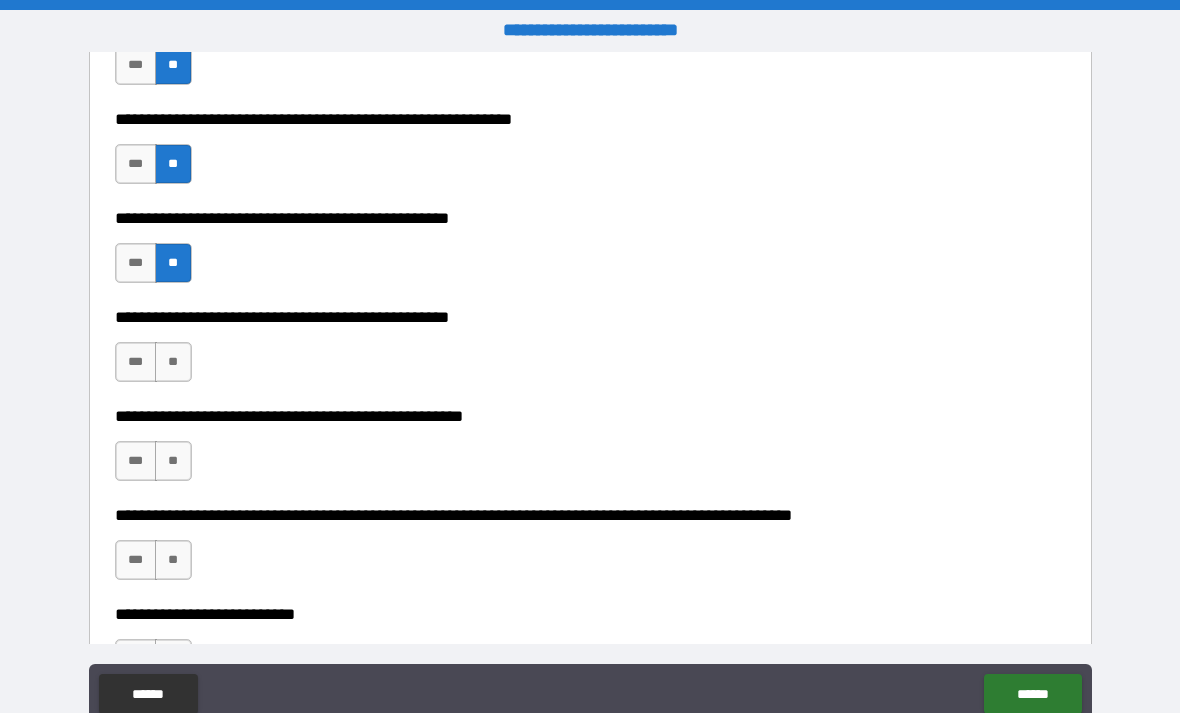 click on "**" at bounding box center (173, 362) 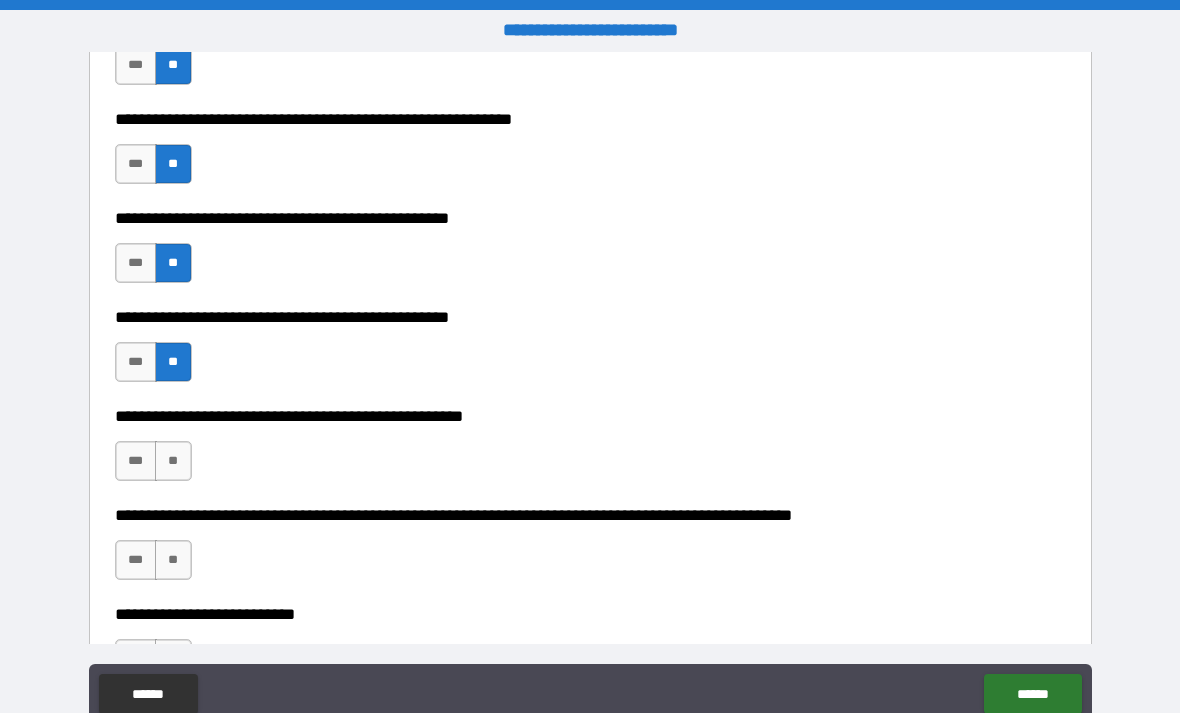 click on "**" at bounding box center [173, 461] 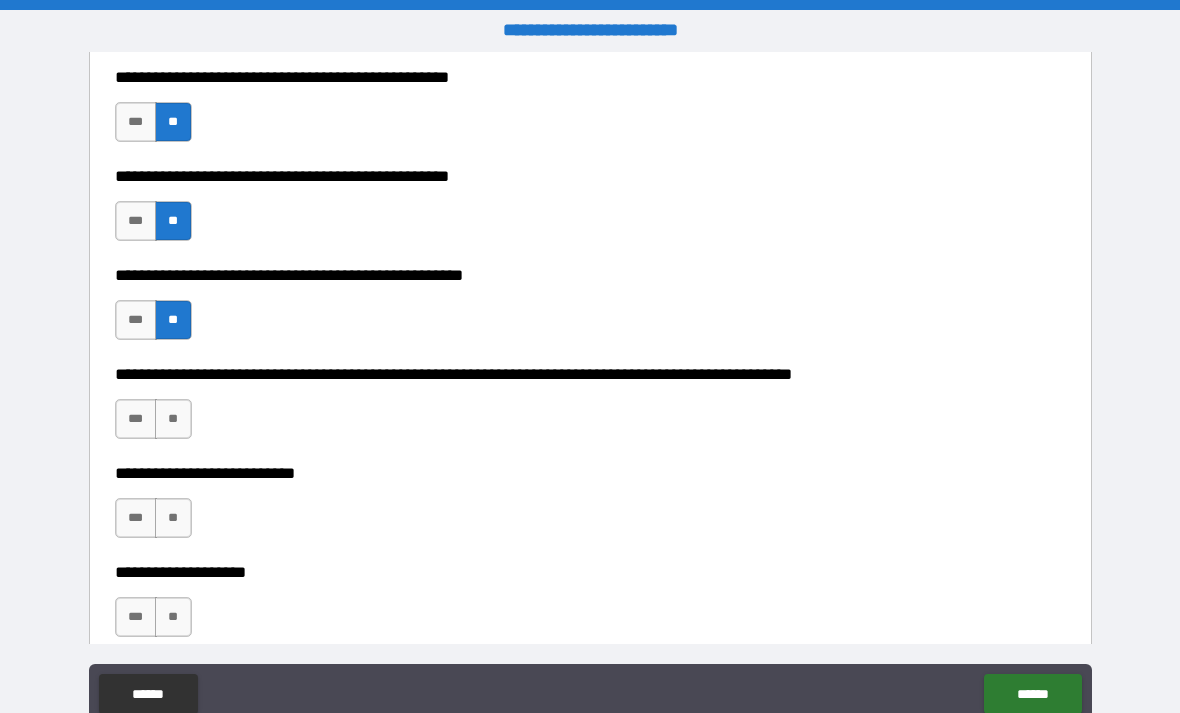 scroll, scrollTop: 661, scrollLeft: 0, axis: vertical 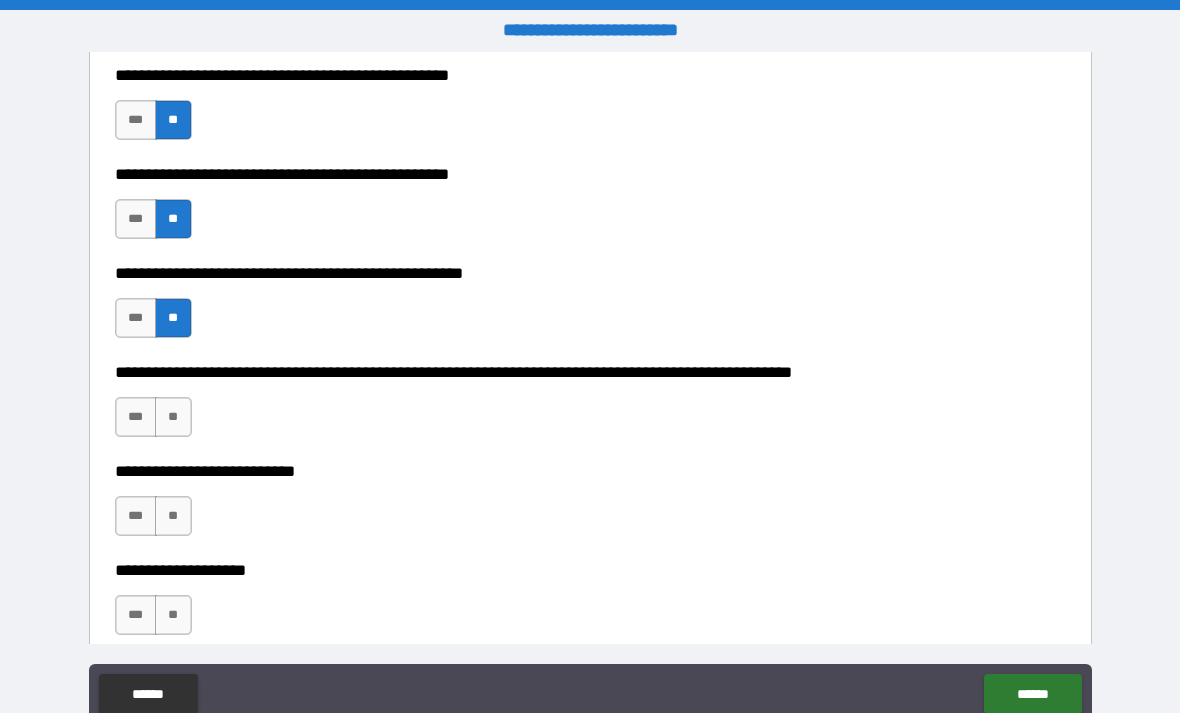 click on "**" at bounding box center (173, 417) 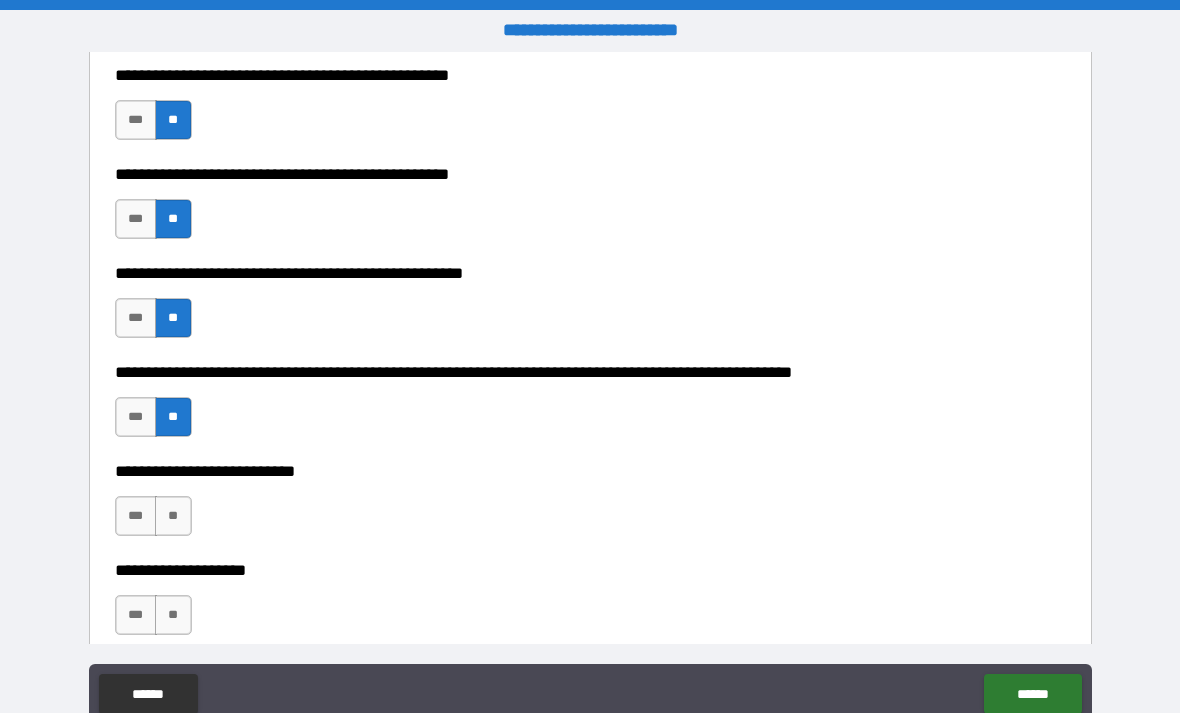 click on "**" at bounding box center [173, 516] 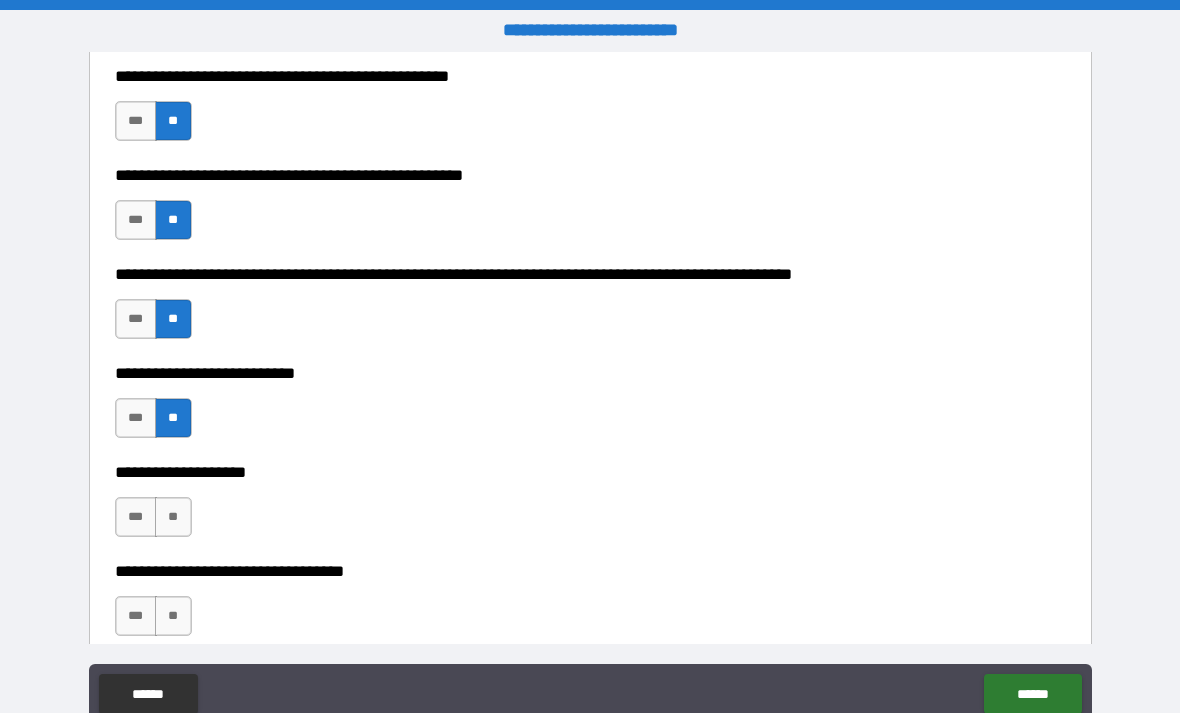 scroll, scrollTop: 809, scrollLeft: 0, axis: vertical 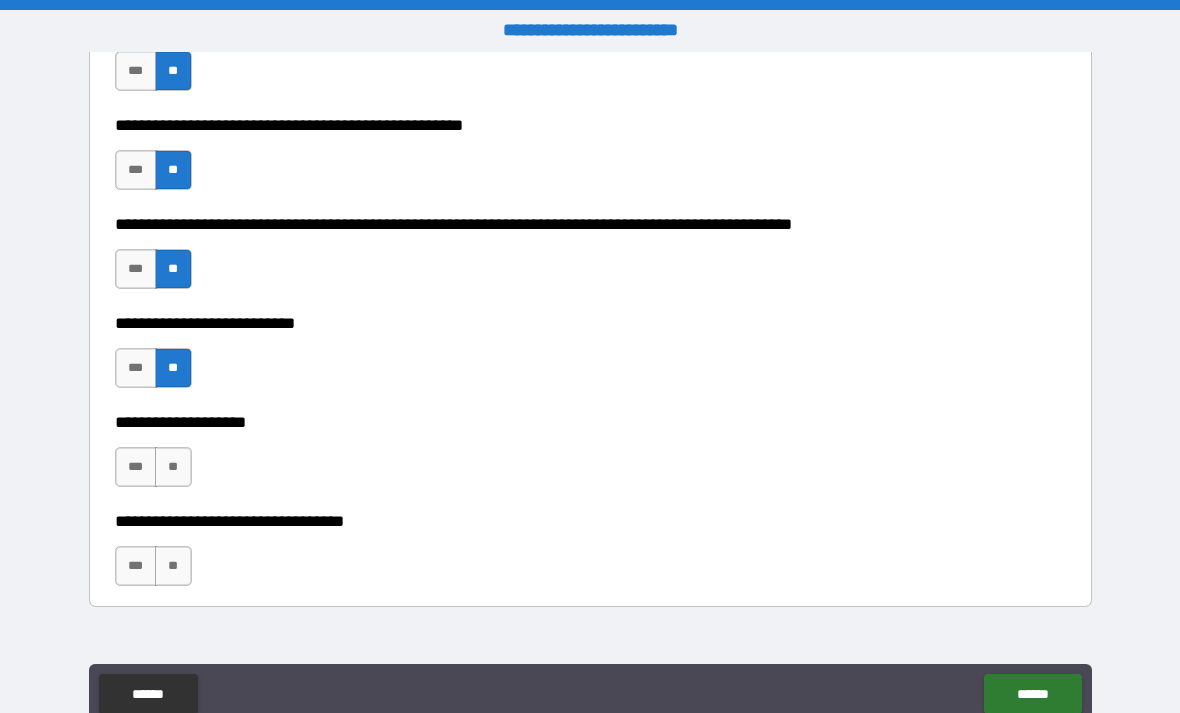 click on "**" at bounding box center (173, 467) 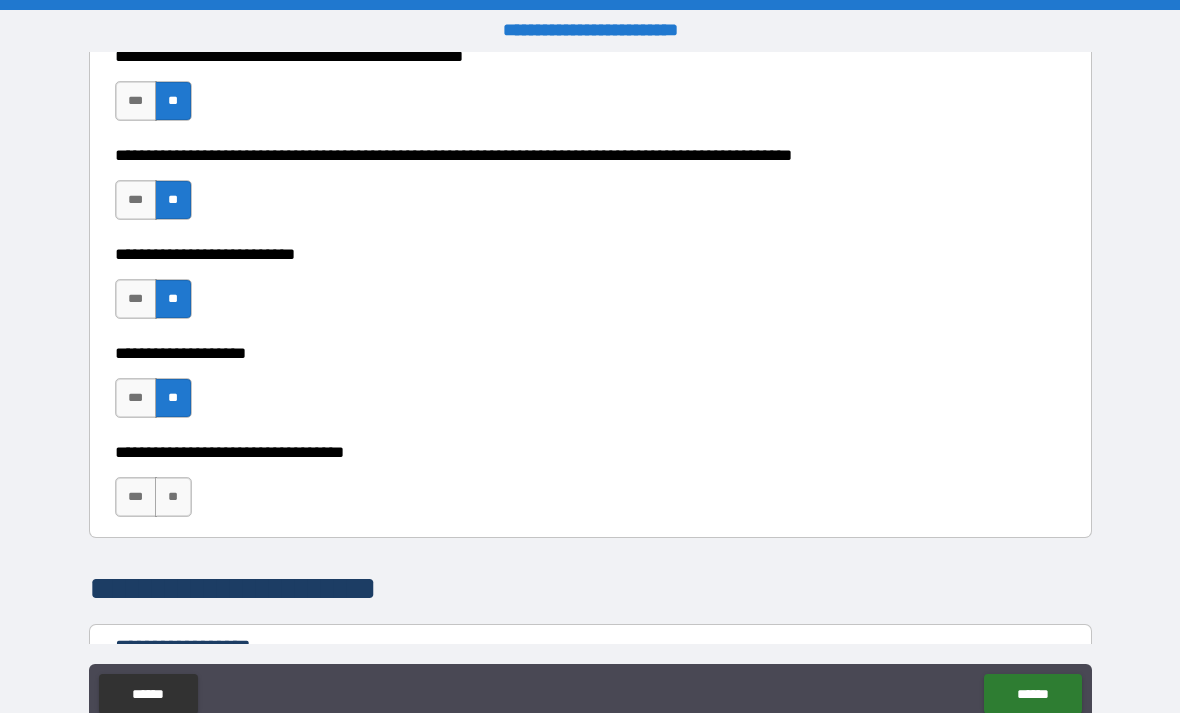 scroll, scrollTop: 888, scrollLeft: 0, axis: vertical 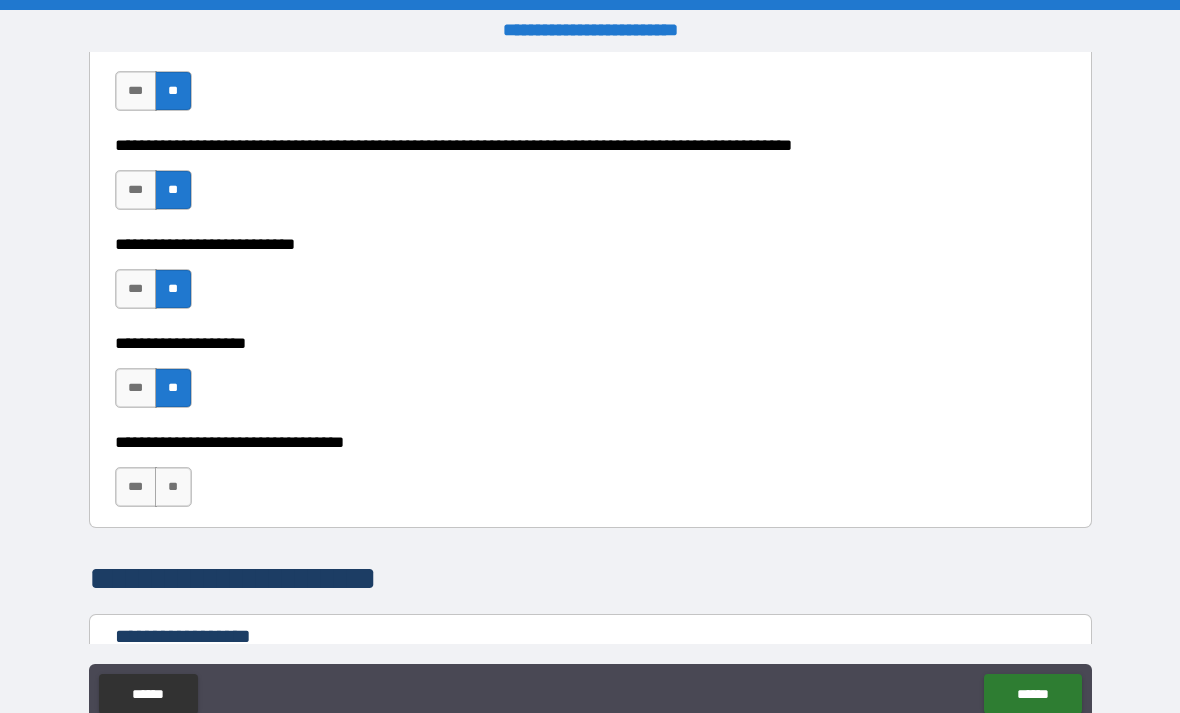 click on "**" at bounding box center (173, 487) 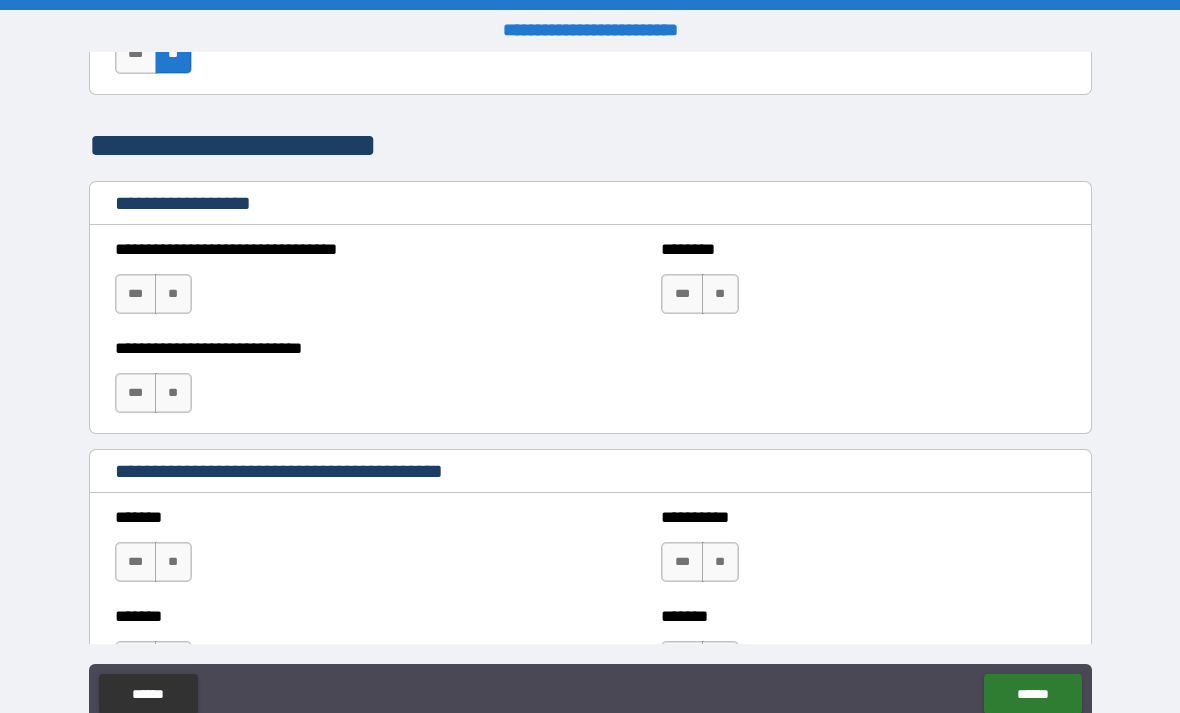 scroll, scrollTop: 1339, scrollLeft: 0, axis: vertical 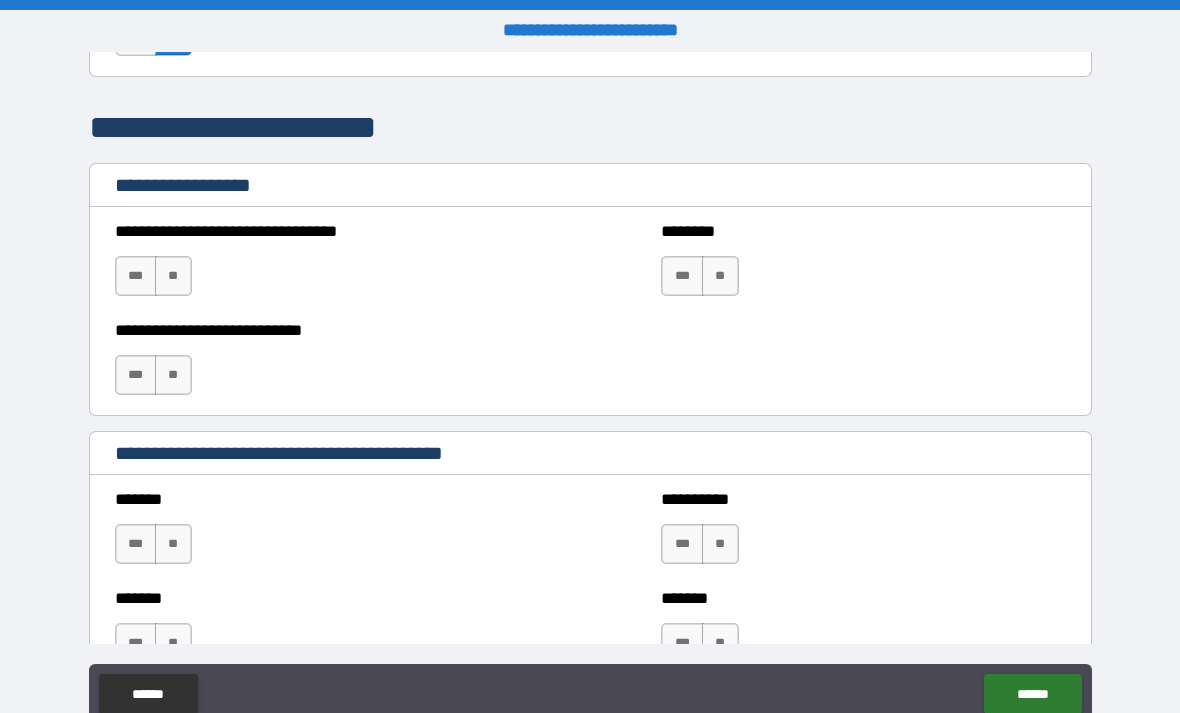 click on "**" at bounding box center (173, 276) 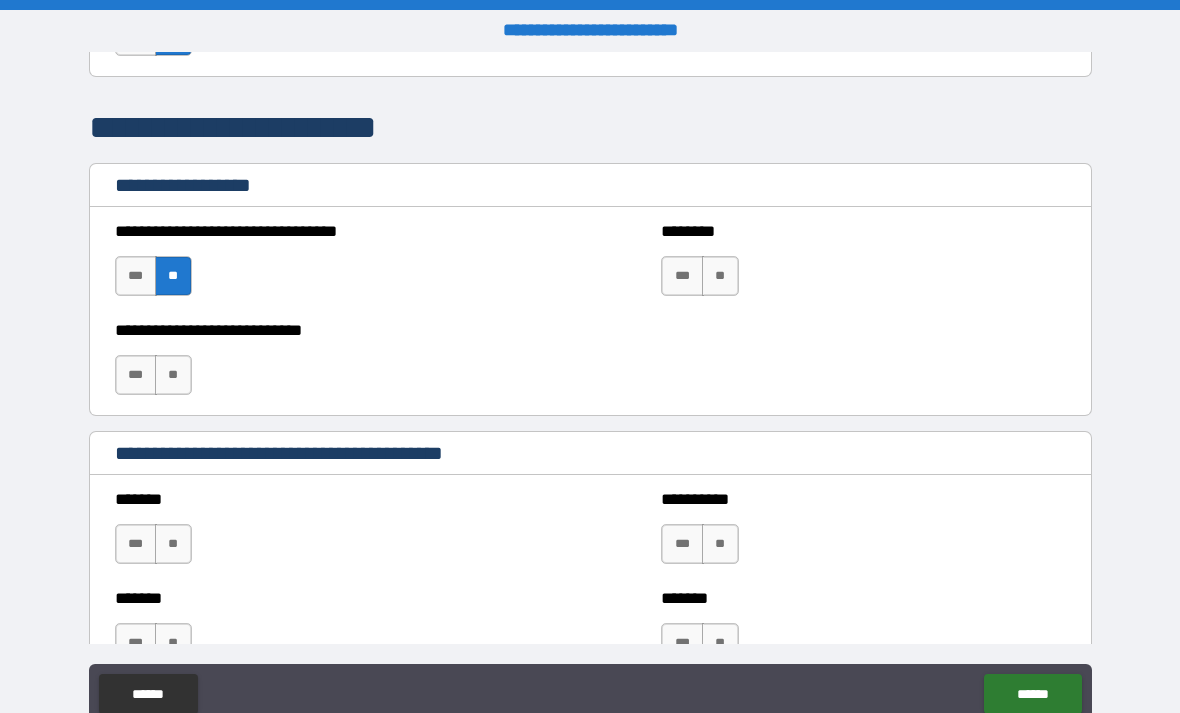 click on "**" at bounding box center [173, 375] 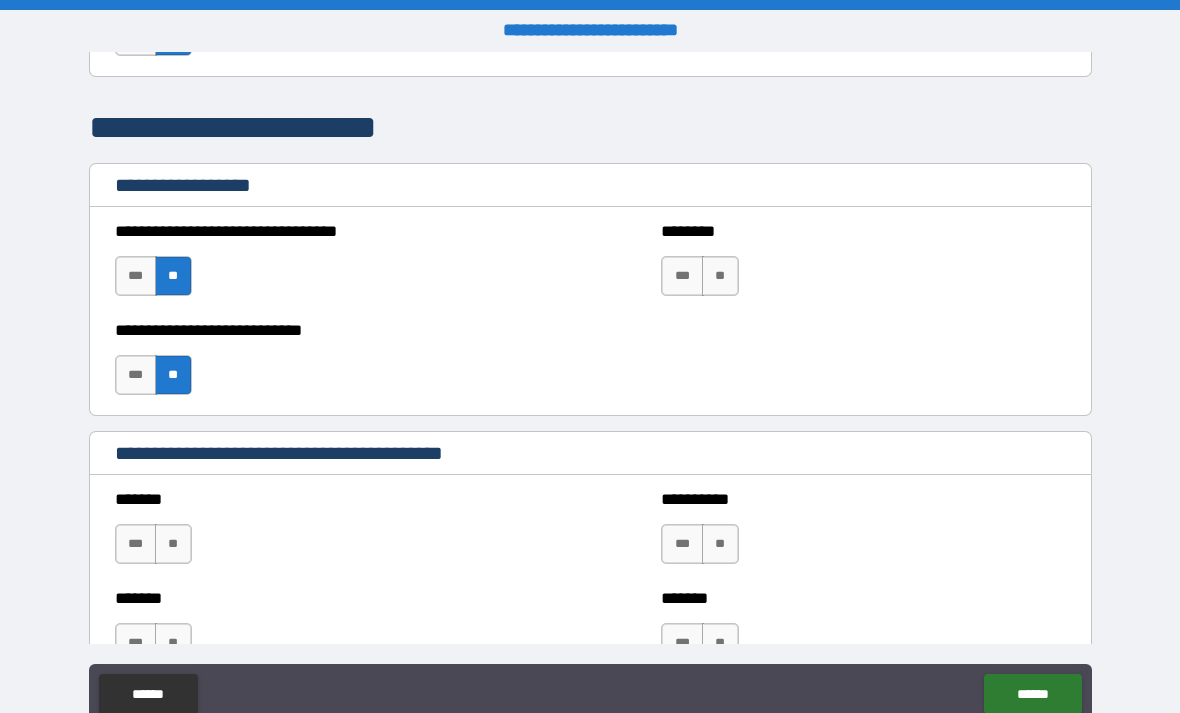 click on "**" at bounding box center (720, 276) 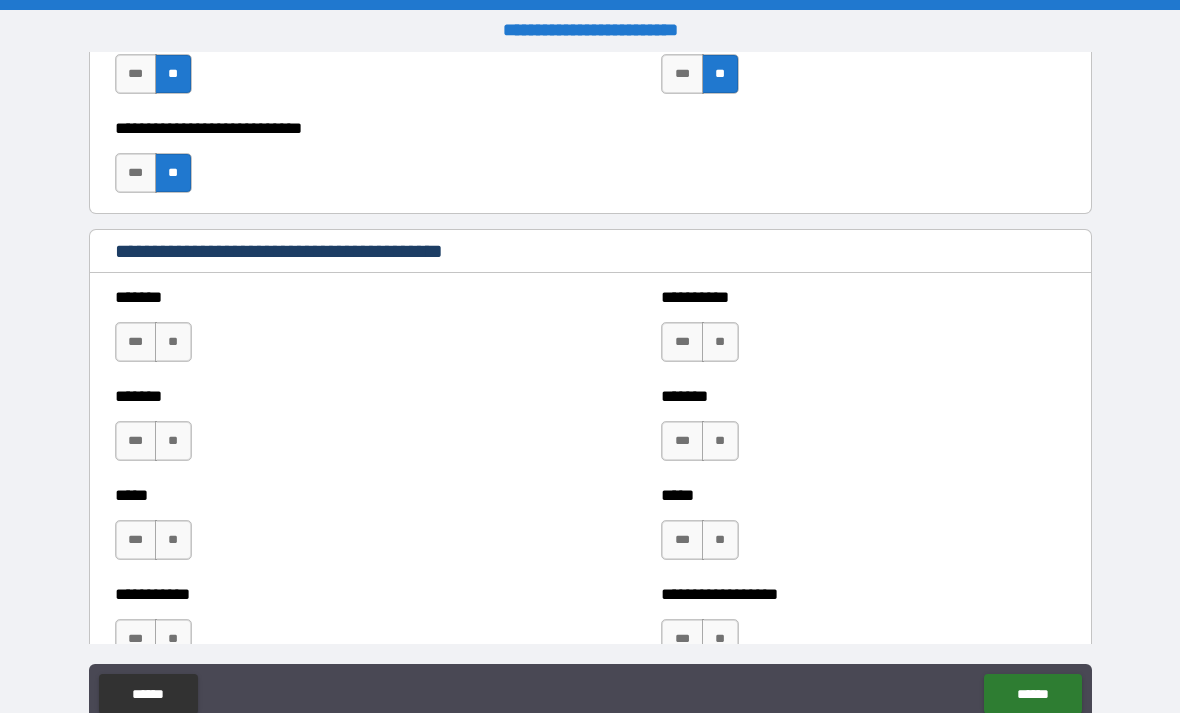 scroll, scrollTop: 1550, scrollLeft: 0, axis: vertical 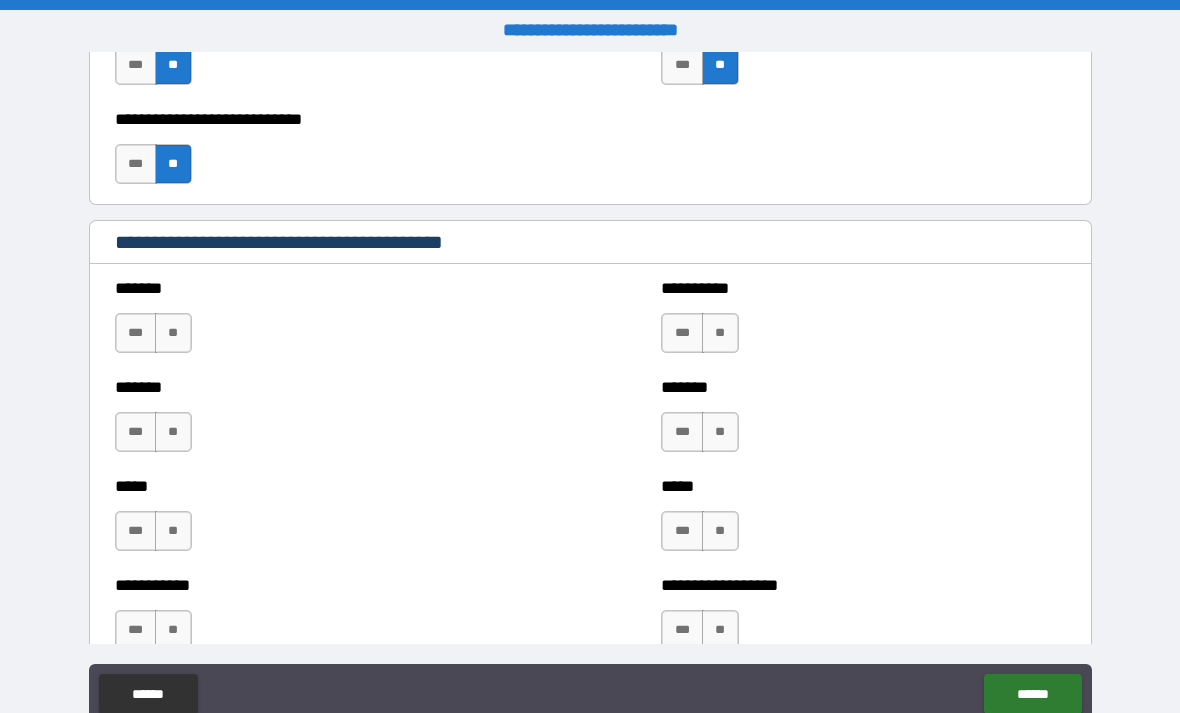 click on "**" at bounding box center [173, 333] 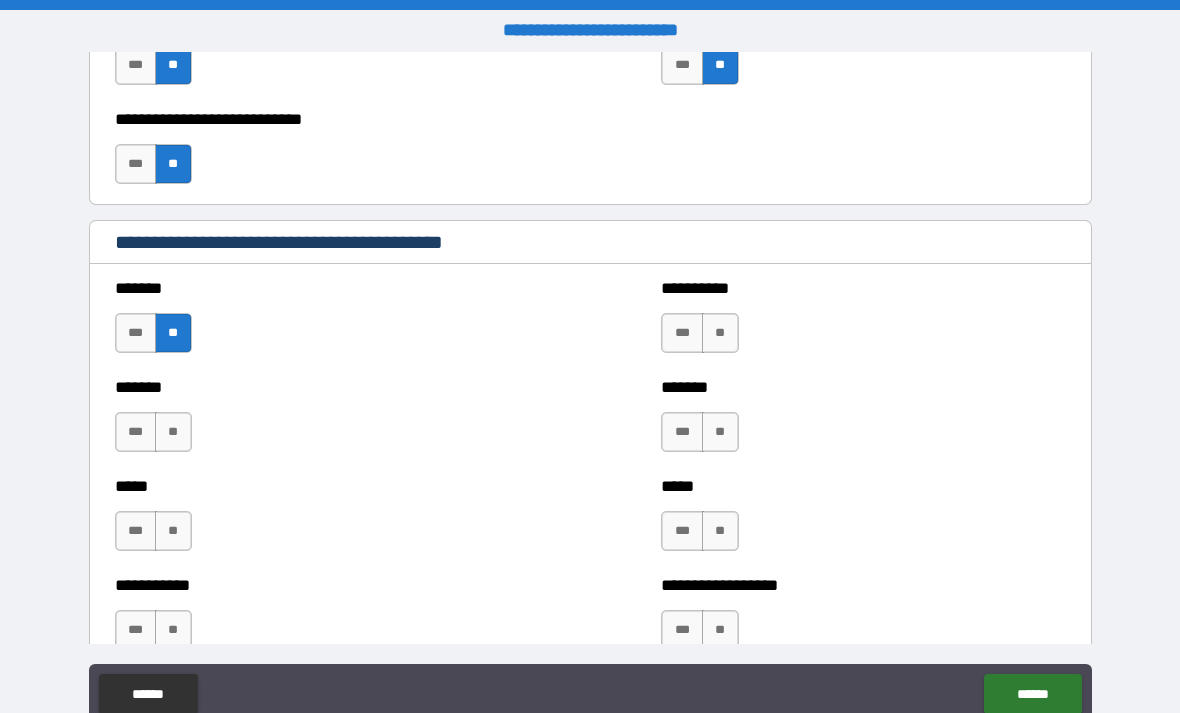 click on "**" at bounding box center (173, 432) 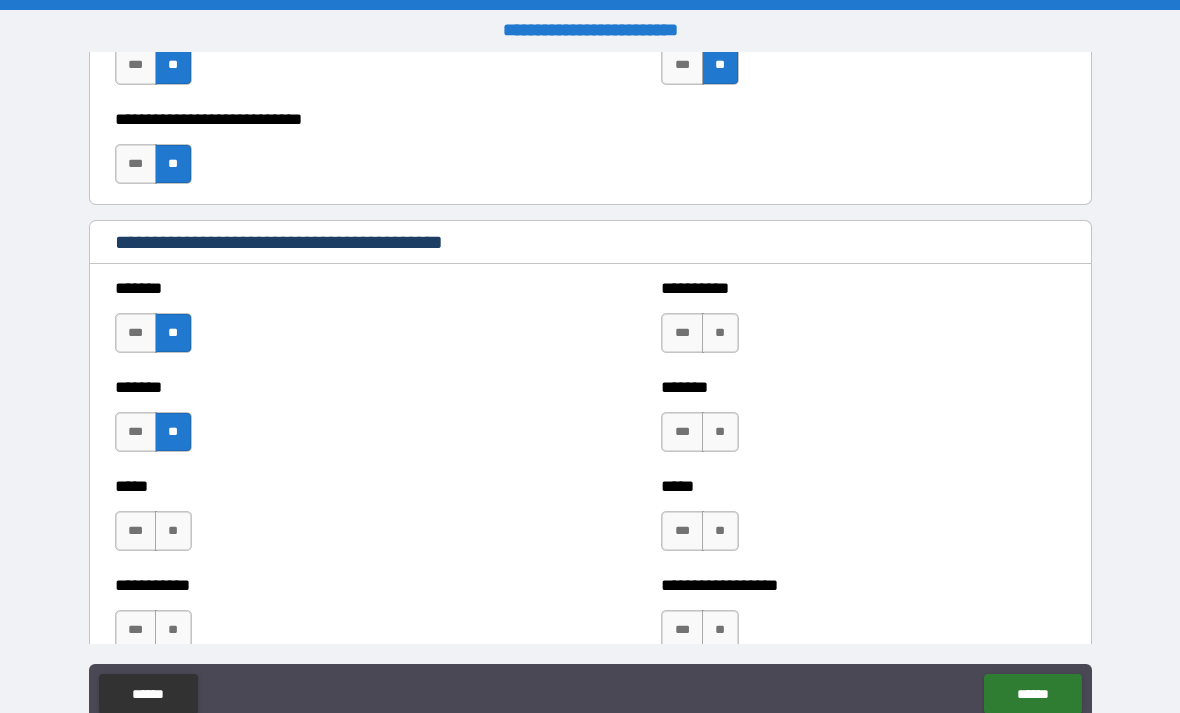 click on "**" at bounding box center [173, 531] 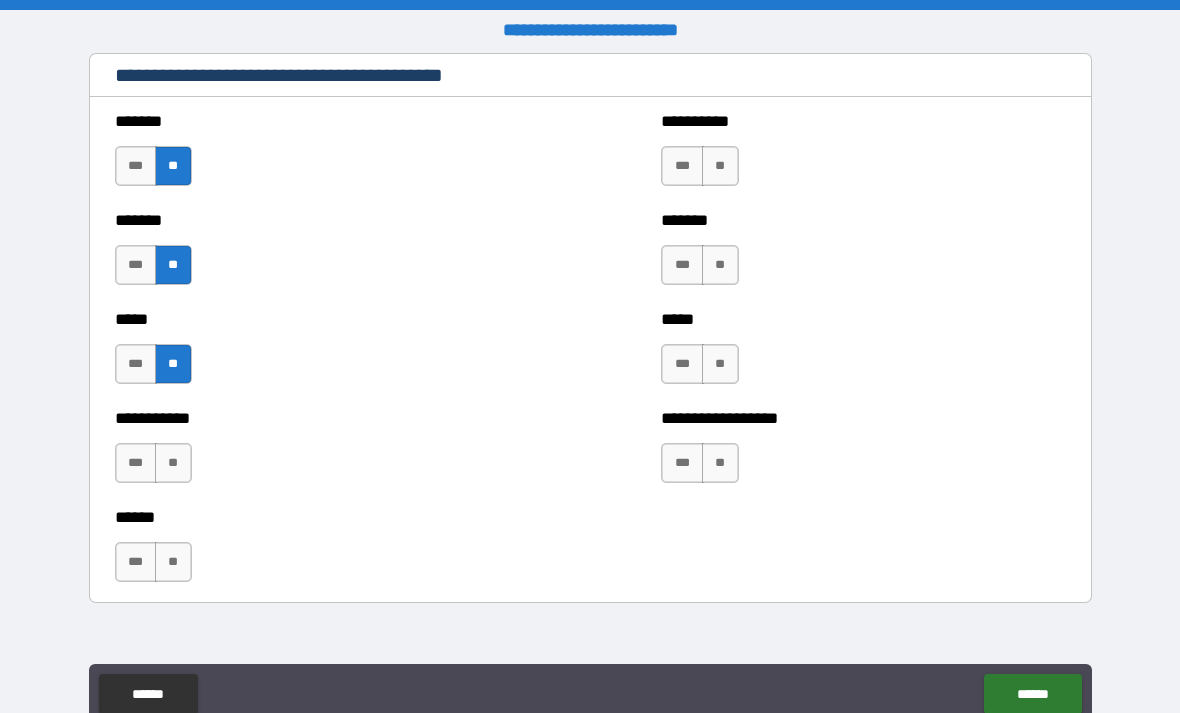 scroll, scrollTop: 1718, scrollLeft: 0, axis: vertical 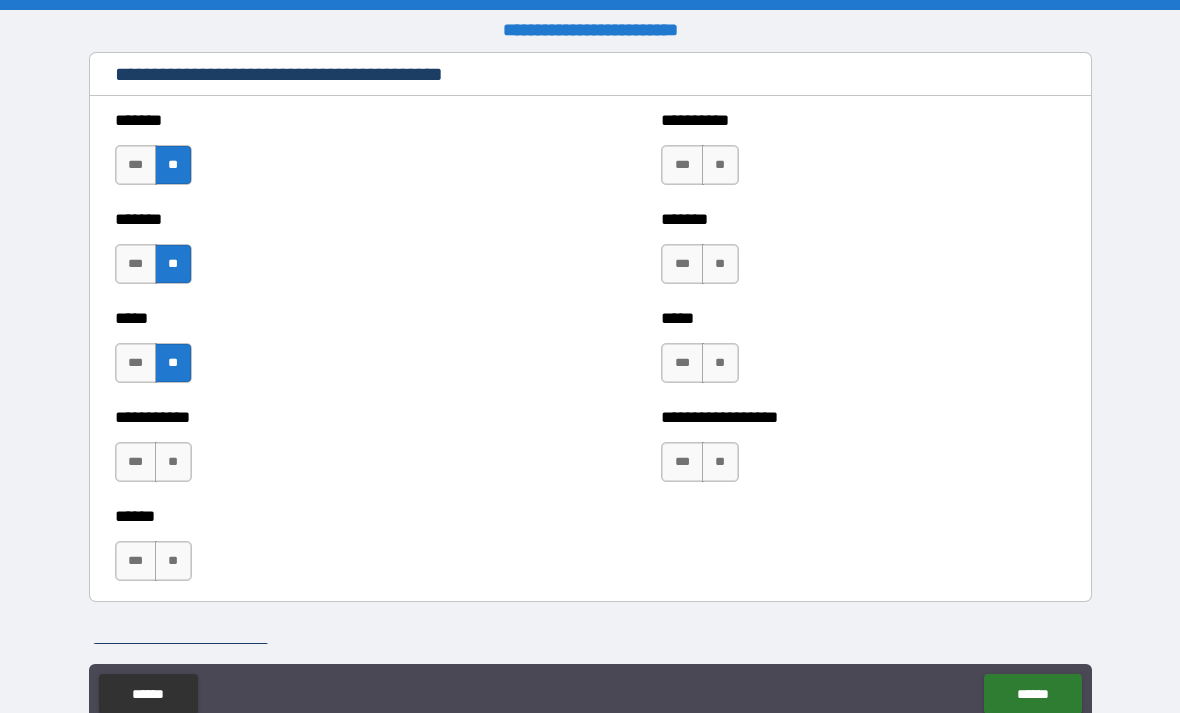 click on "**" at bounding box center [173, 462] 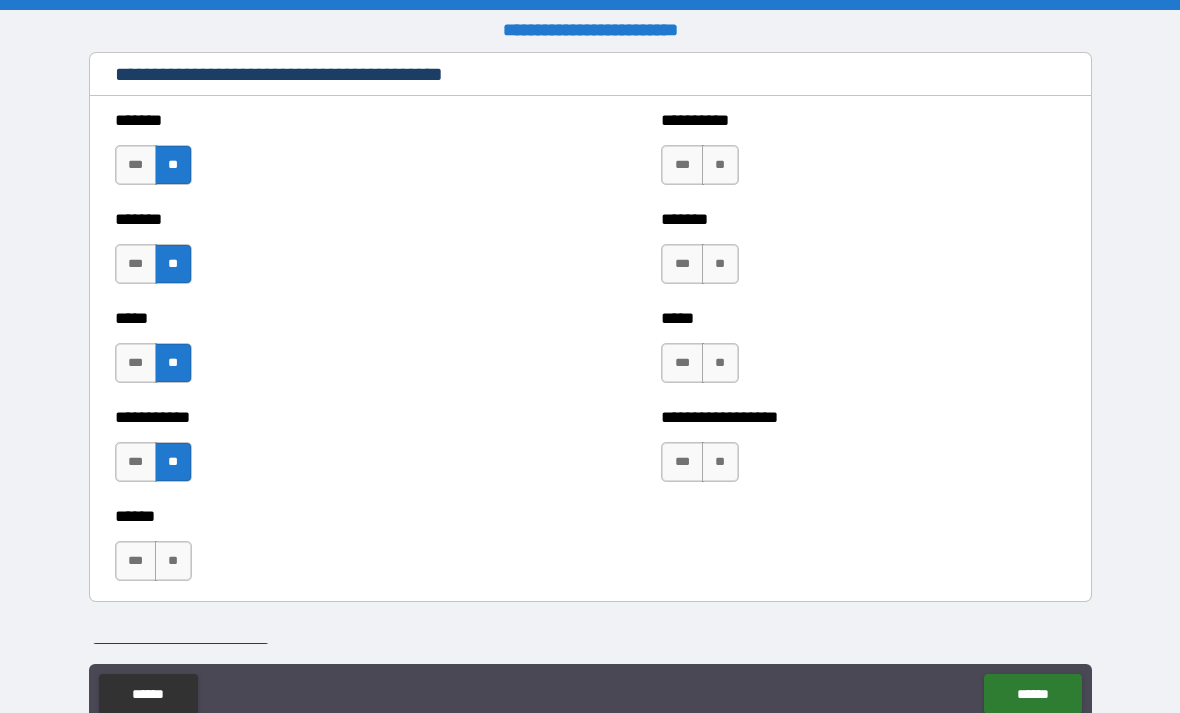 click on "**" at bounding box center [173, 561] 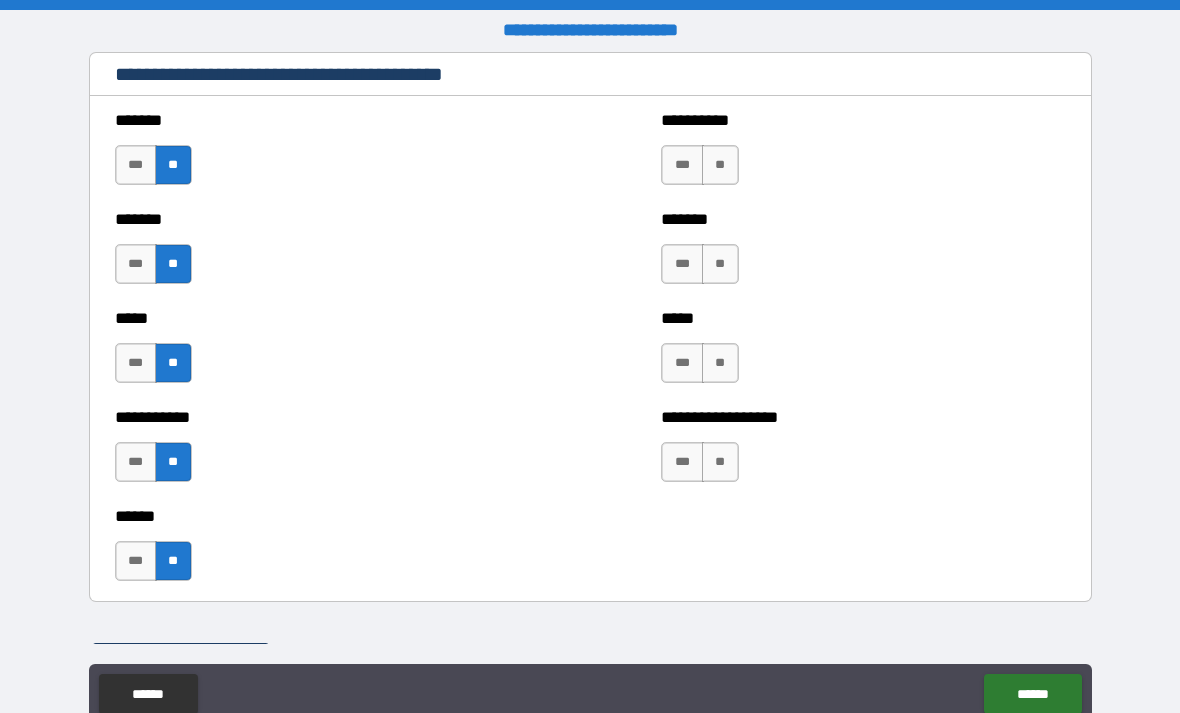click on "**" at bounding box center (720, 165) 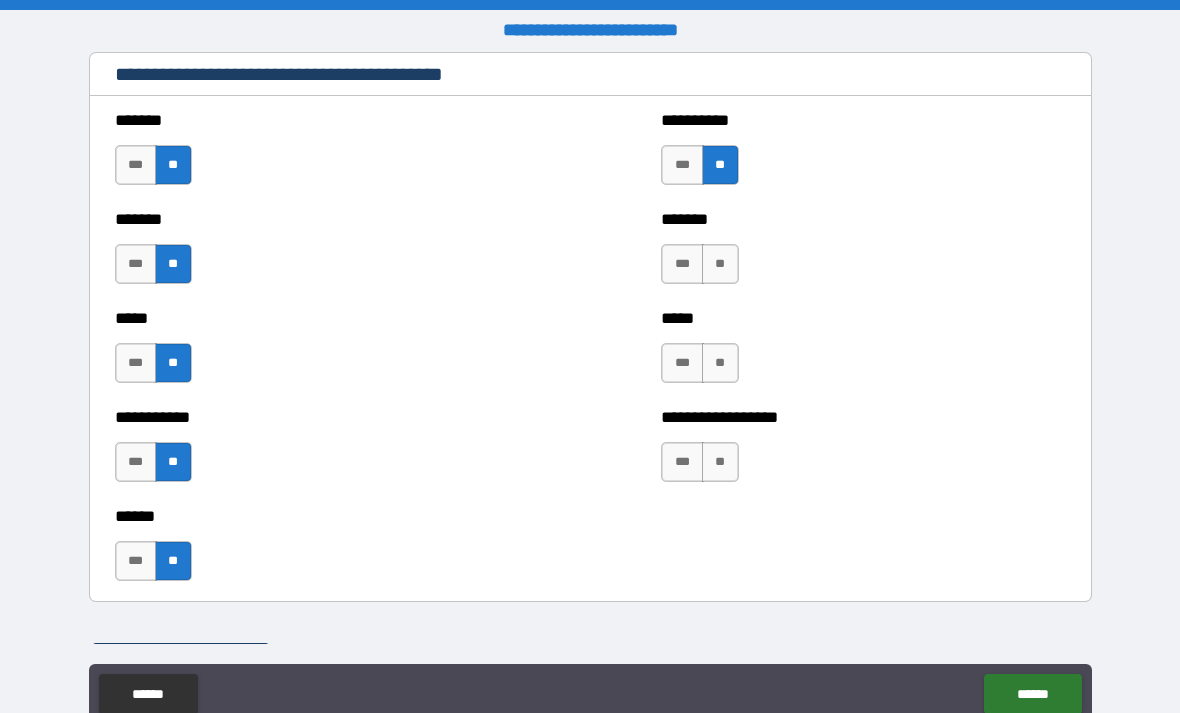 click on "**" at bounding box center (720, 264) 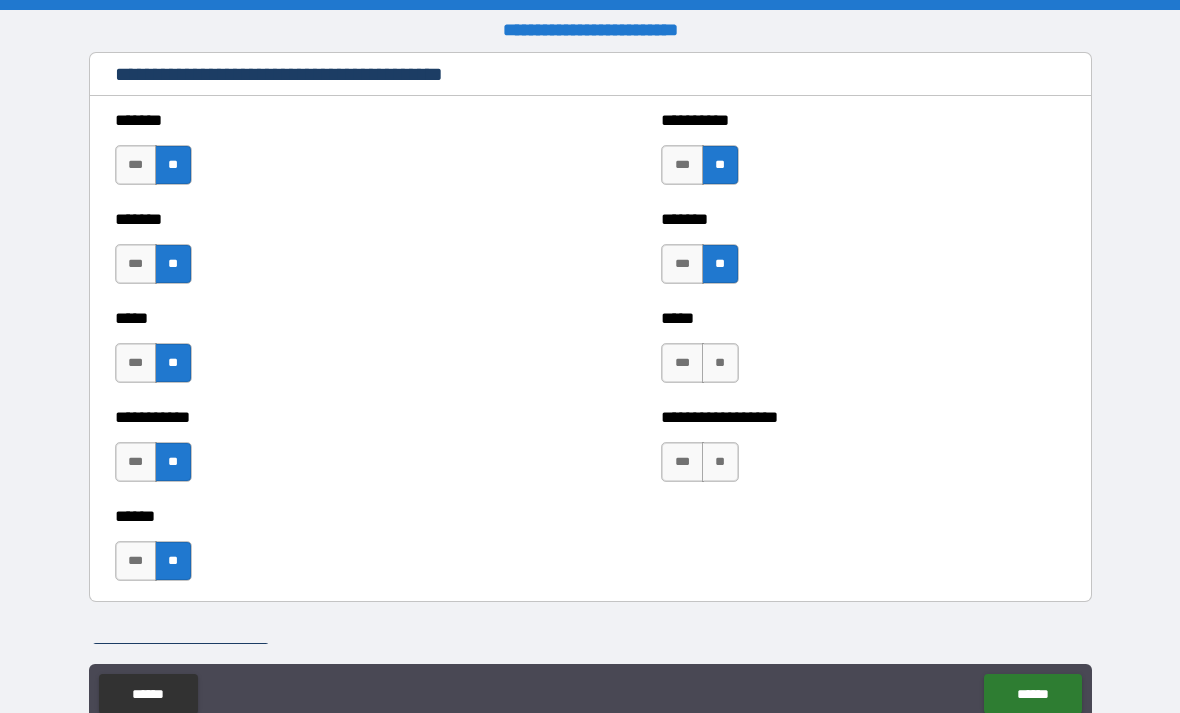 click on "**" at bounding box center (720, 363) 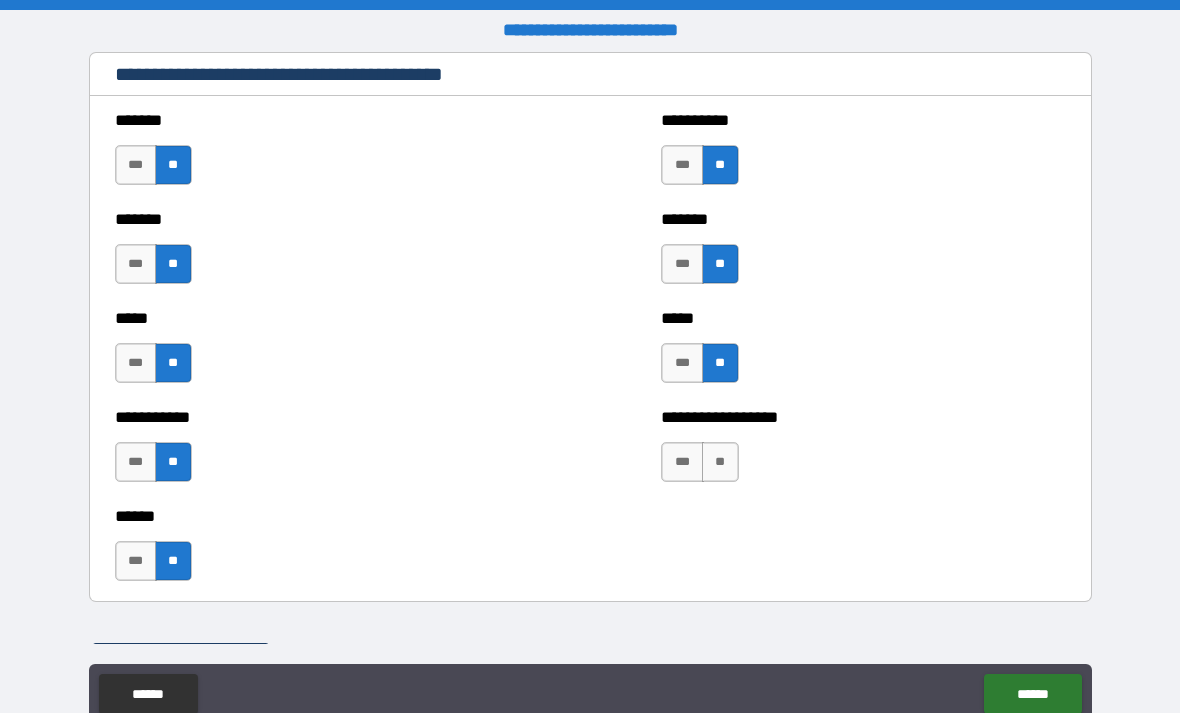 click on "**" at bounding box center [720, 462] 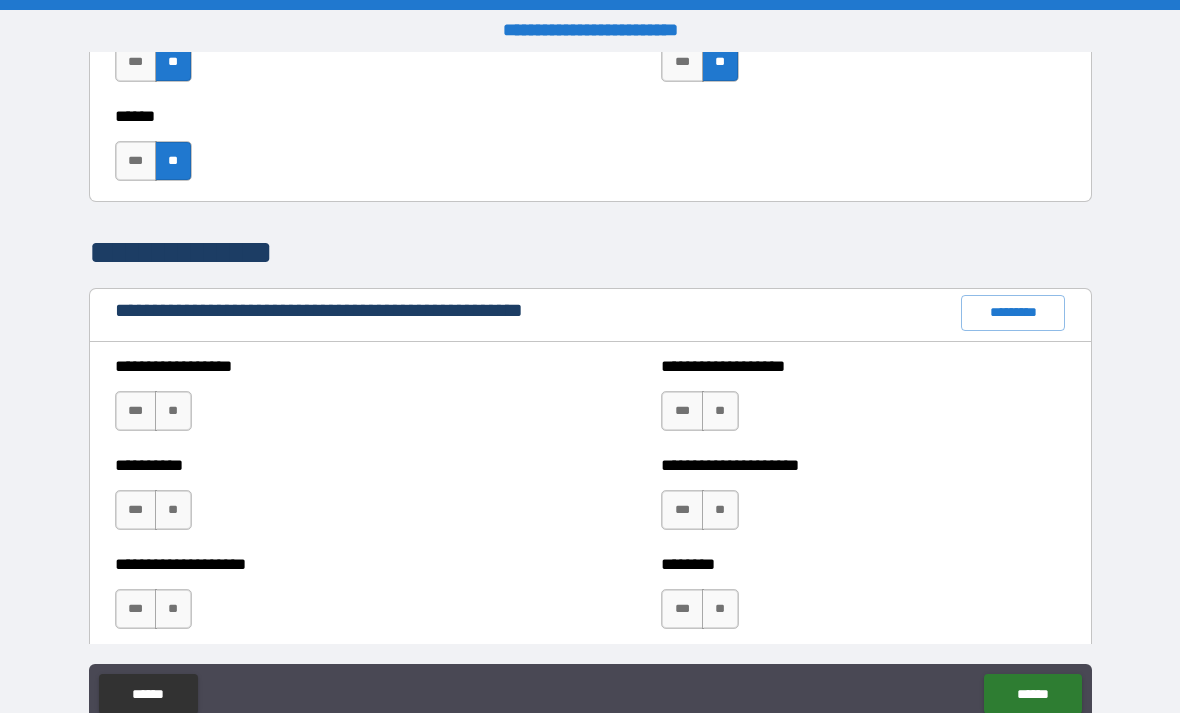 scroll, scrollTop: 2187, scrollLeft: 0, axis: vertical 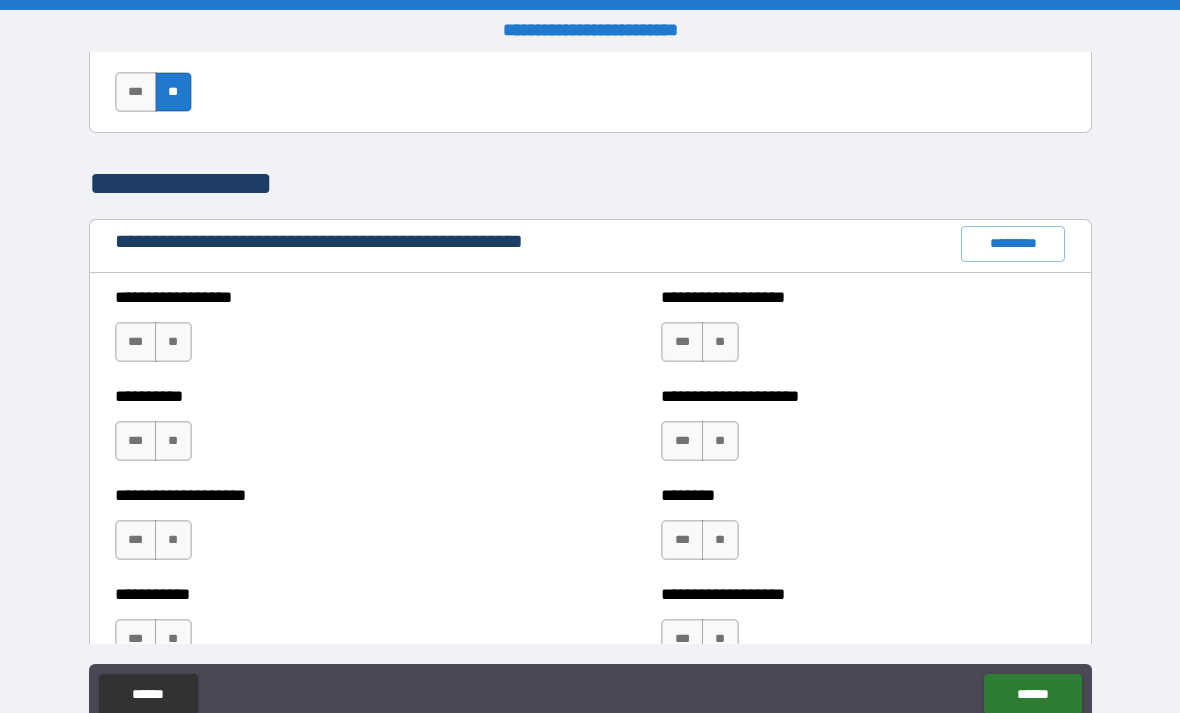 click on "**" at bounding box center (173, 342) 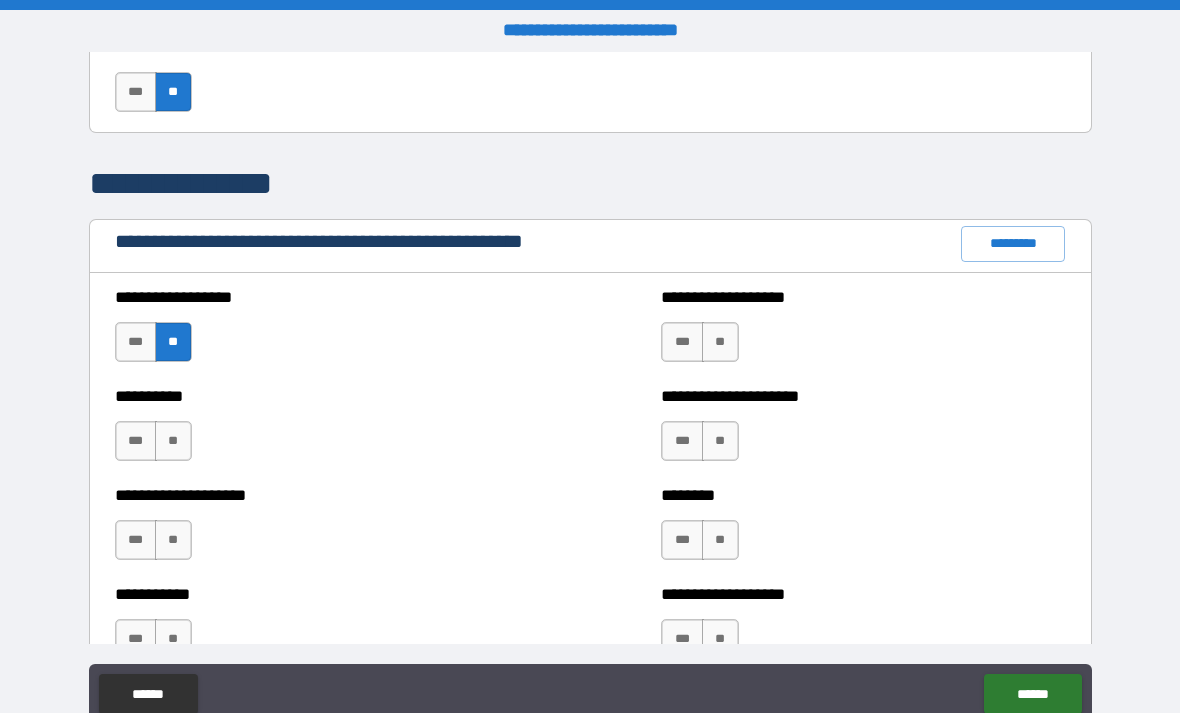 click on "**" at bounding box center (173, 441) 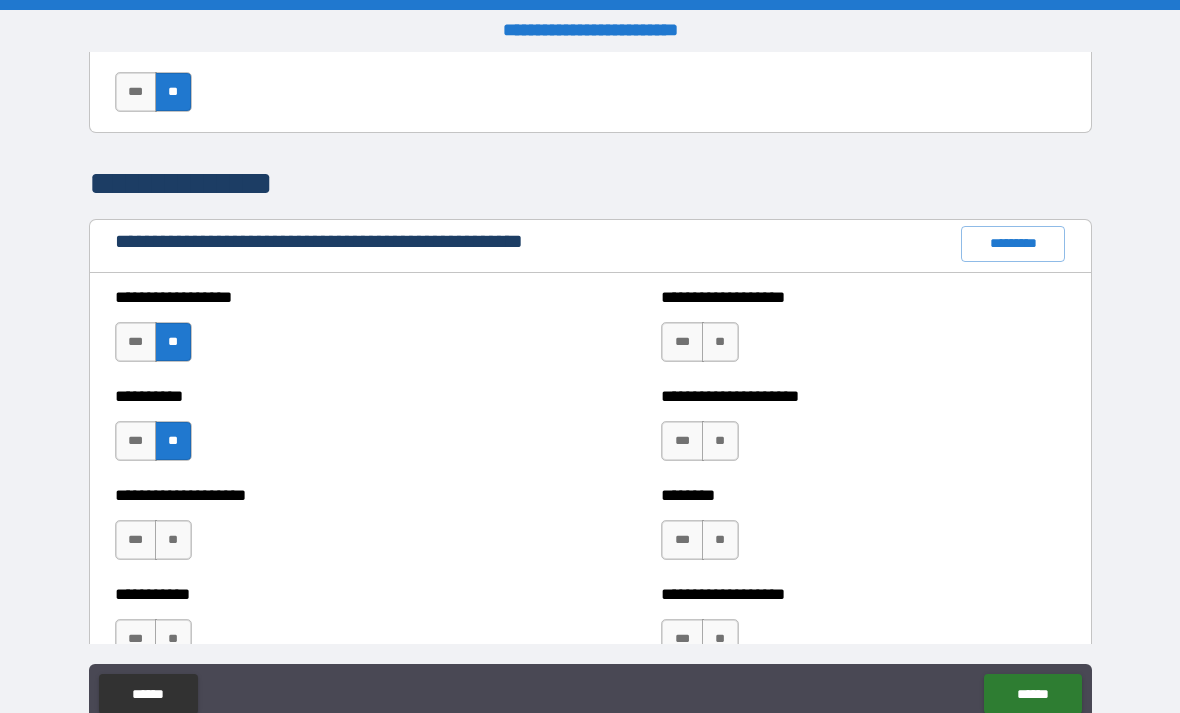 click on "**" at bounding box center [173, 540] 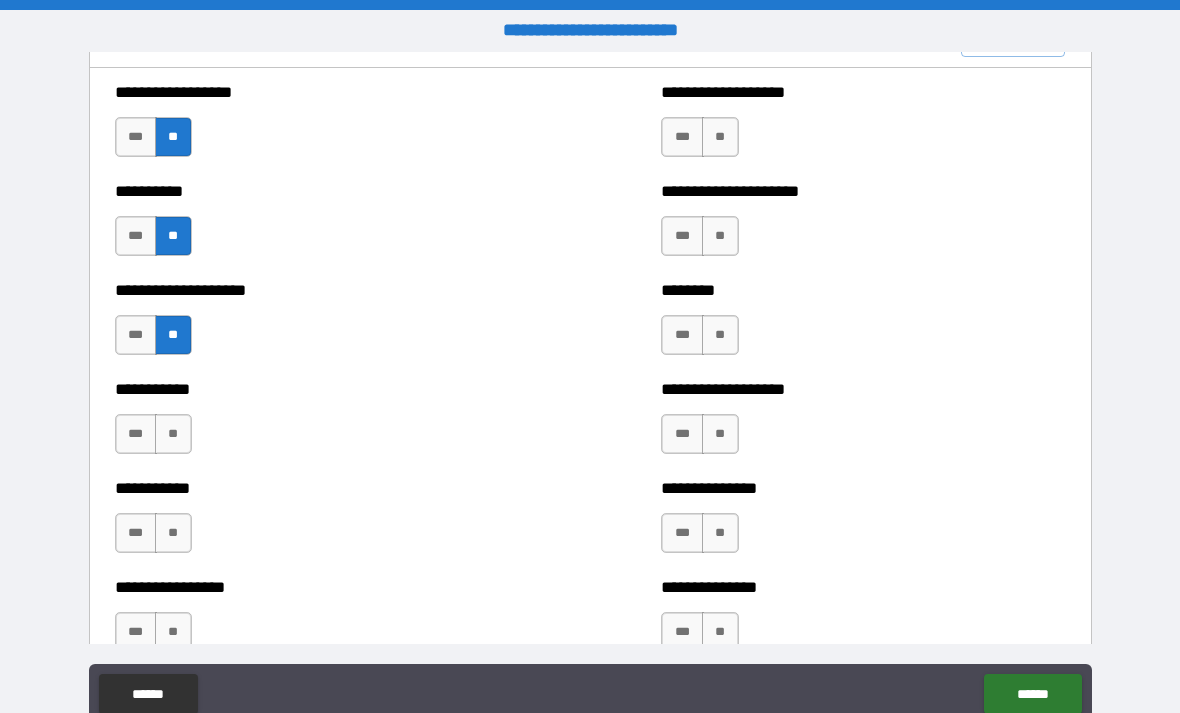 scroll, scrollTop: 2404, scrollLeft: 0, axis: vertical 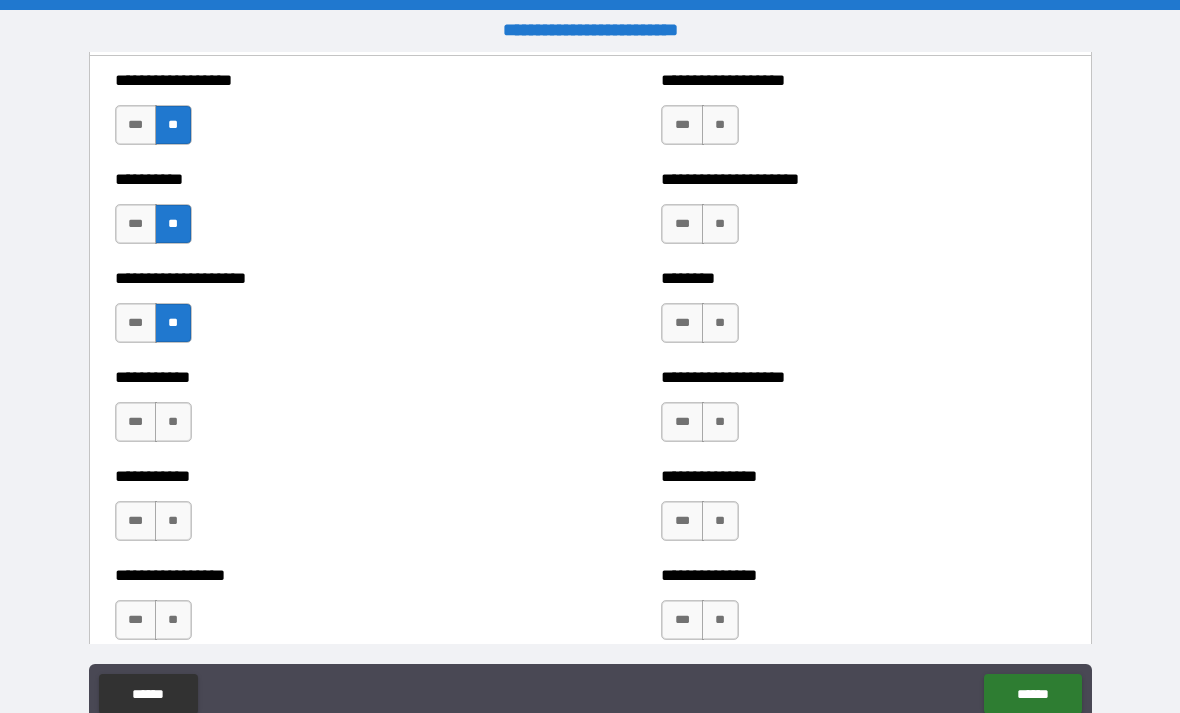 click on "**" at bounding box center (173, 422) 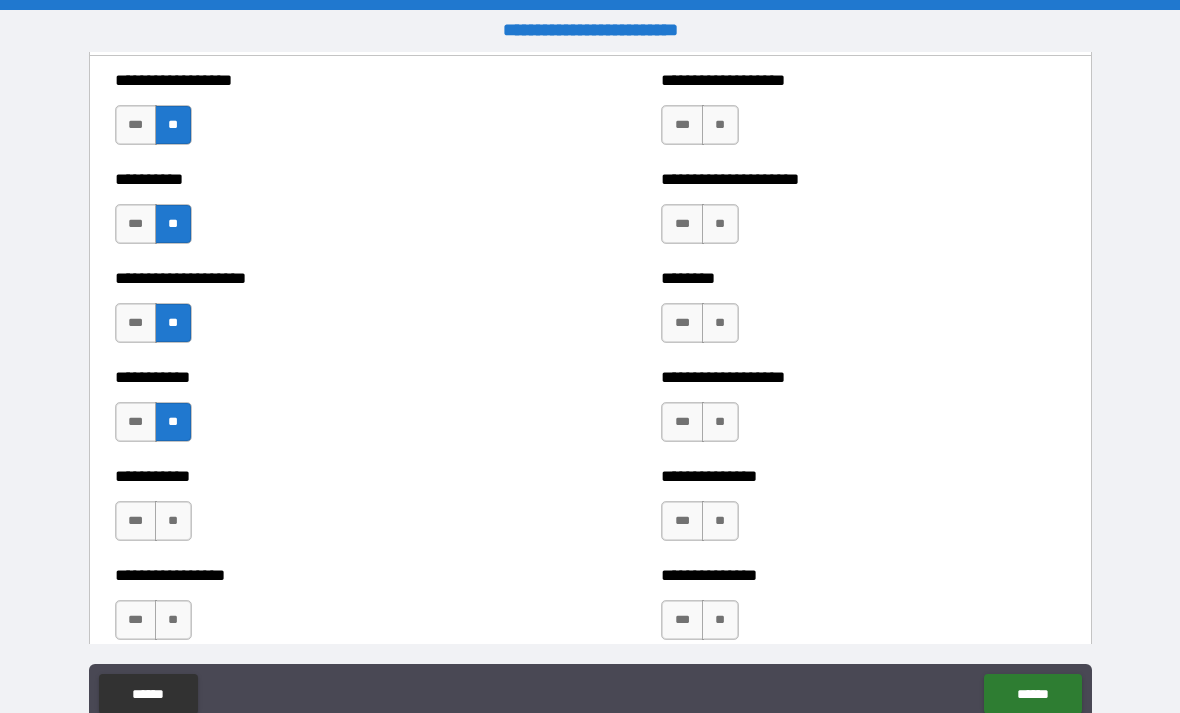click on "**" at bounding box center (173, 521) 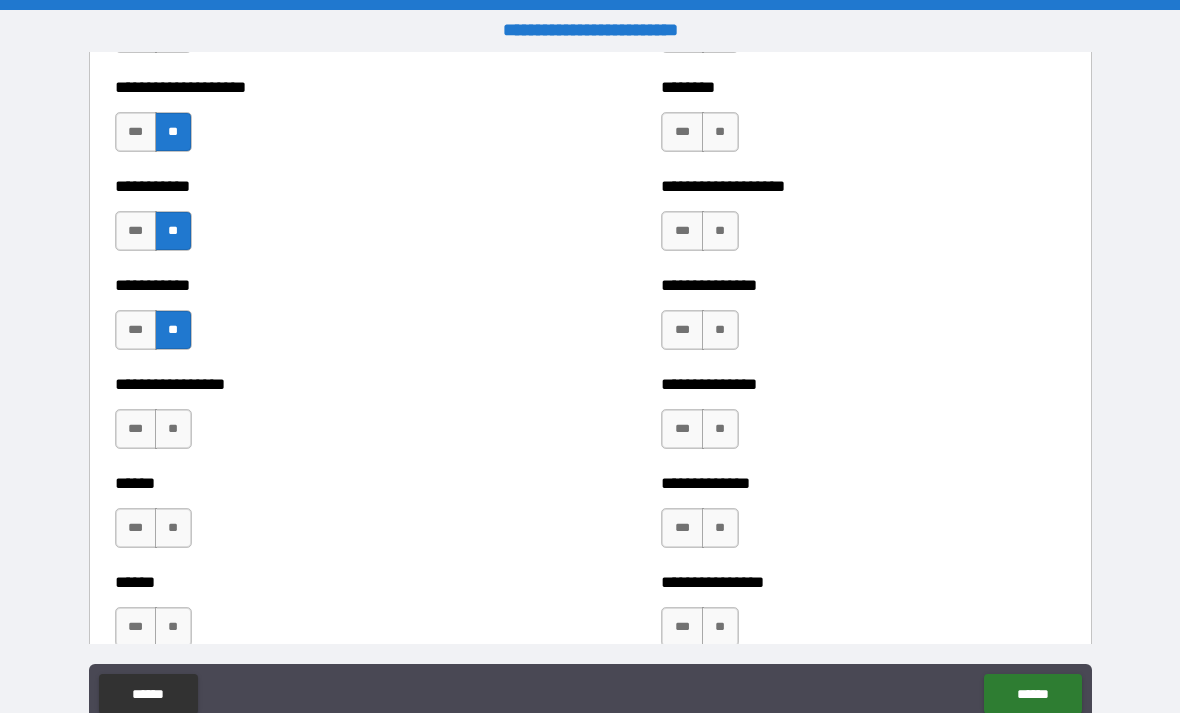 scroll, scrollTop: 2602, scrollLeft: 0, axis: vertical 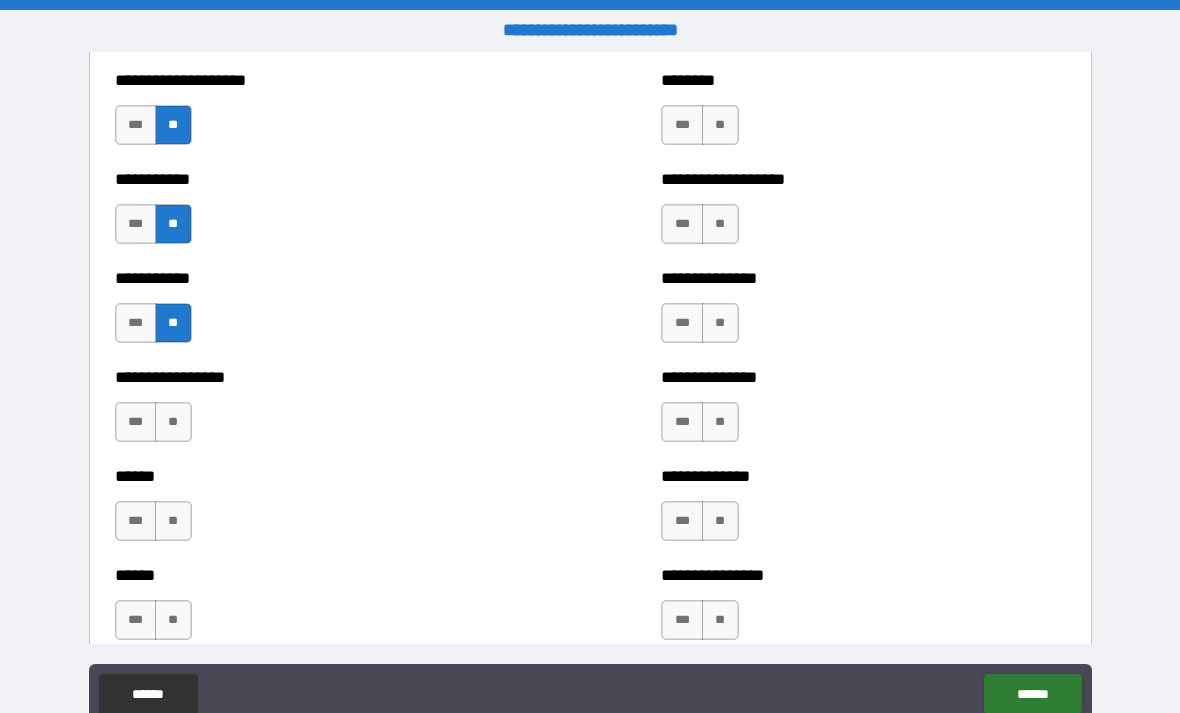 click on "**" at bounding box center (173, 422) 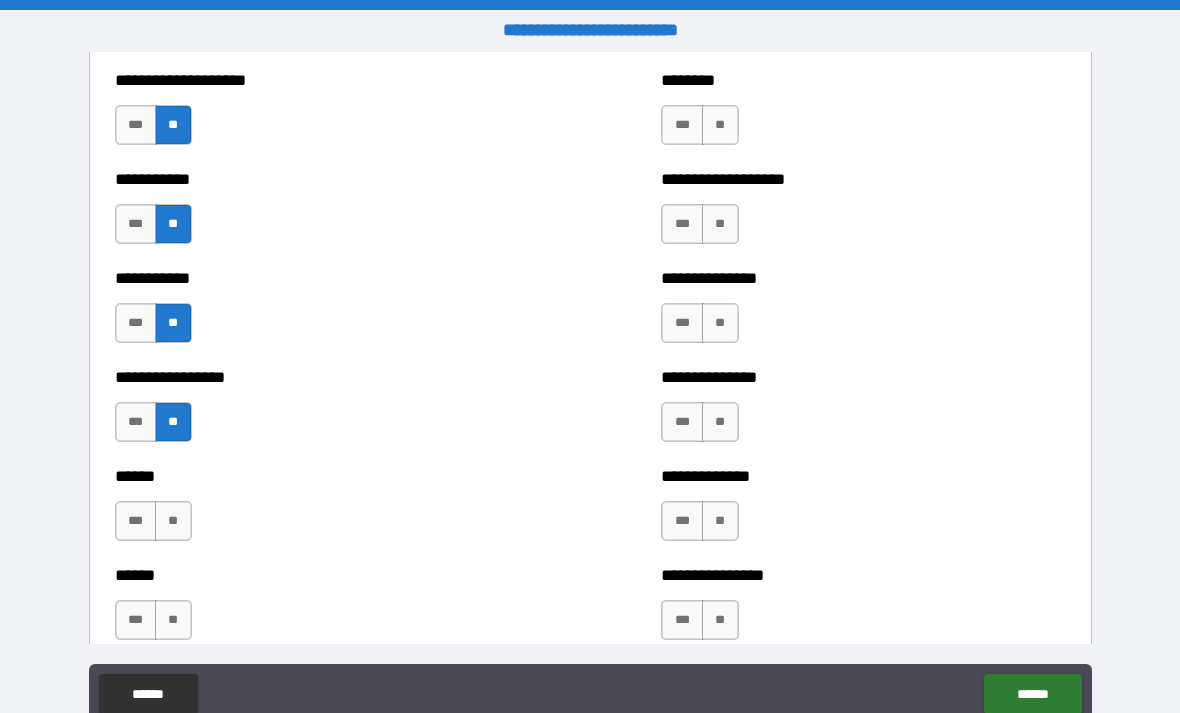 click on "**" at bounding box center (173, 521) 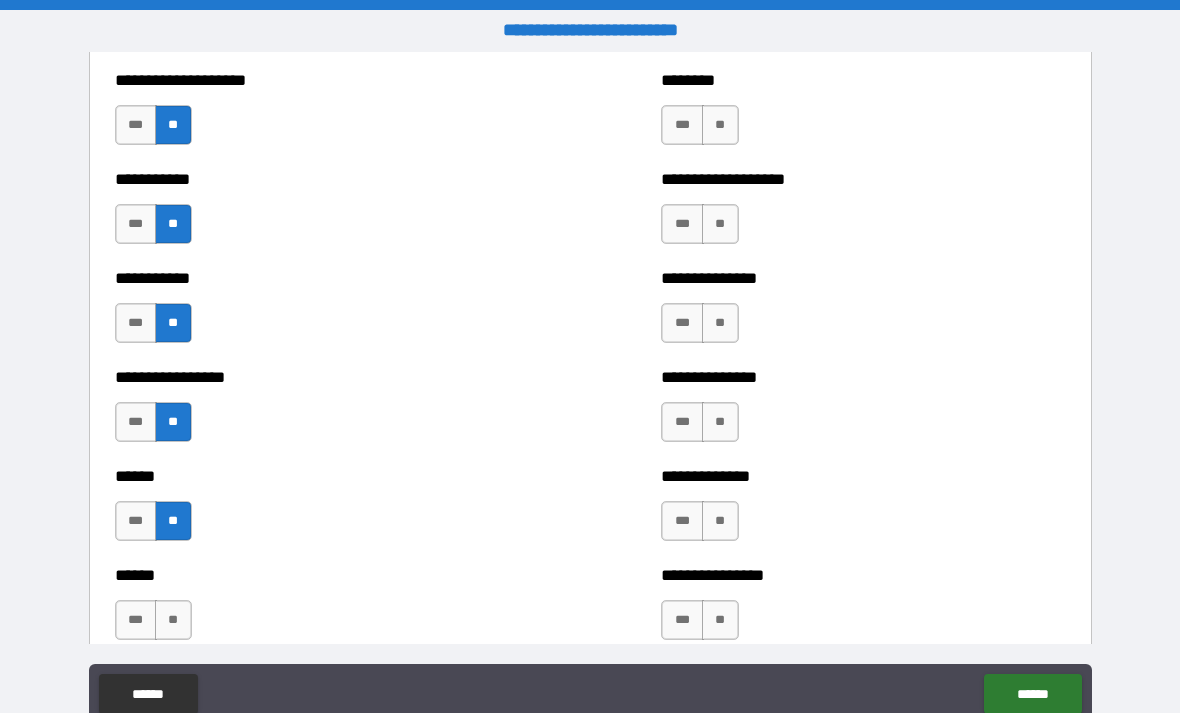 scroll, scrollTop: 2725, scrollLeft: 0, axis: vertical 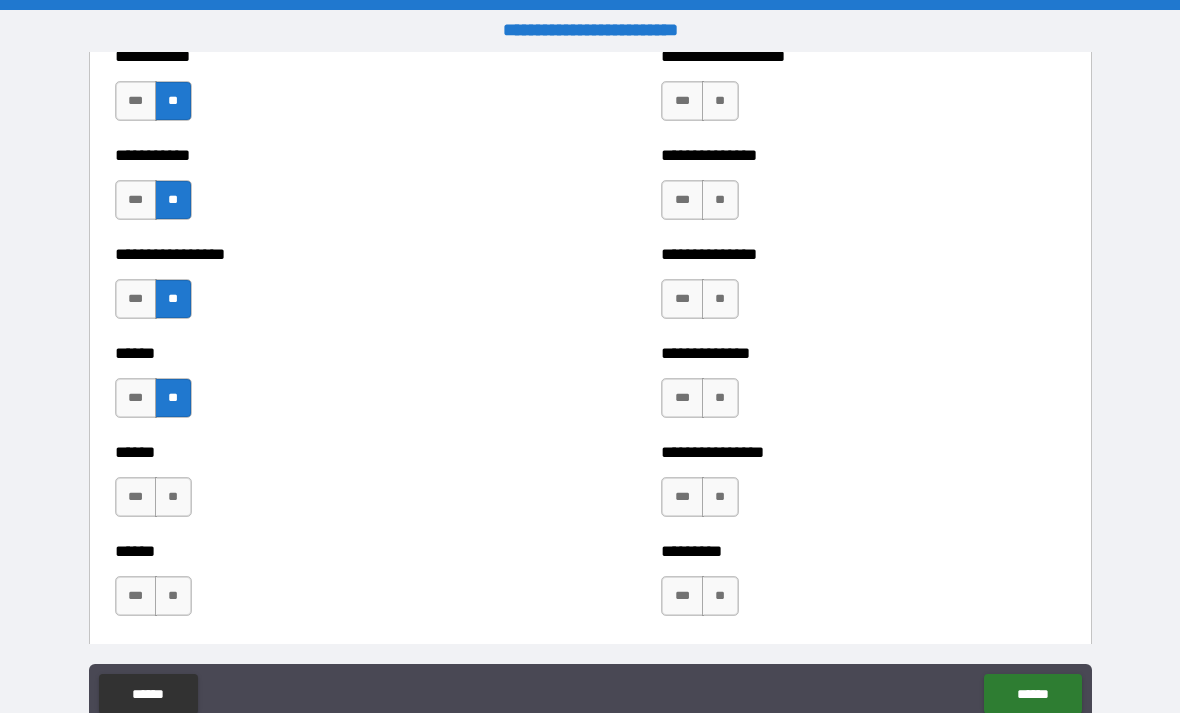 click on "**" at bounding box center (173, 497) 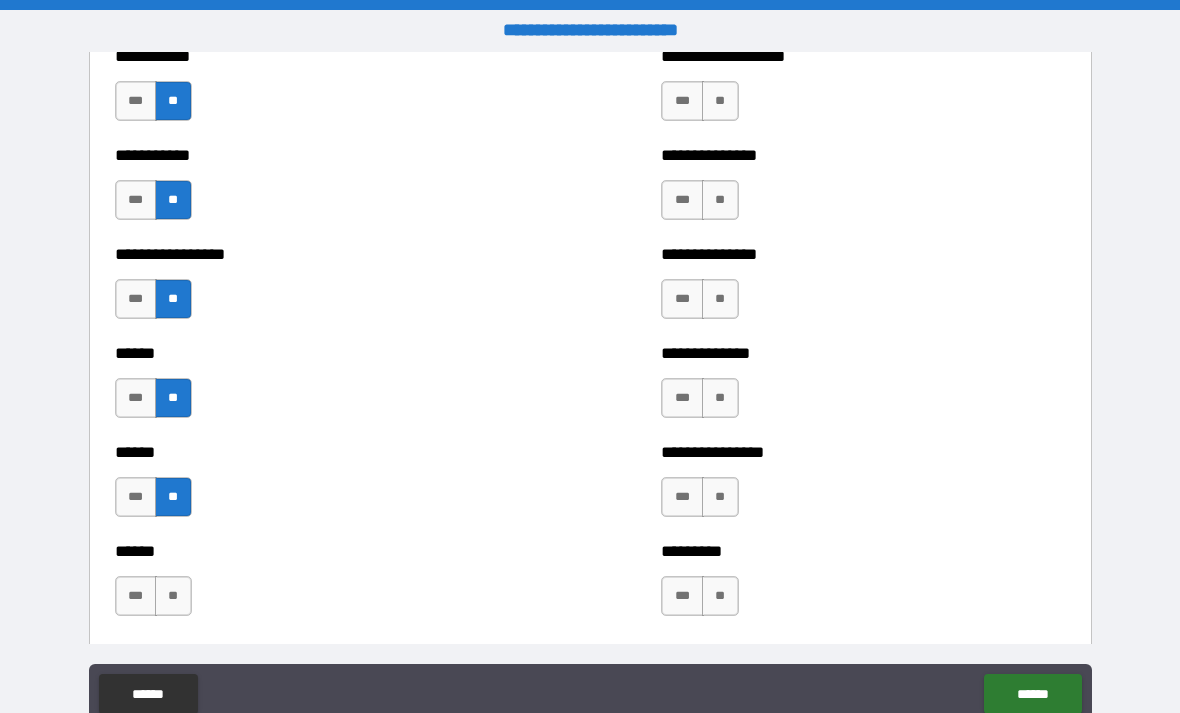 click on "**" at bounding box center (173, 596) 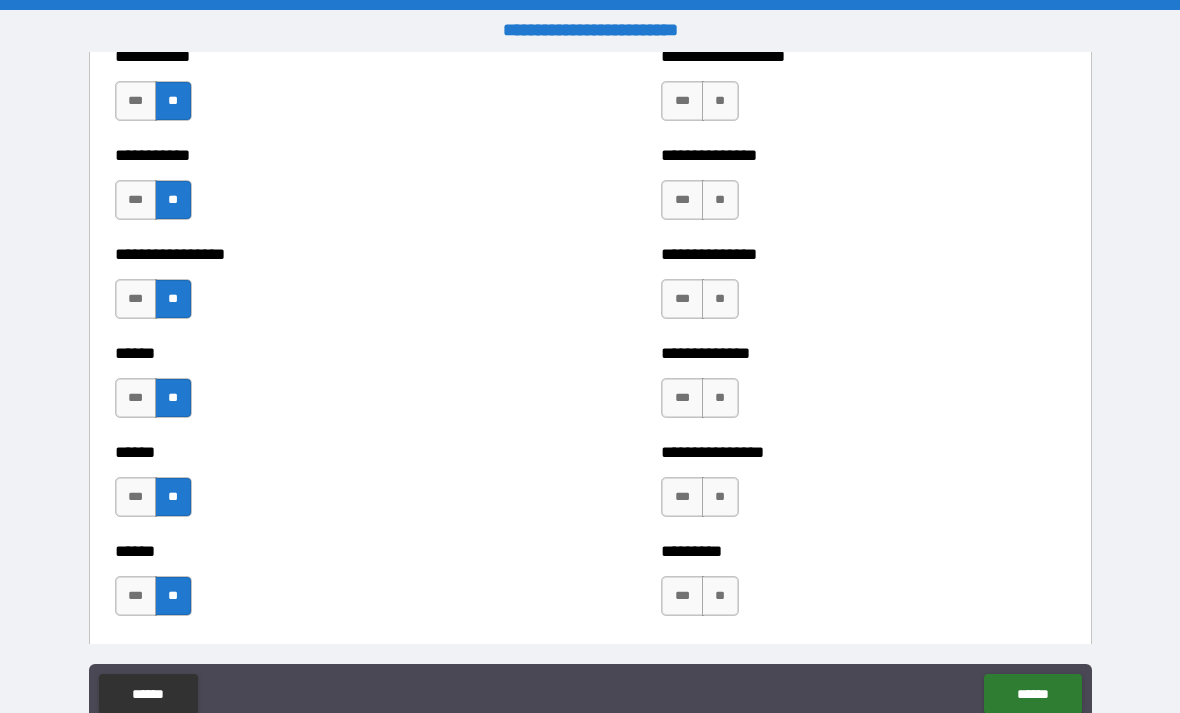 click on "**" at bounding box center (720, 101) 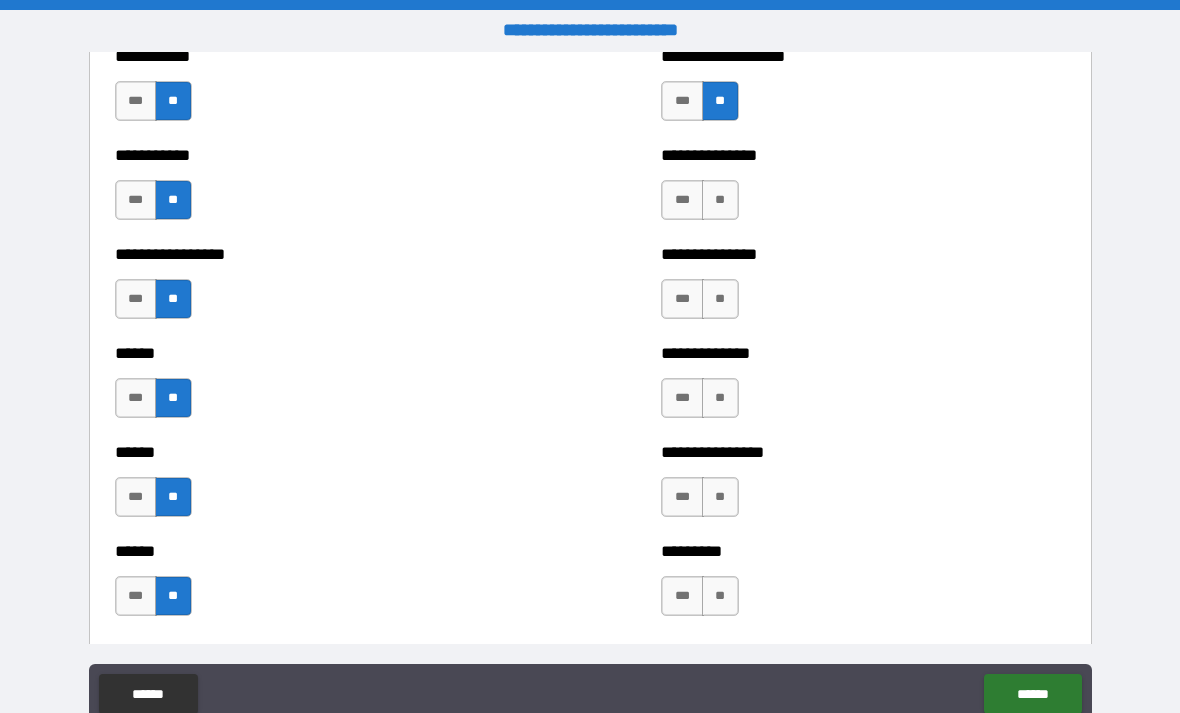 click on "**" at bounding box center (720, 200) 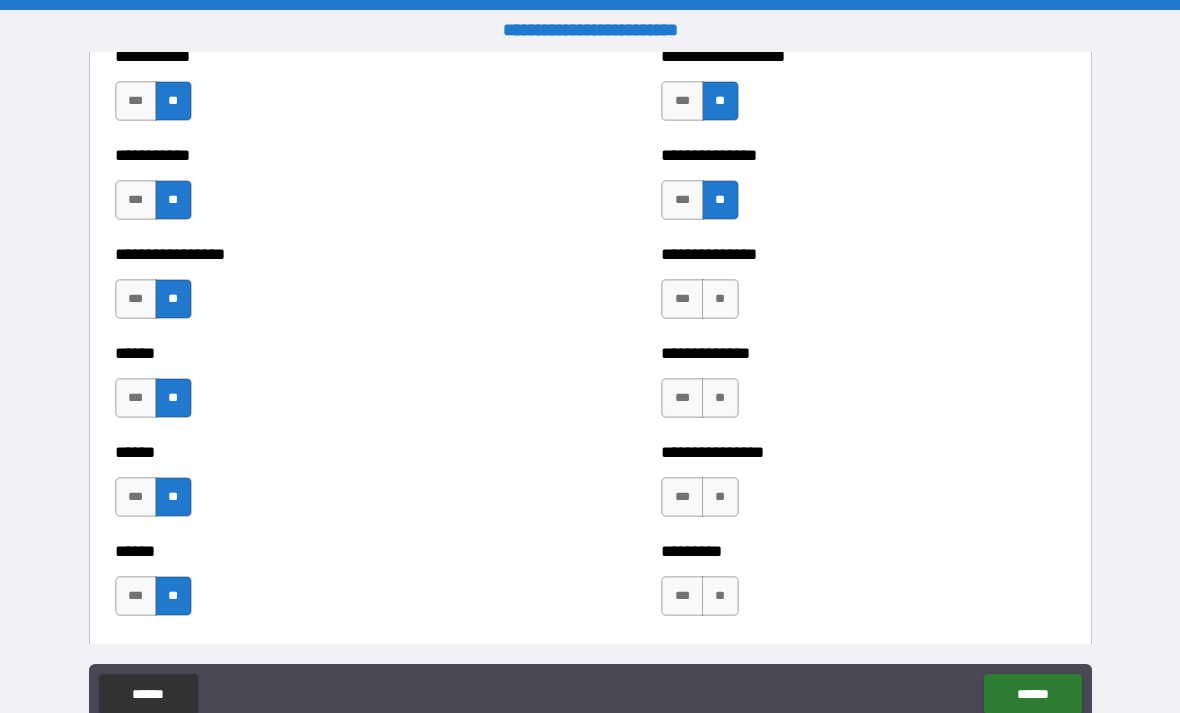 click on "**" at bounding box center (720, 299) 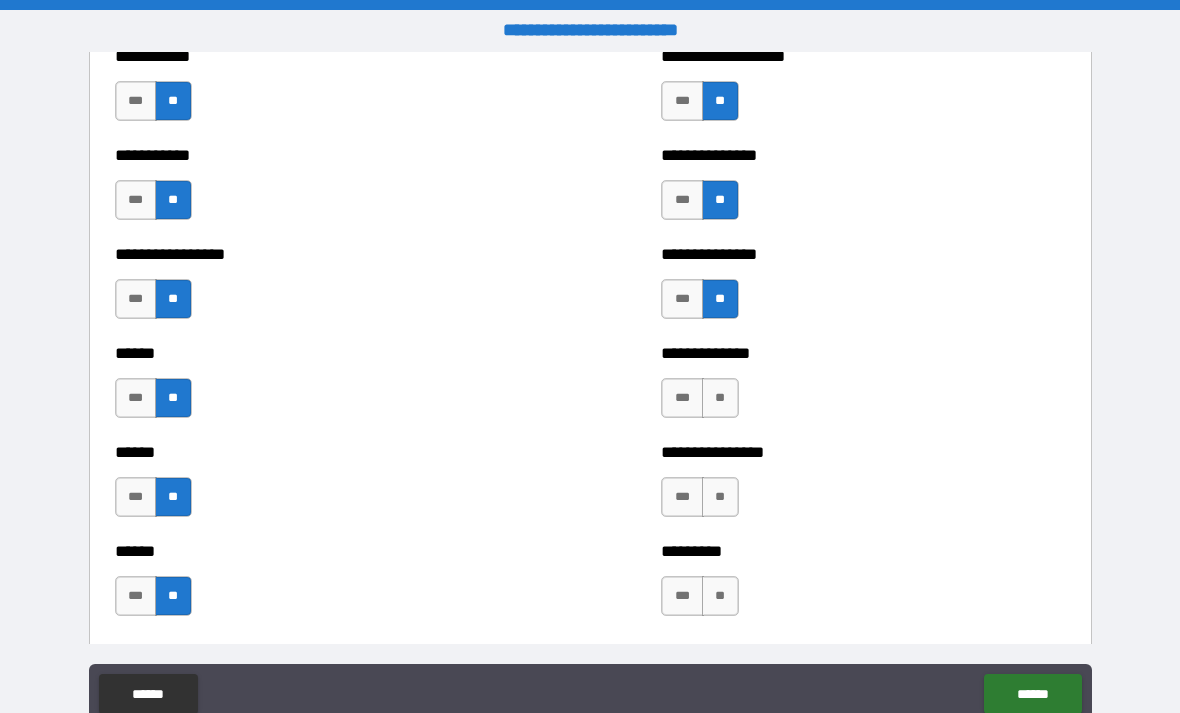 click on "**" at bounding box center (720, 398) 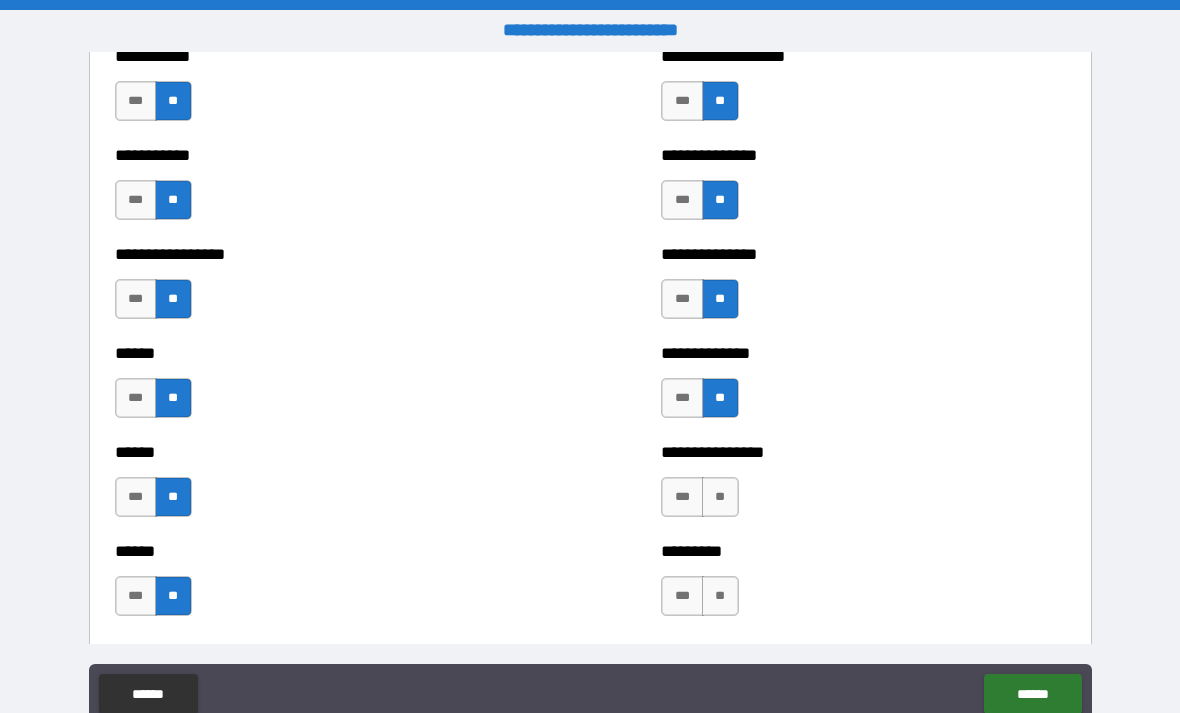 click on "**" at bounding box center (720, 497) 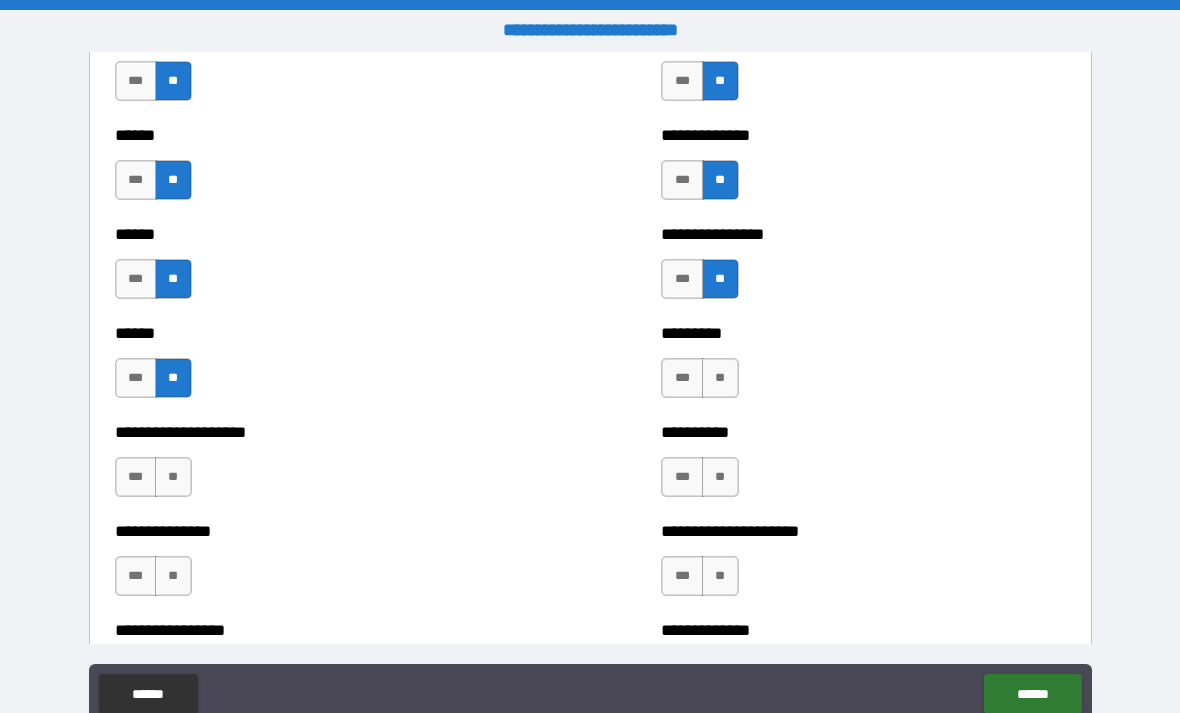 scroll, scrollTop: 2944, scrollLeft: 0, axis: vertical 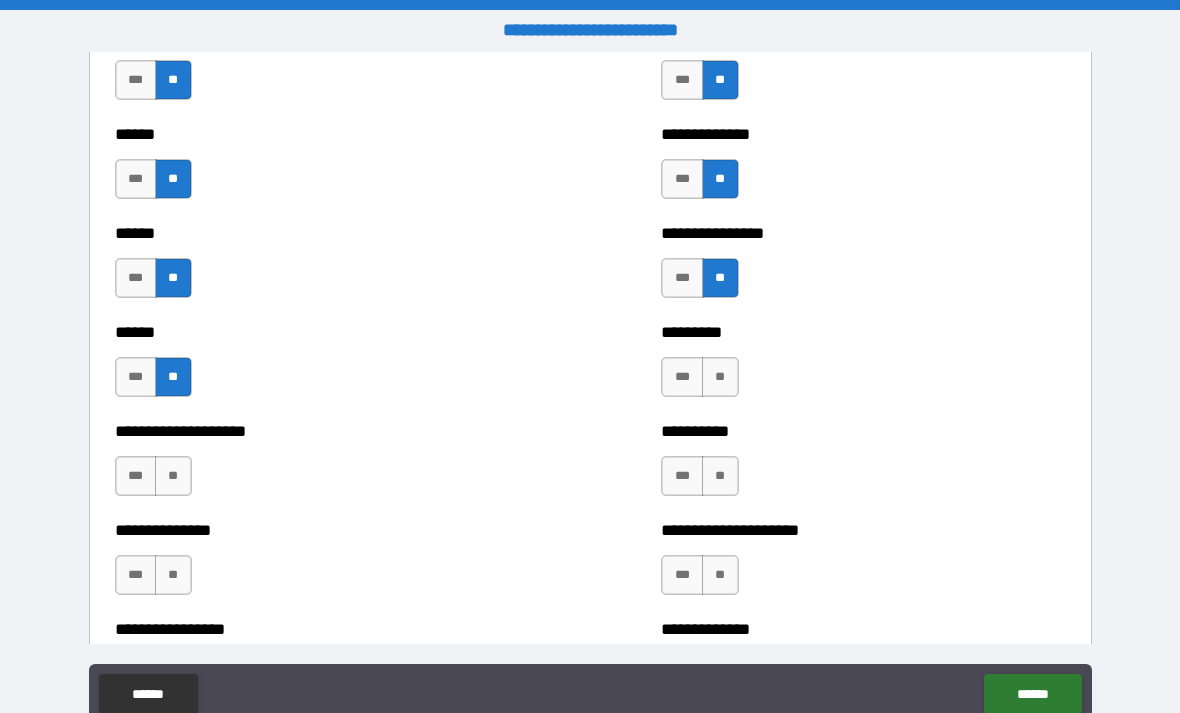 click on "**" at bounding box center [720, 377] 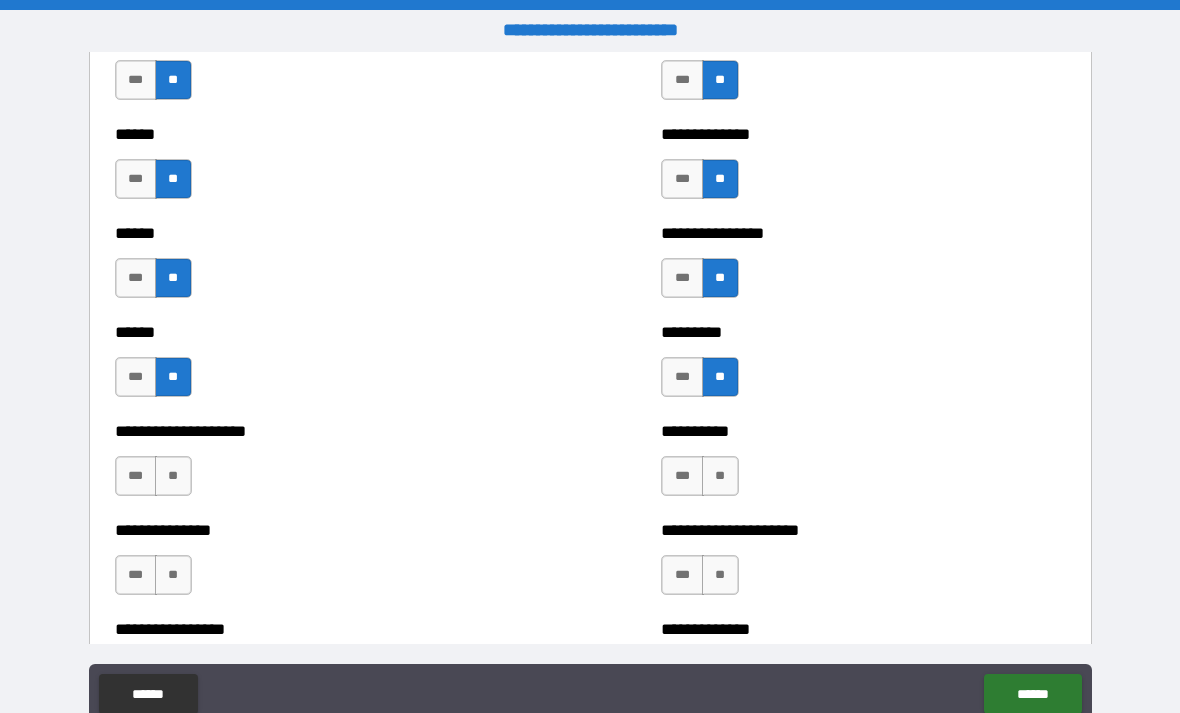 click on "**" at bounding box center (720, 476) 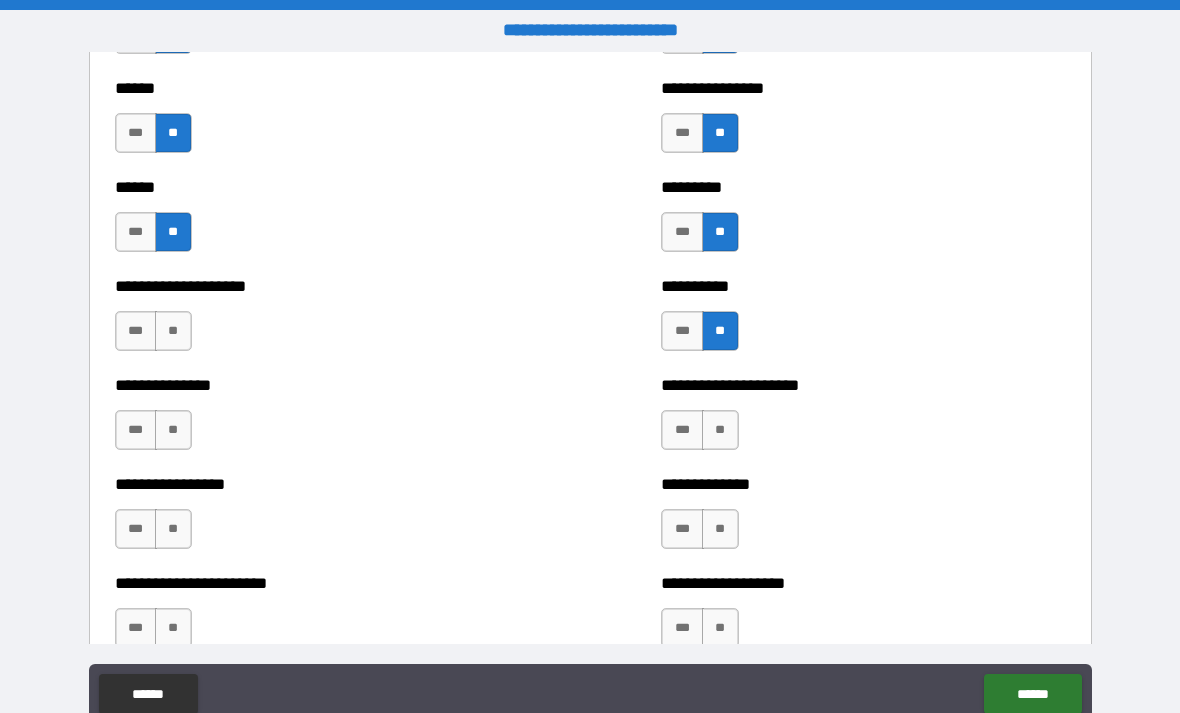 scroll, scrollTop: 3093, scrollLeft: 0, axis: vertical 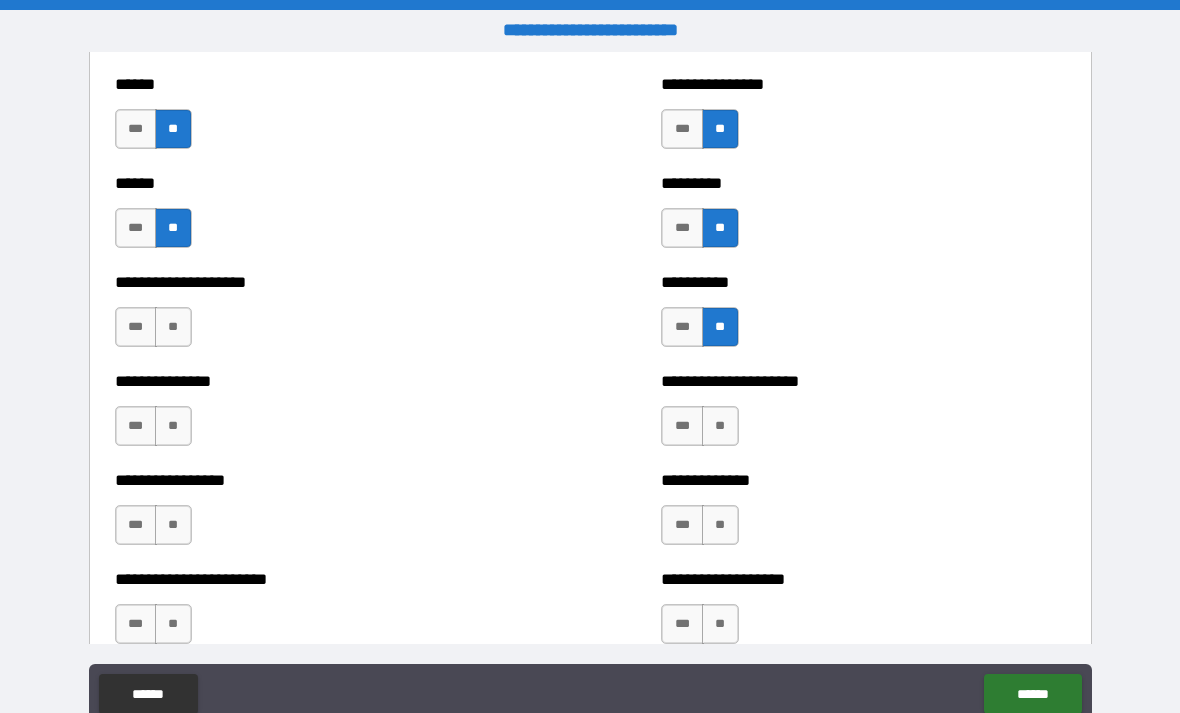 click on "**" at bounding box center (720, 426) 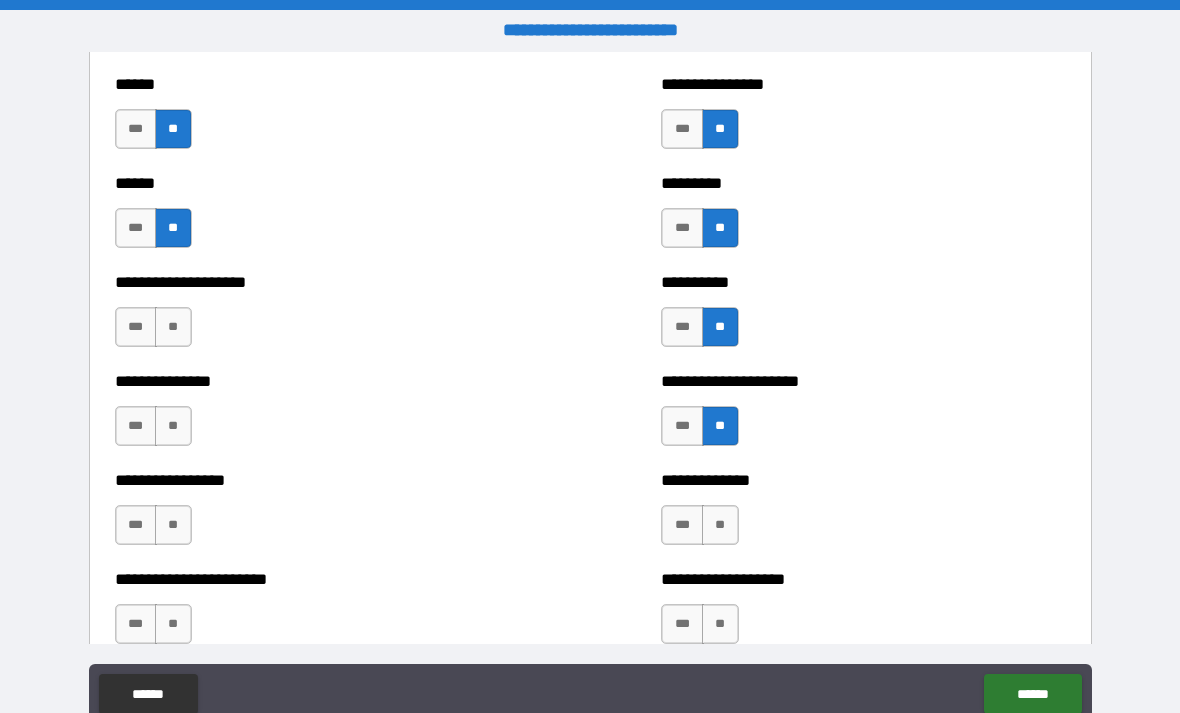 click on "**" at bounding box center (720, 525) 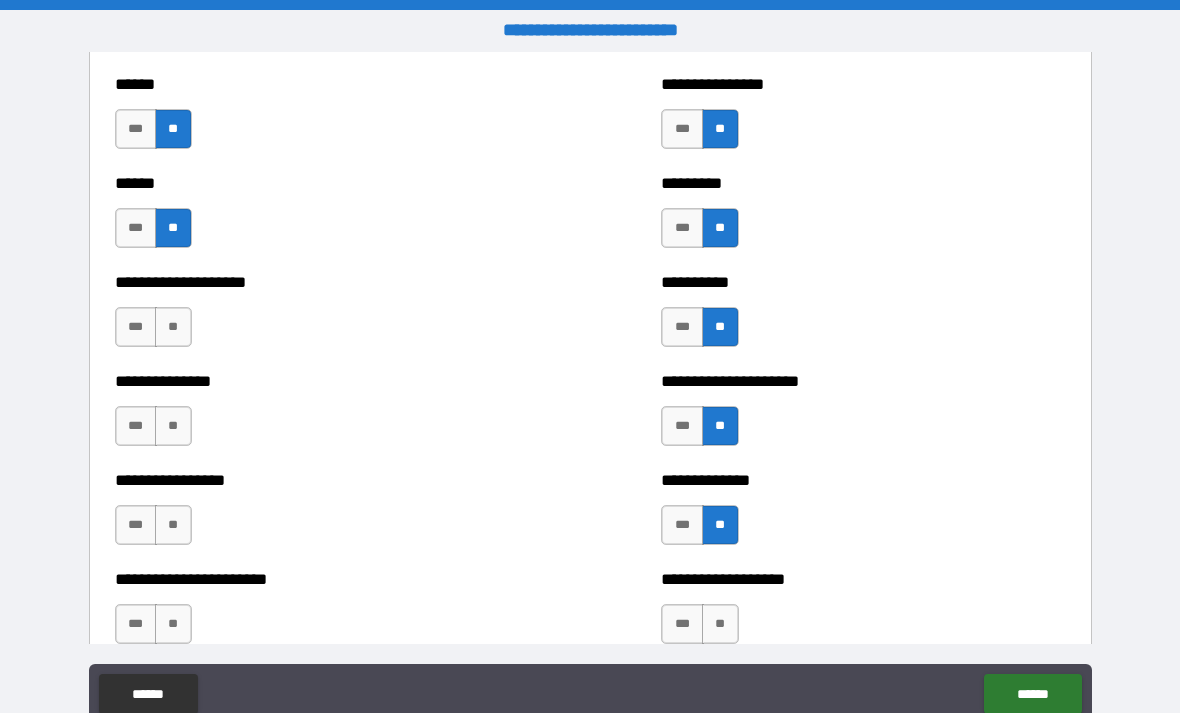 click on "**" at bounding box center [720, 624] 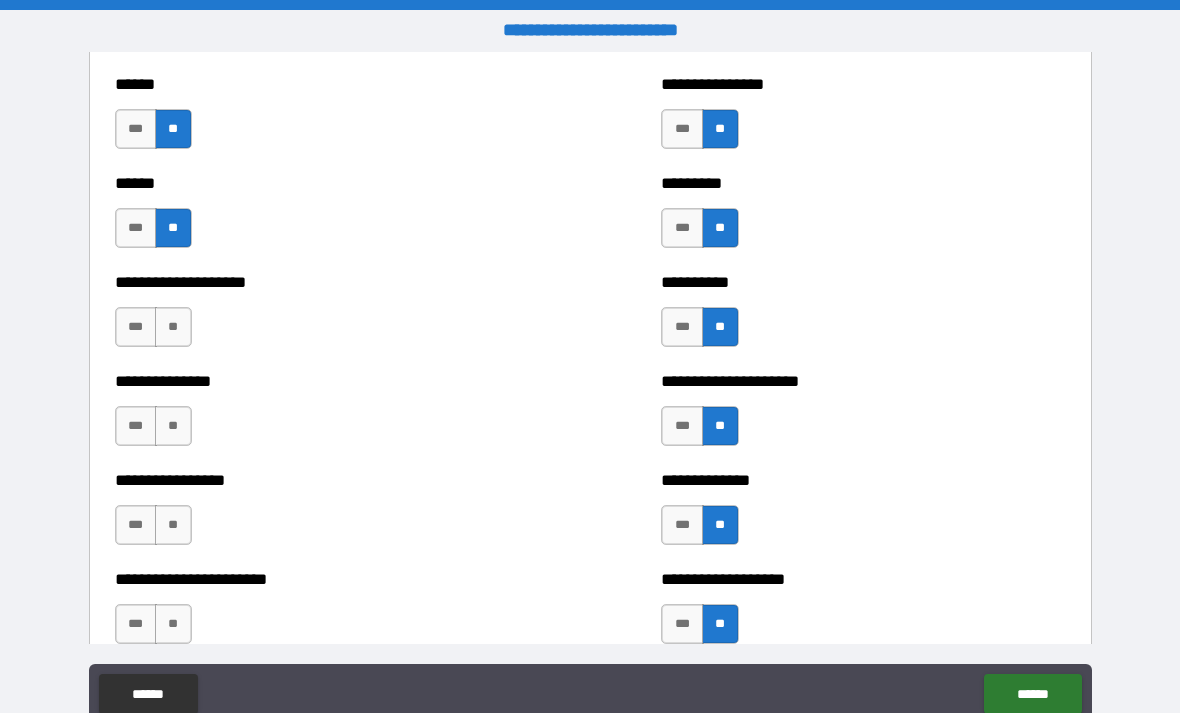 click on "**" at bounding box center (173, 327) 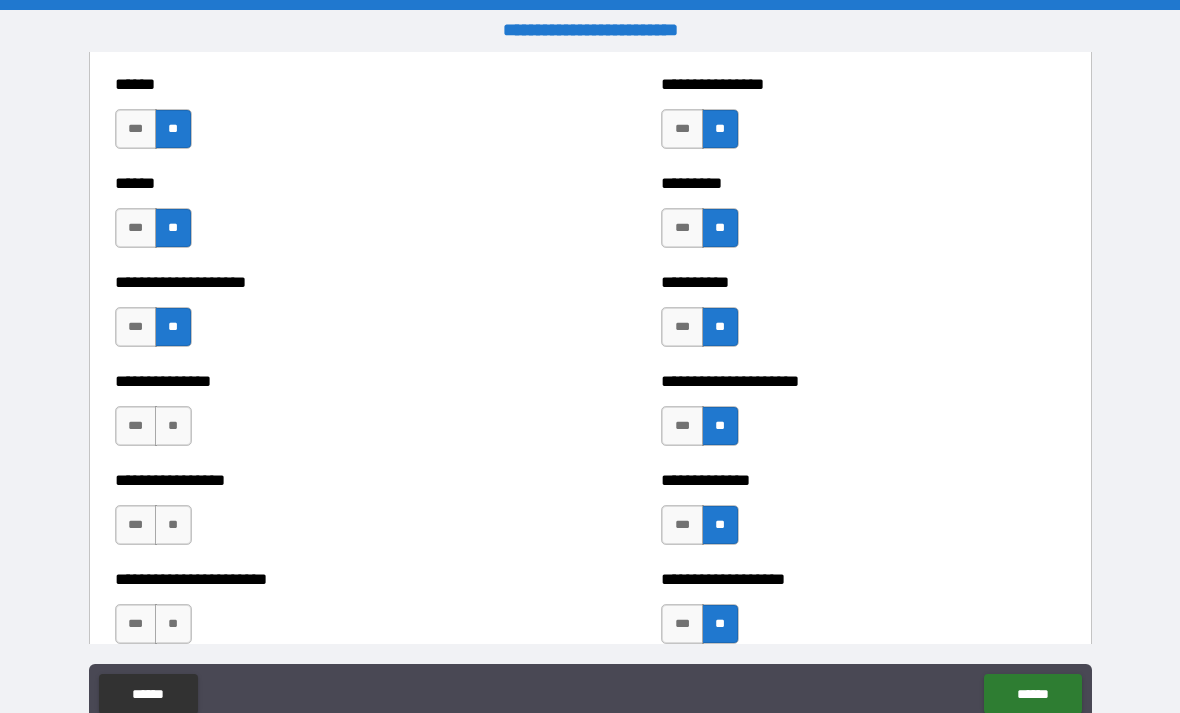 click on "**" at bounding box center [173, 426] 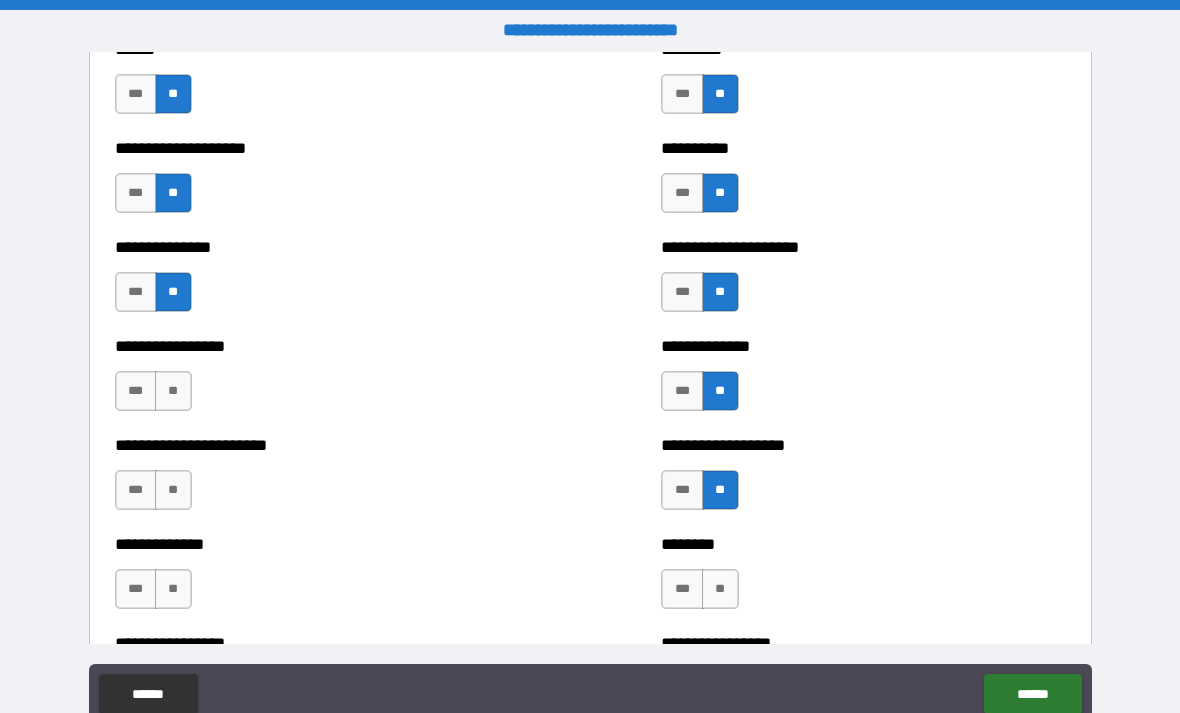 scroll, scrollTop: 3228, scrollLeft: 0, axis: vertical 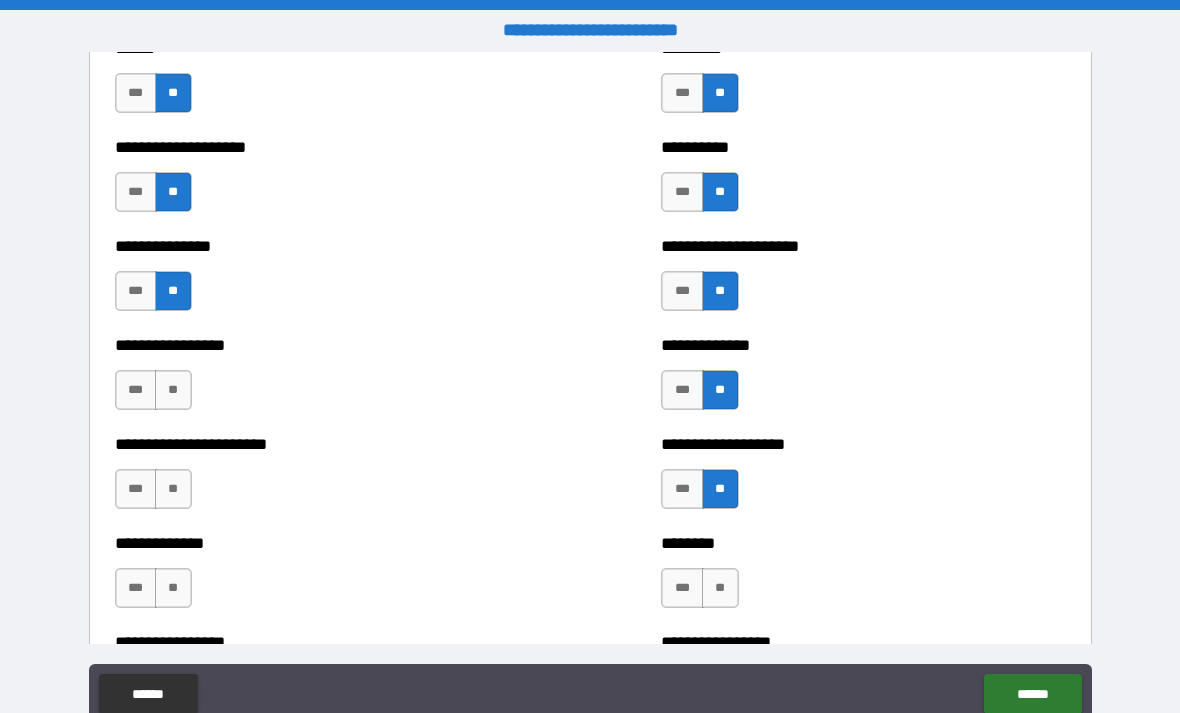 click on "**" at bounding box center (173, 390) 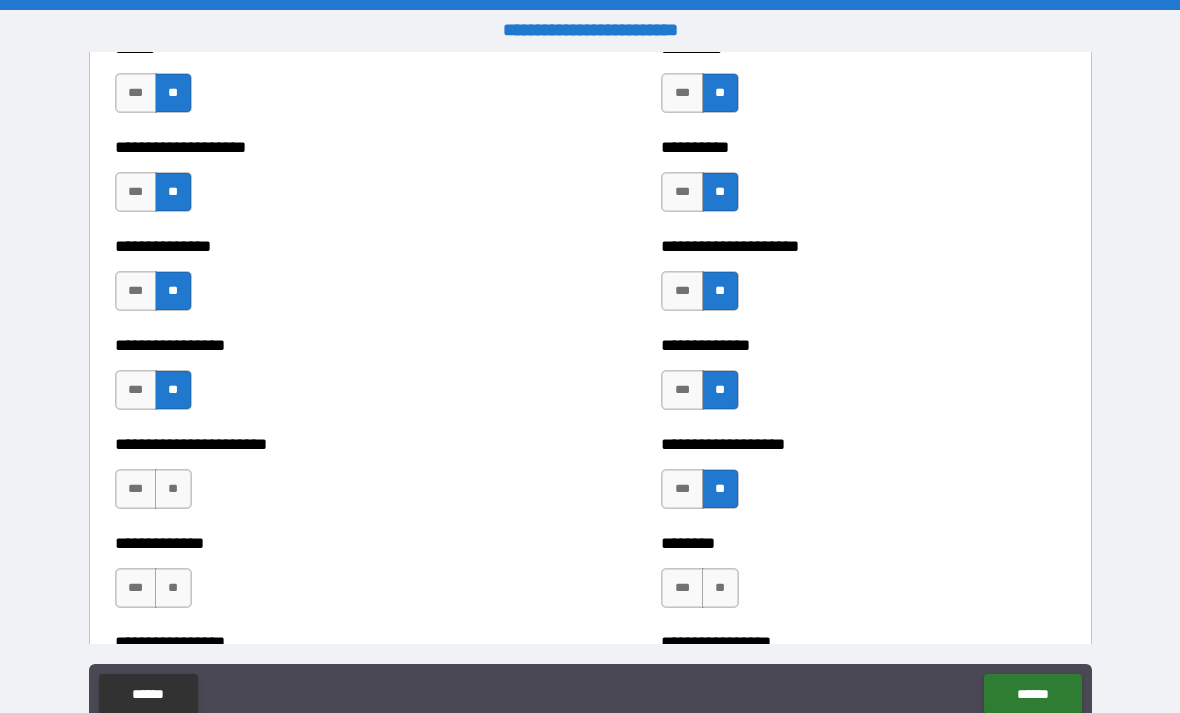 click on "**" at bounding box center [173, 489] 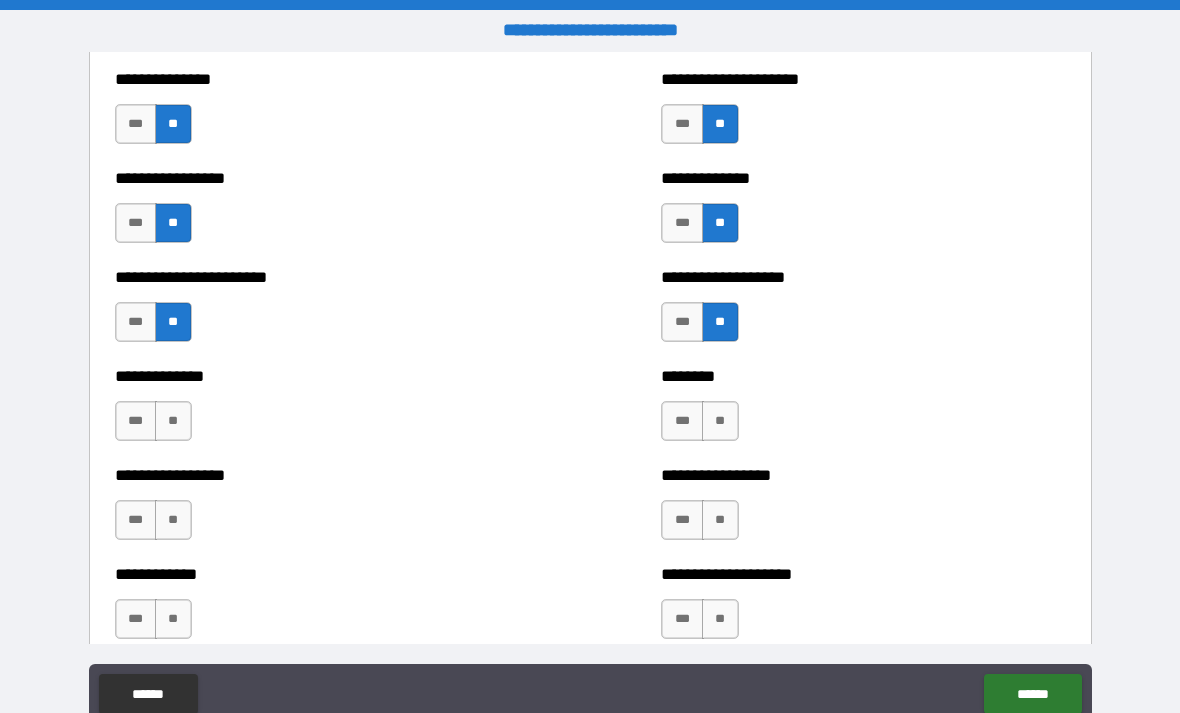 scroll, scrollTop: 3402, scrollLeft: 0, axis: vertical 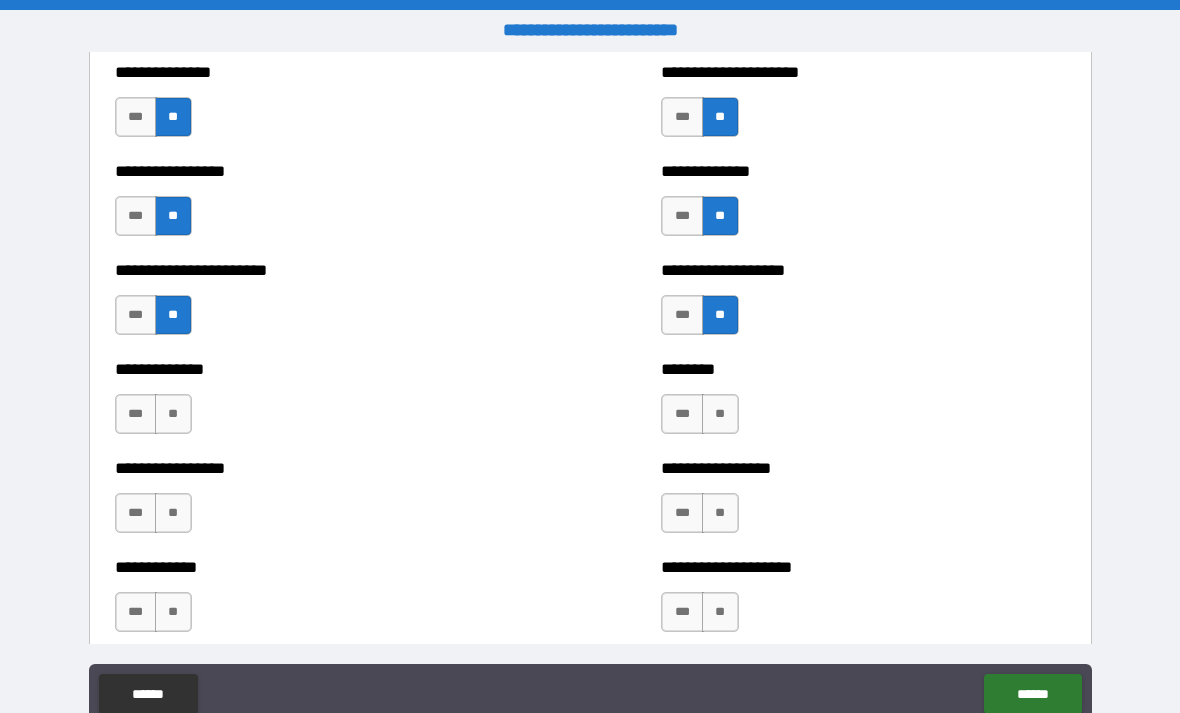 click on "**" at bounding box center [173, 414] 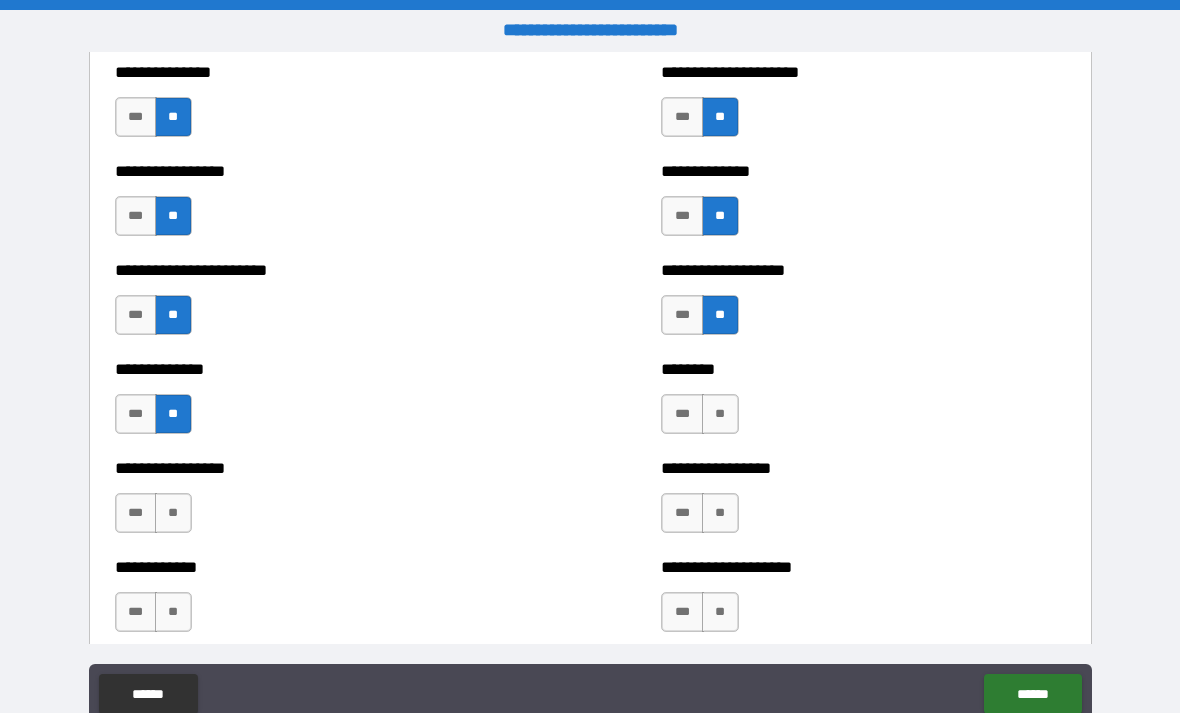 click on "**" at bounding box center [173, 513] 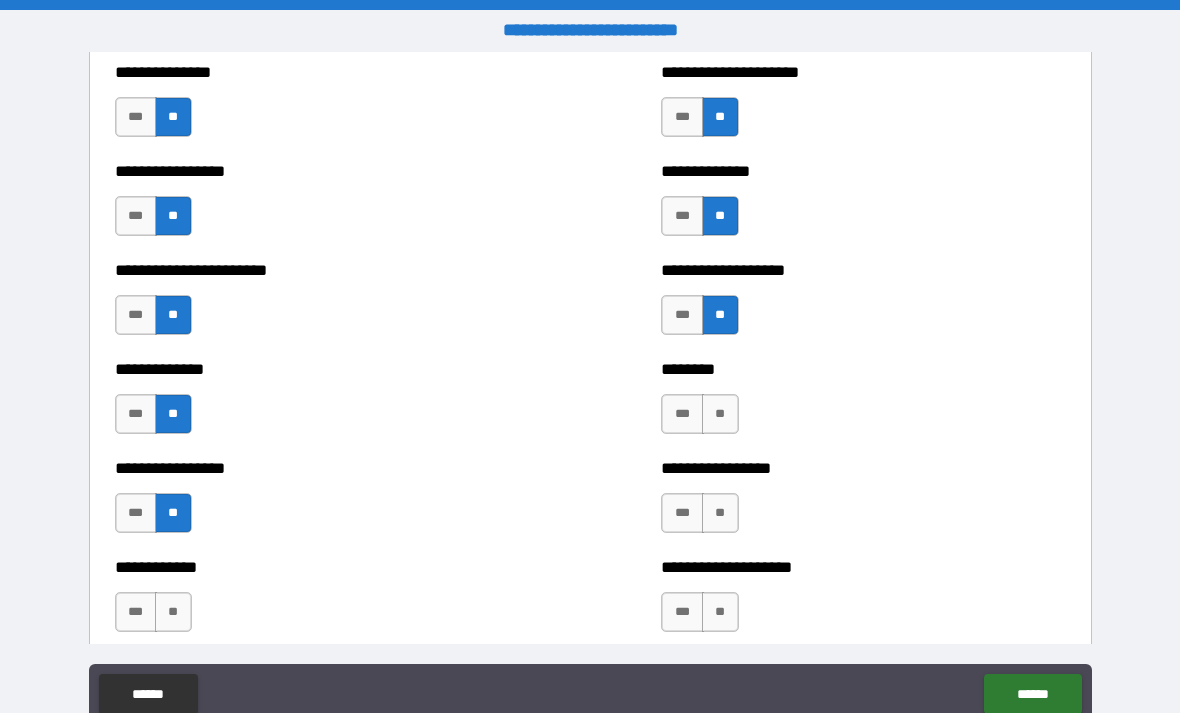 click on "**" at bounding box center [173, 612] 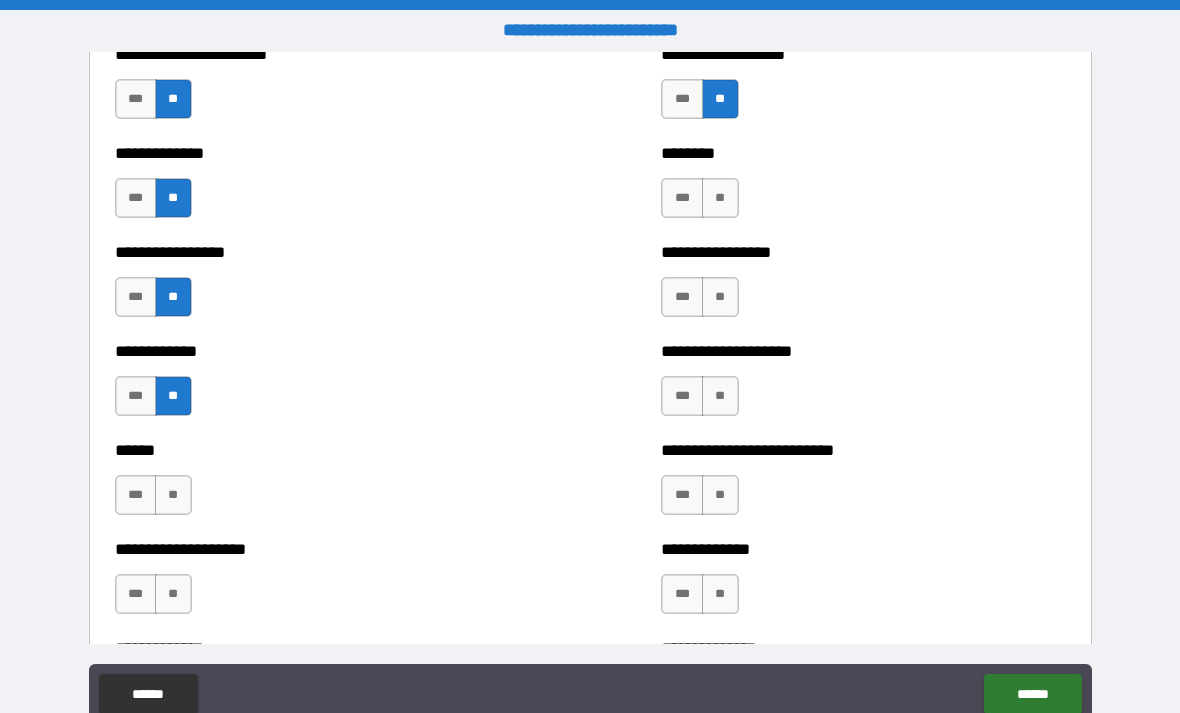 scroll, scrollTop: 3624, scrollLeft: 0, axis: vertical 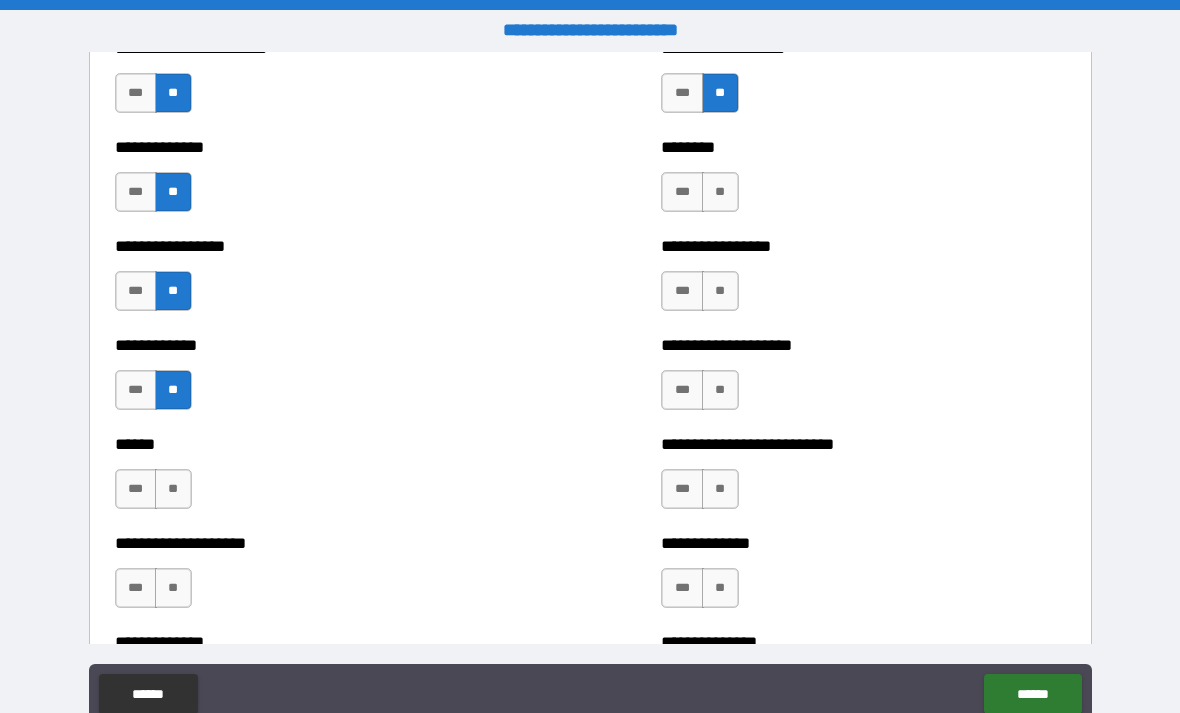click on "**" at bounding box center (173, 489) 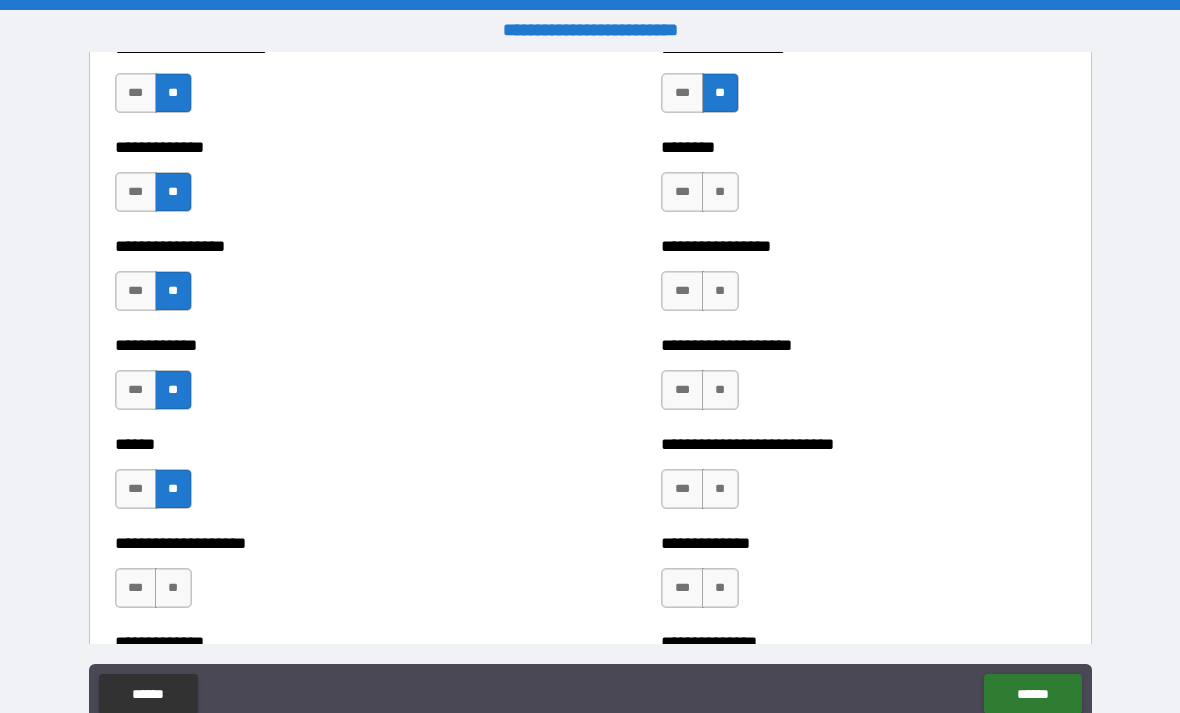 click on "**" at bounding box center [173, 588] 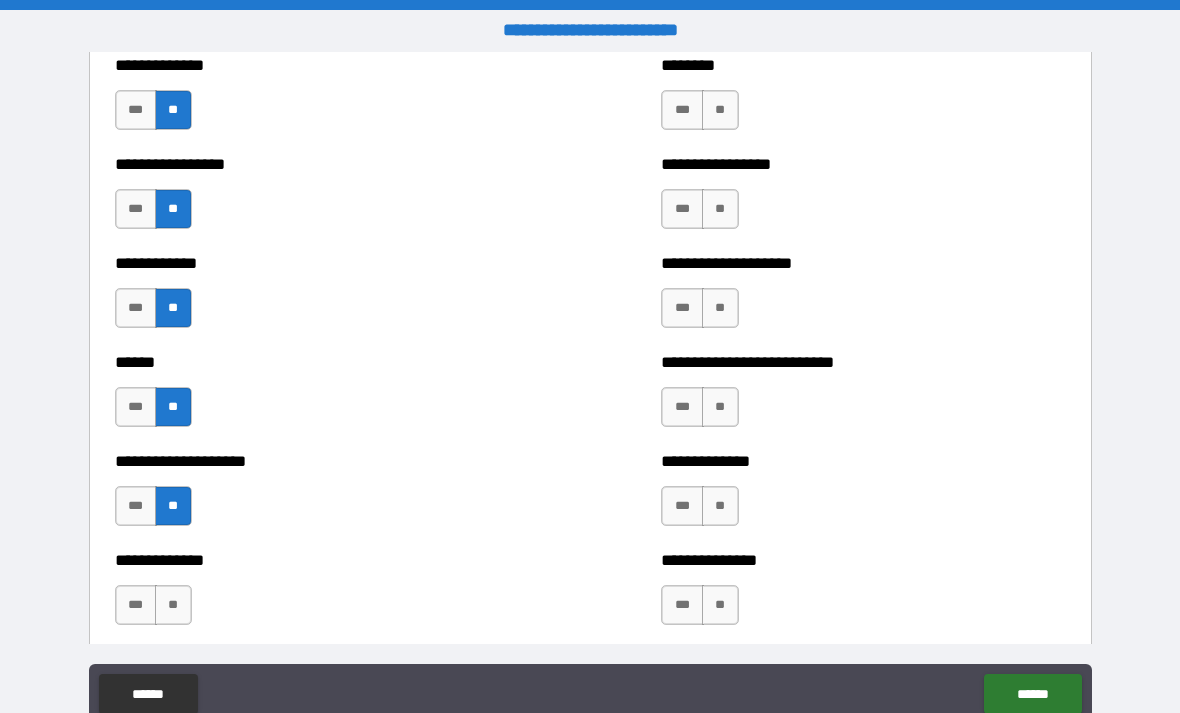 scroll, scrollTop: 3790, scrollLeft: 0, axis: vertical 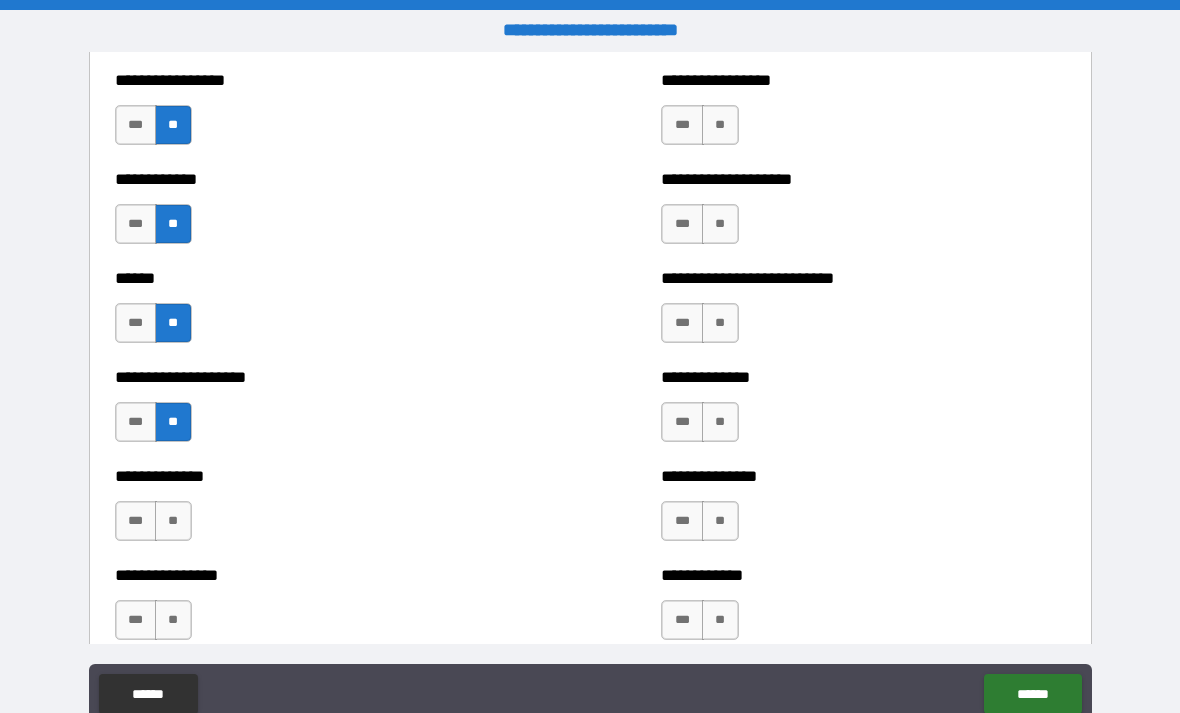 click on "**" at bounding box center (173, 521) 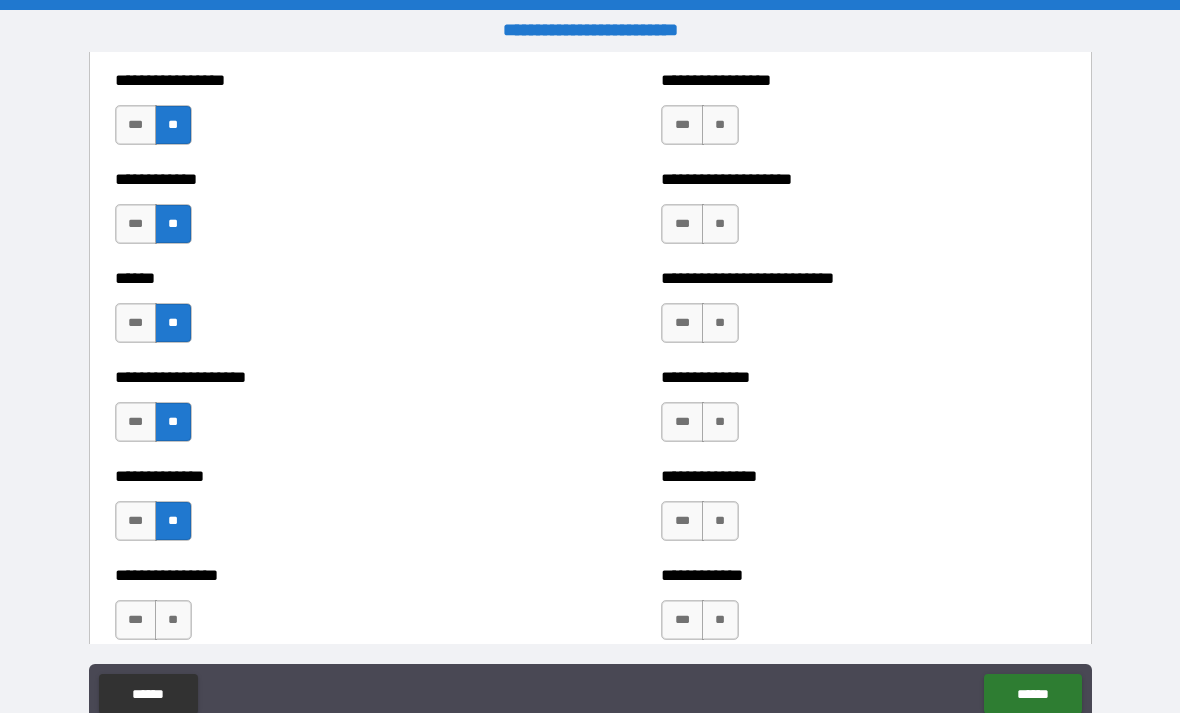 click on "**" at bounding box center [173, 620] 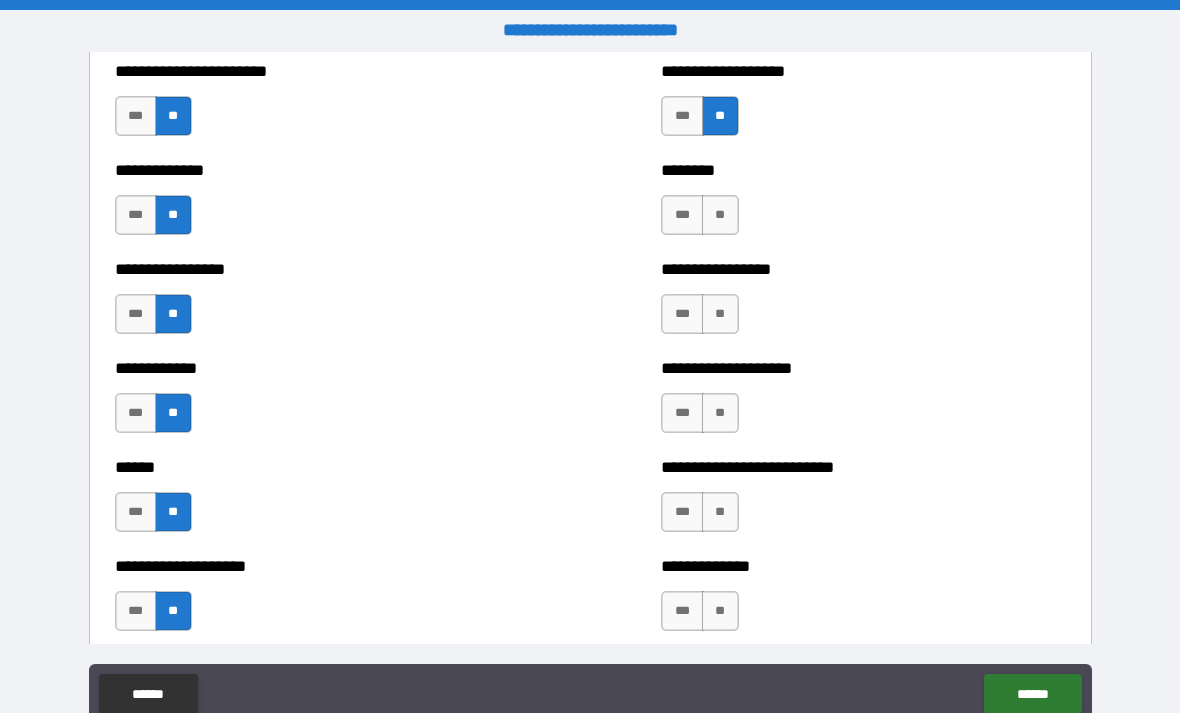 scroll, scrollTop: 3600, scrollLeft: 0, axis: vertical 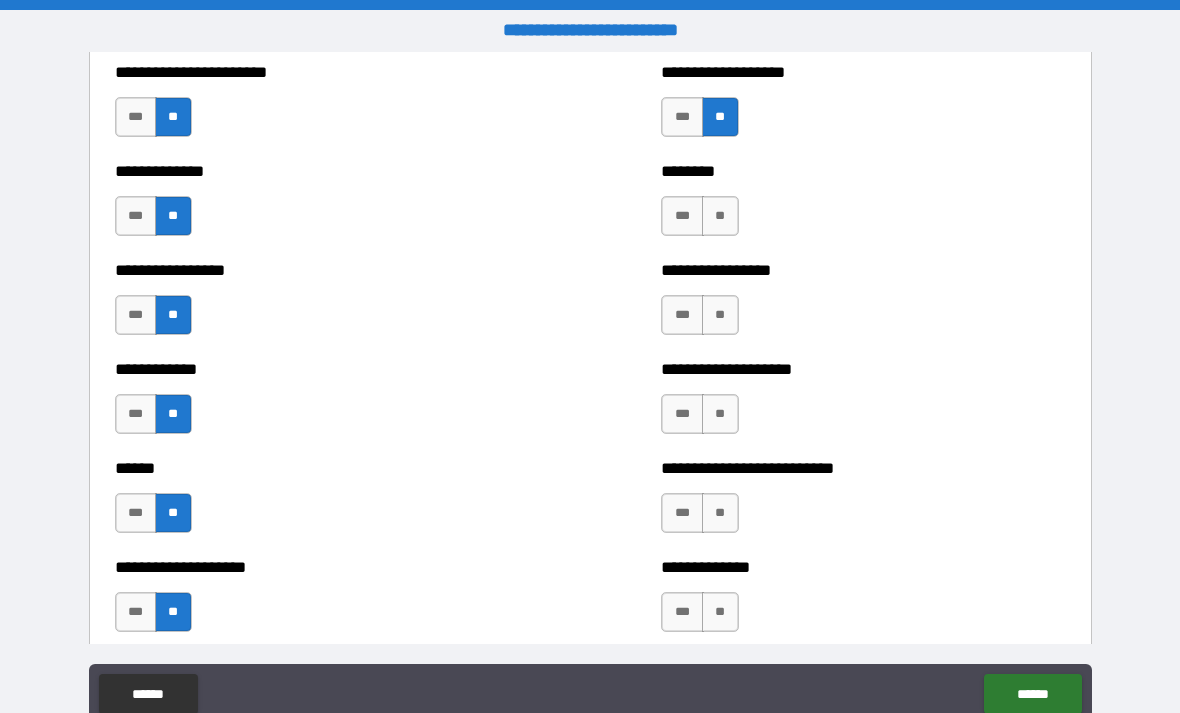 click on "**" at bounding box center [720, 216] 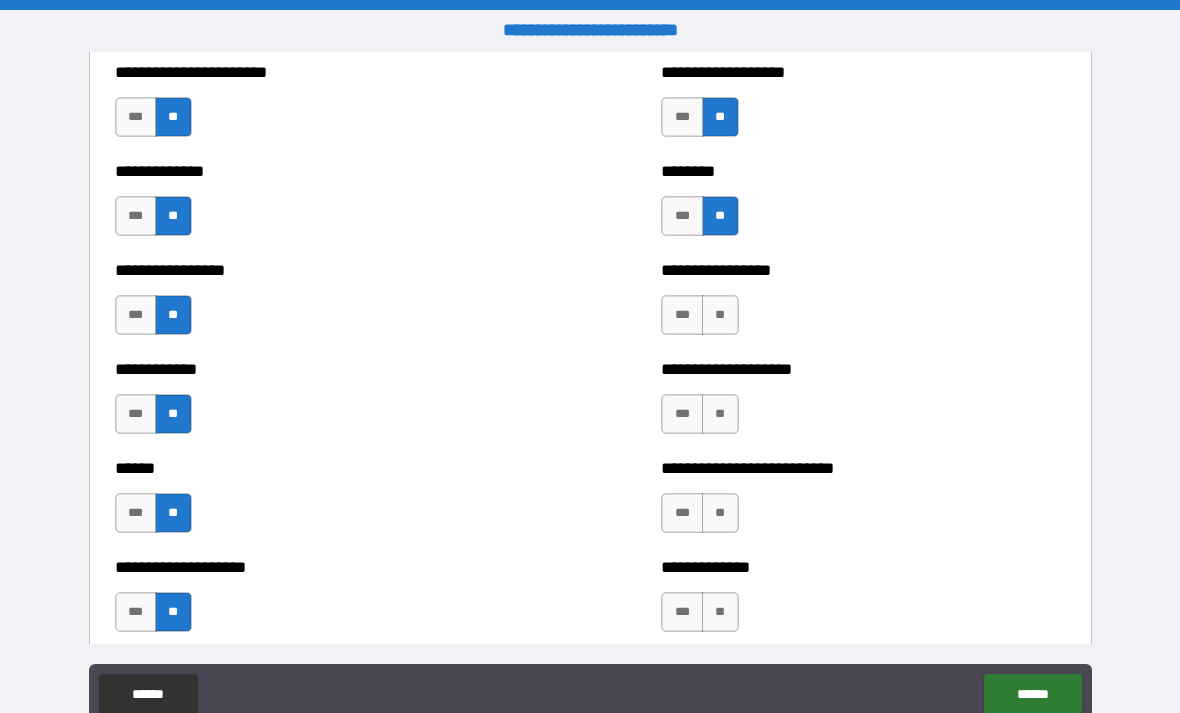 click on "**" at bounding box center [720, 315] 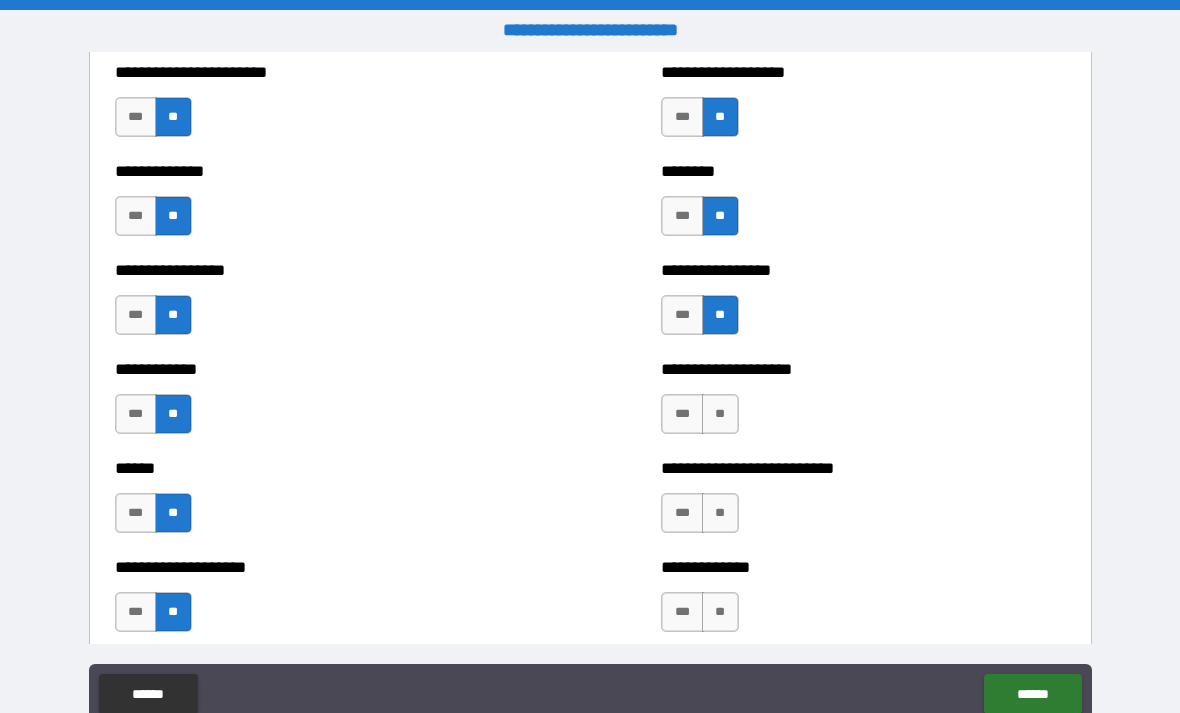 click on "**" at bounding box center (720, 414) 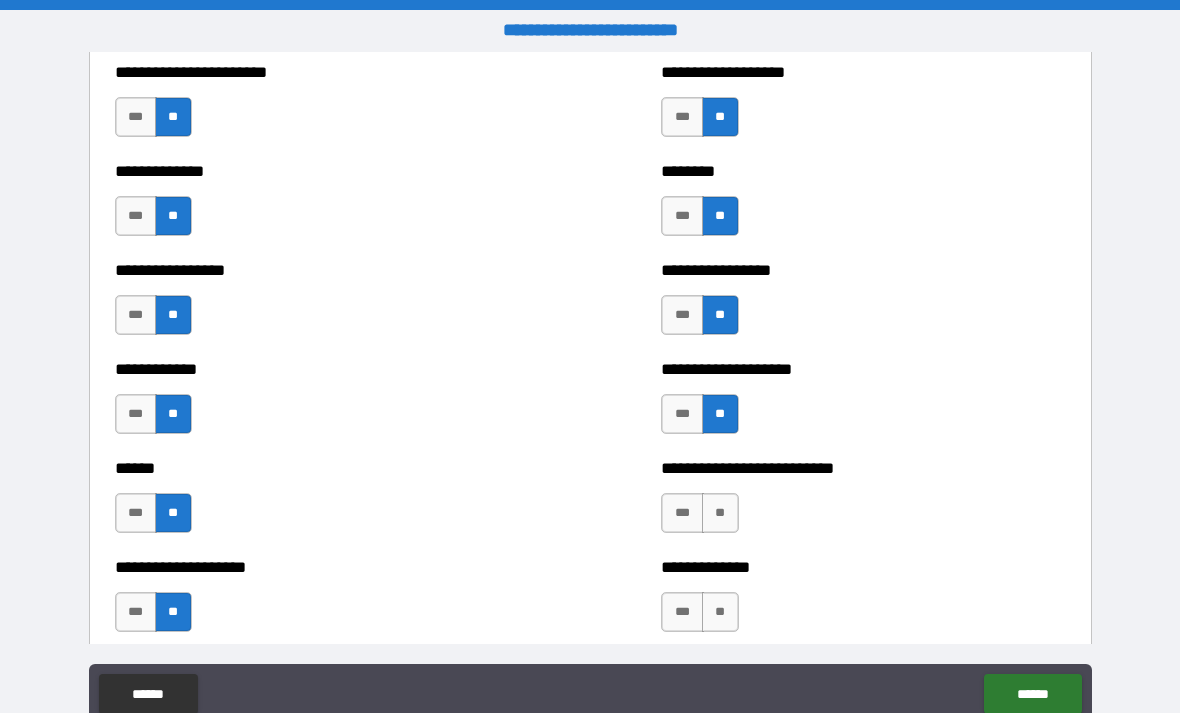 click on "**" at bounding box center [720, 513] 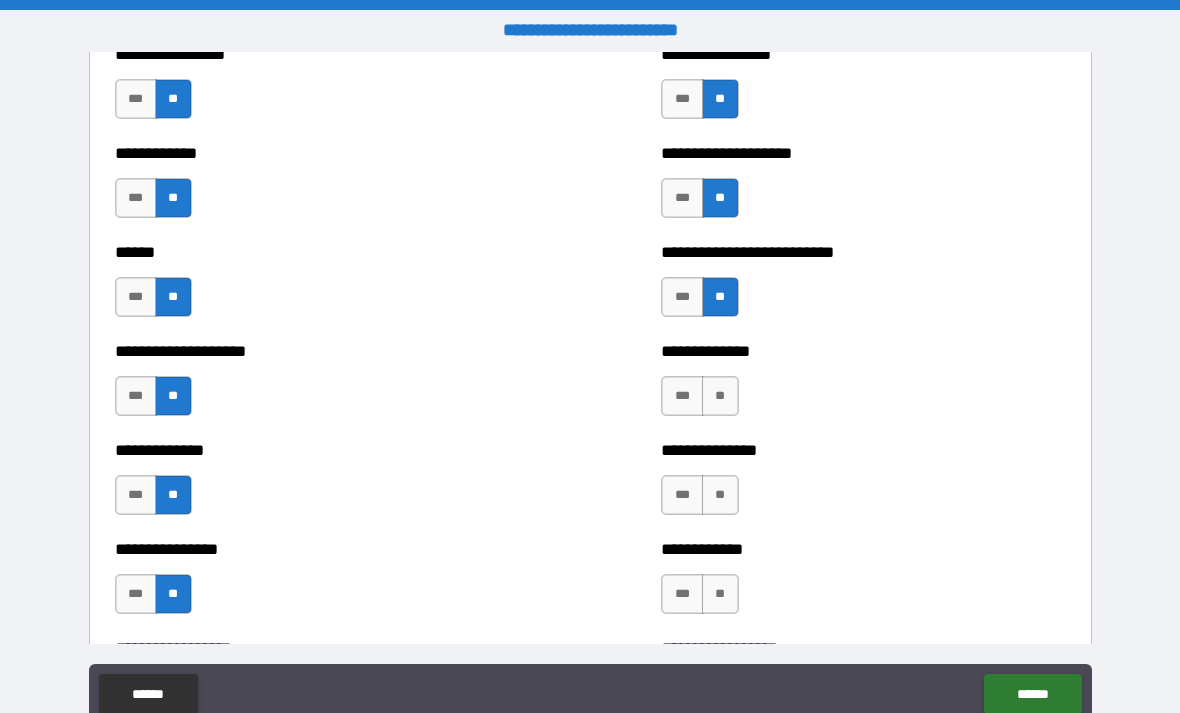 scroll, scrollTop: 3827, scrollLeft: 0, axis: vertical 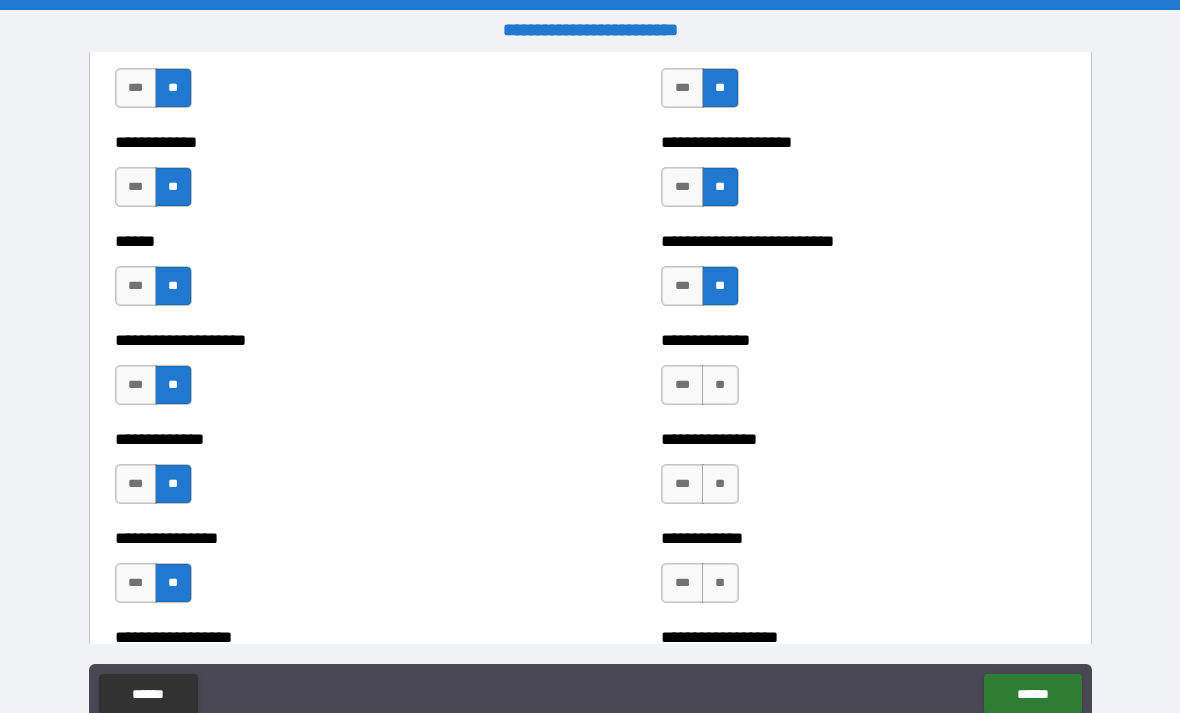click on "**" at bounding box center (720, 385) 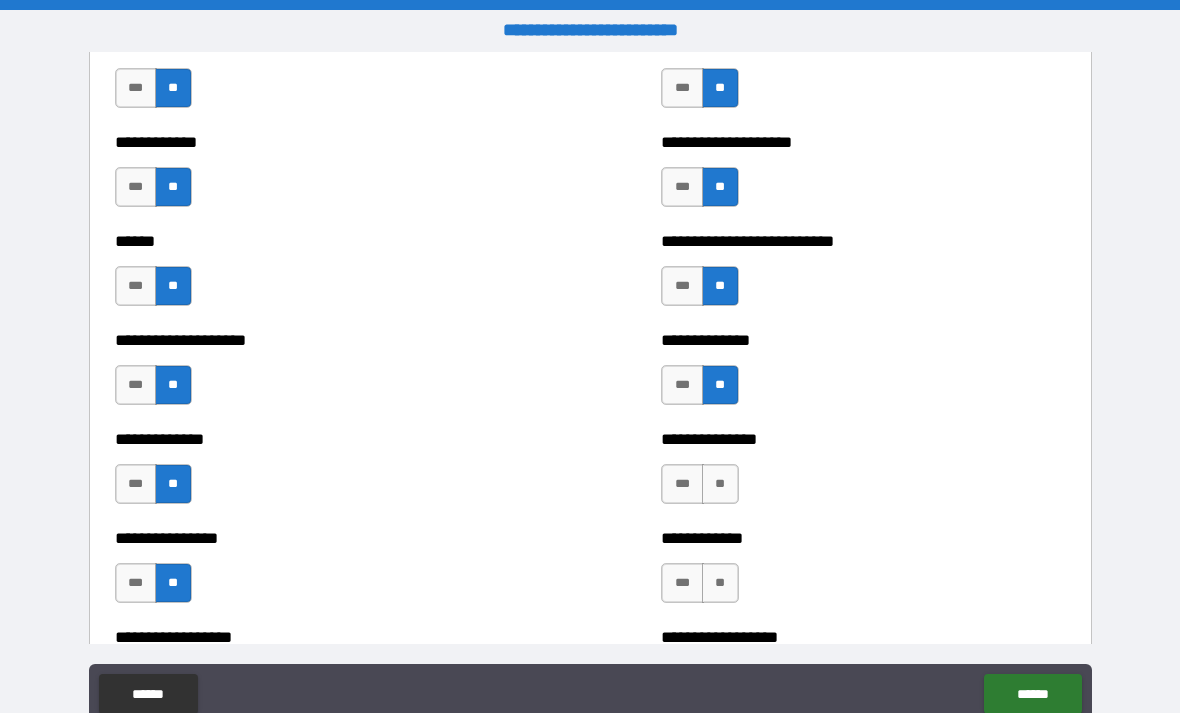 click on "**" at bounding box center (720, 484) 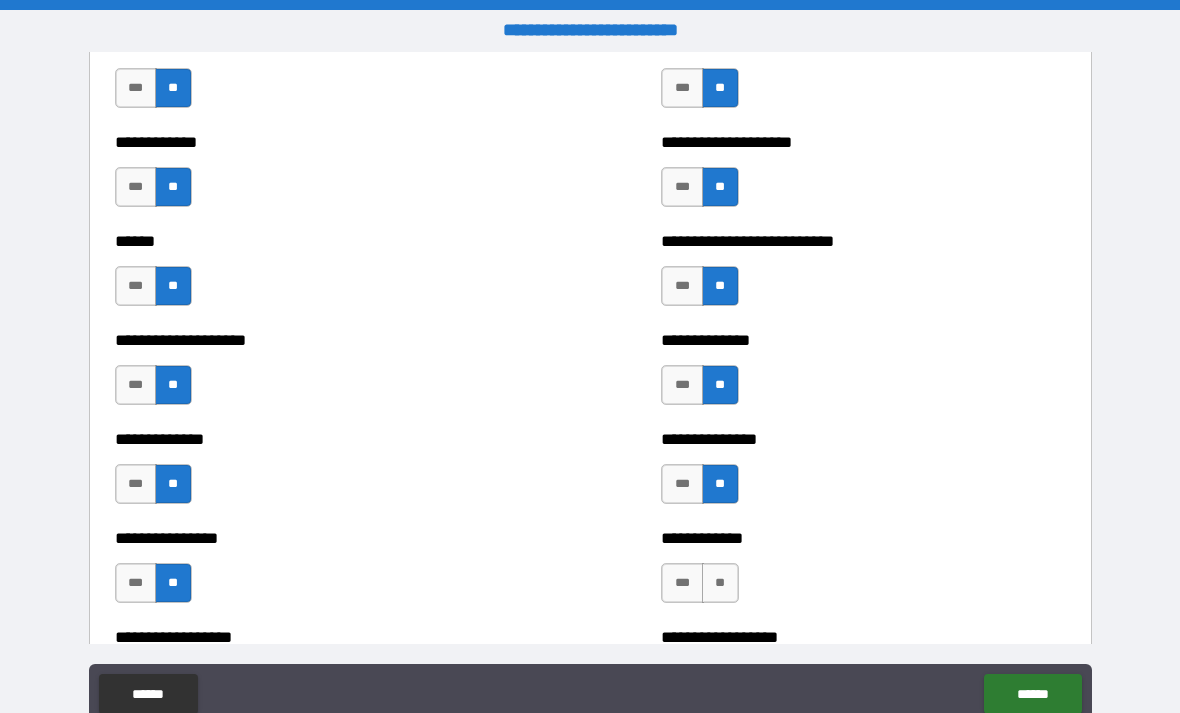 click on "**" at bounding box center [720, 583] 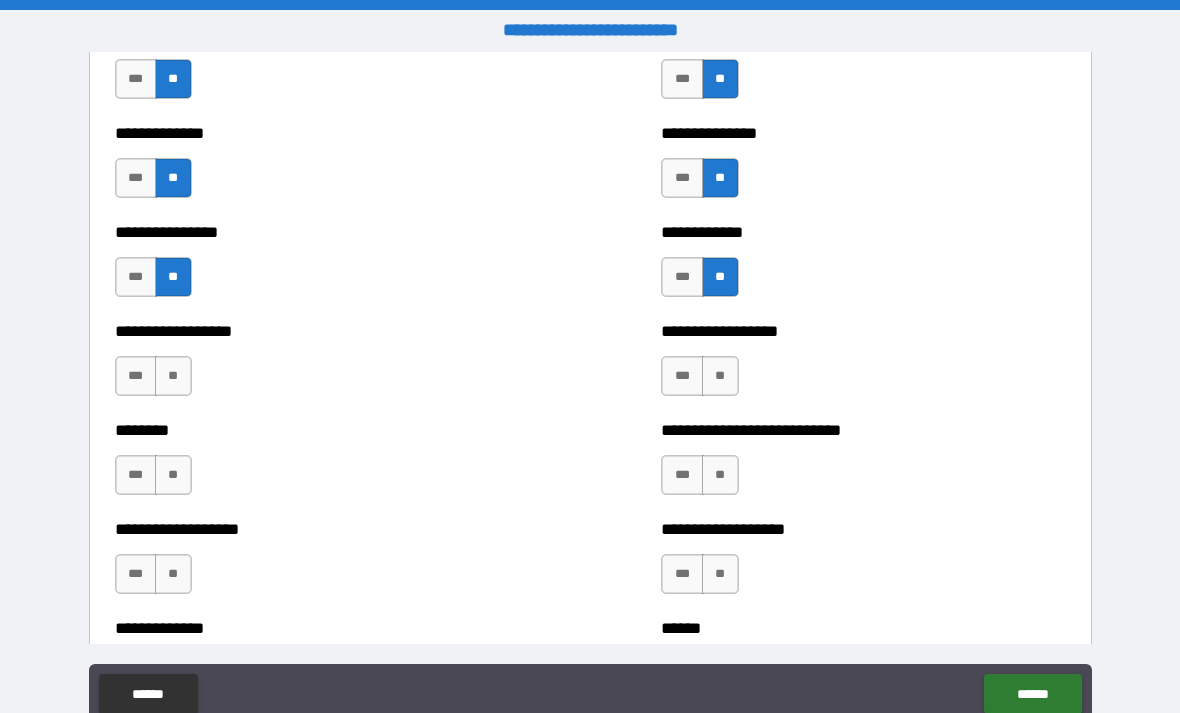 scroll, scrollTop: 4136, scrollLeft: 0, axis: vertical 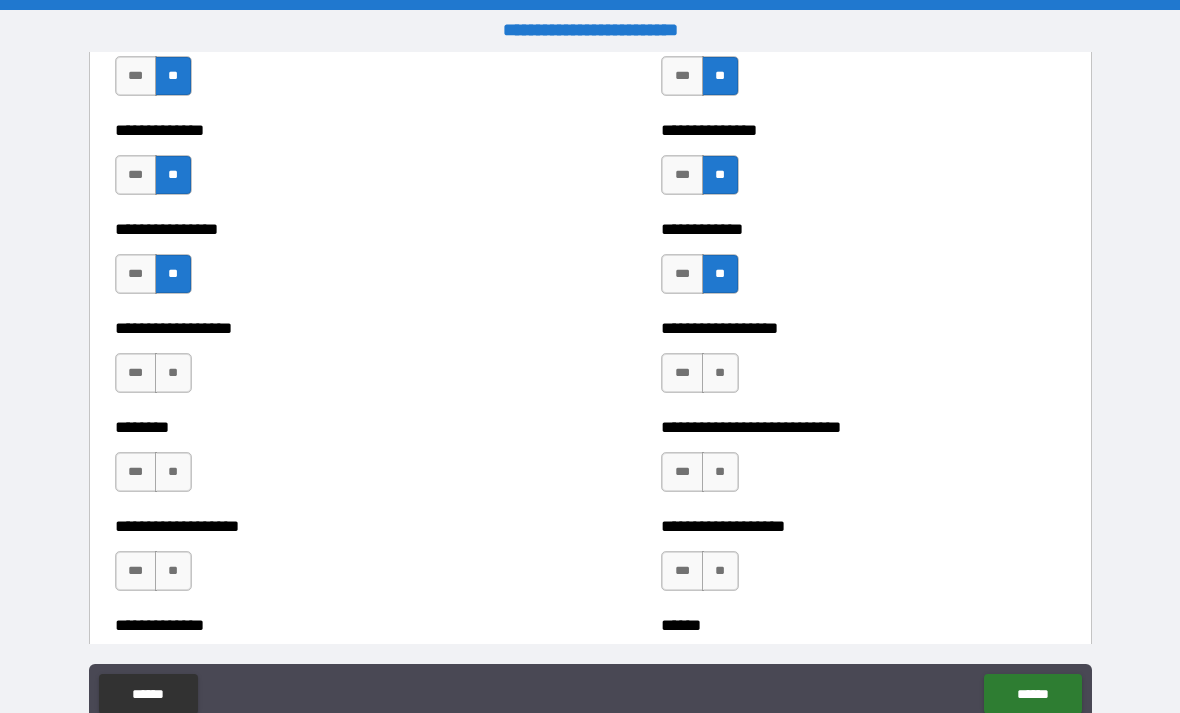 click on "**" at bounding box center (720, 373) 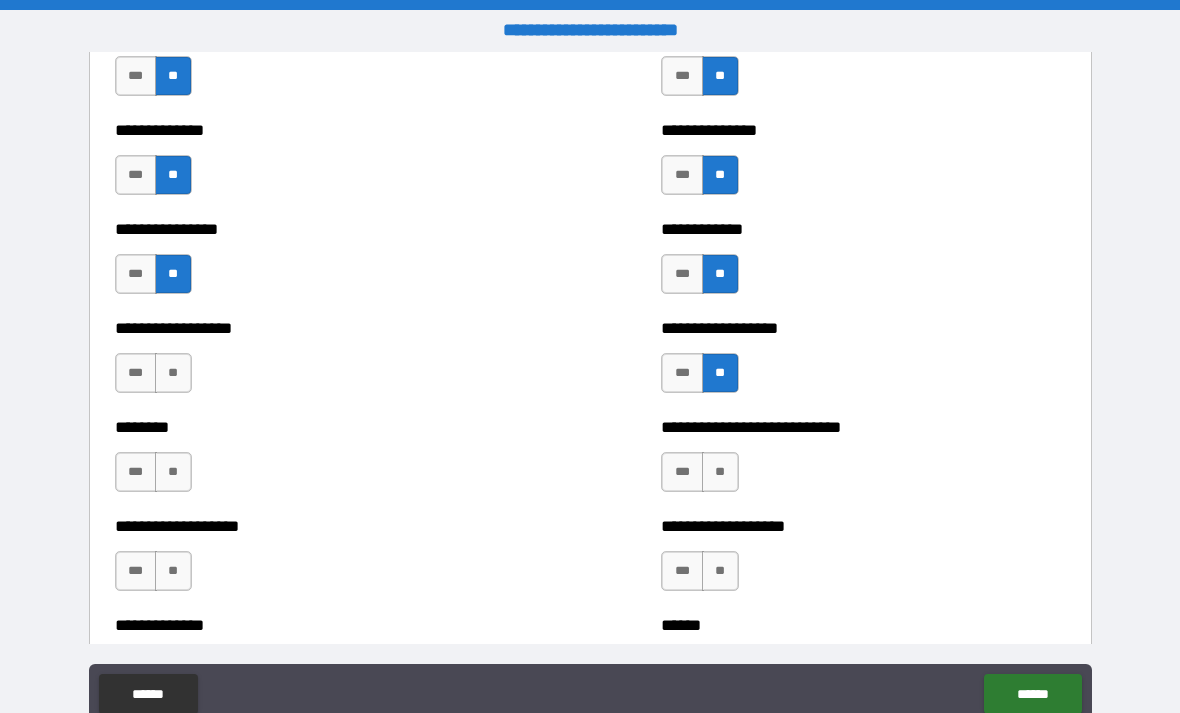 click on "**" at bounding box center [720, 472] 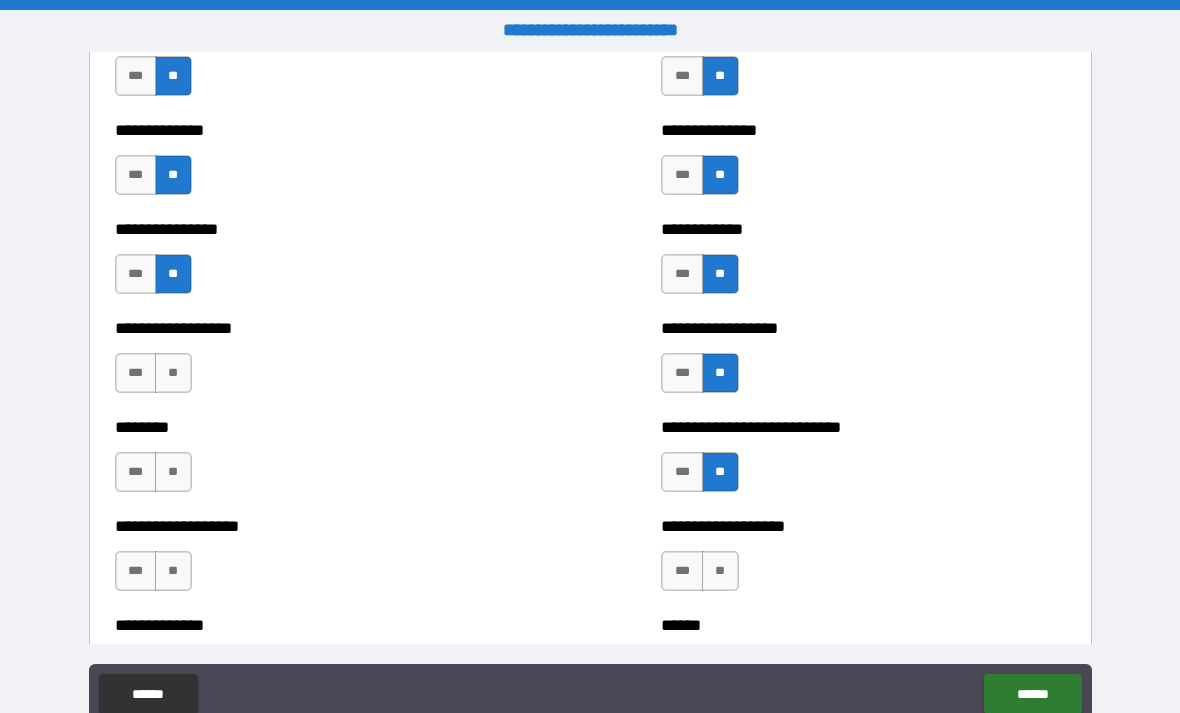 click on "**" at bounding box center [720, 571] 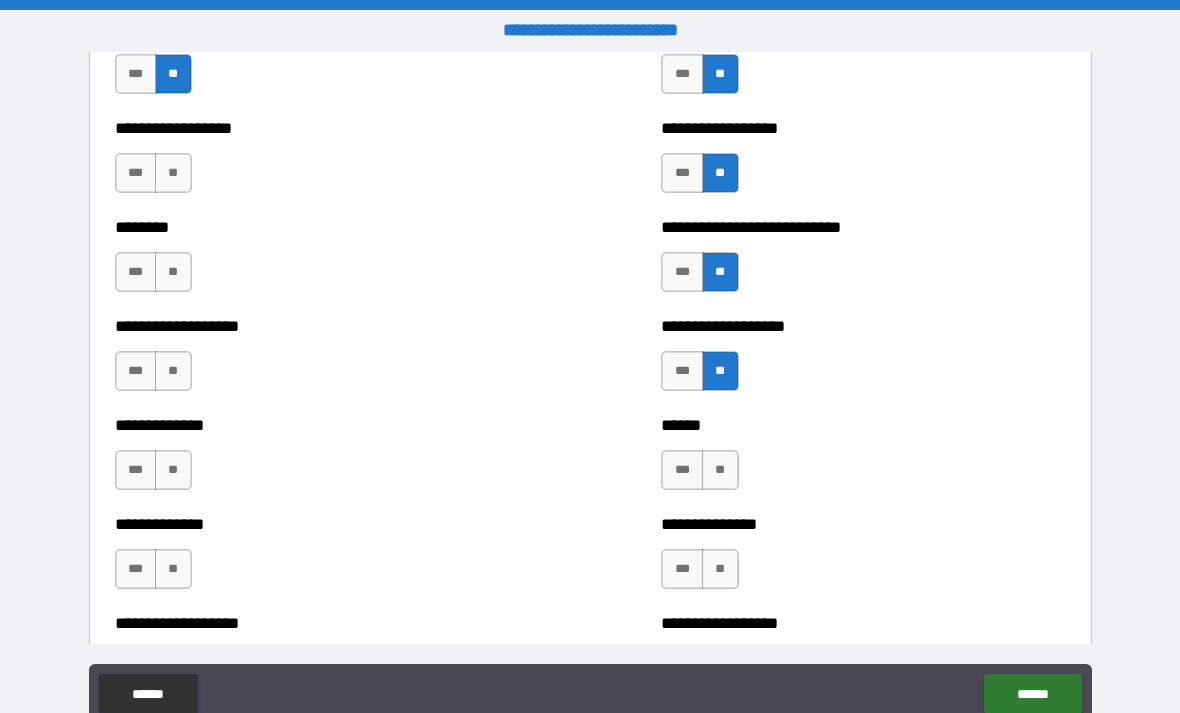 scroll, scrollTop: 4353, scrollLeft: 0, axis: vertical 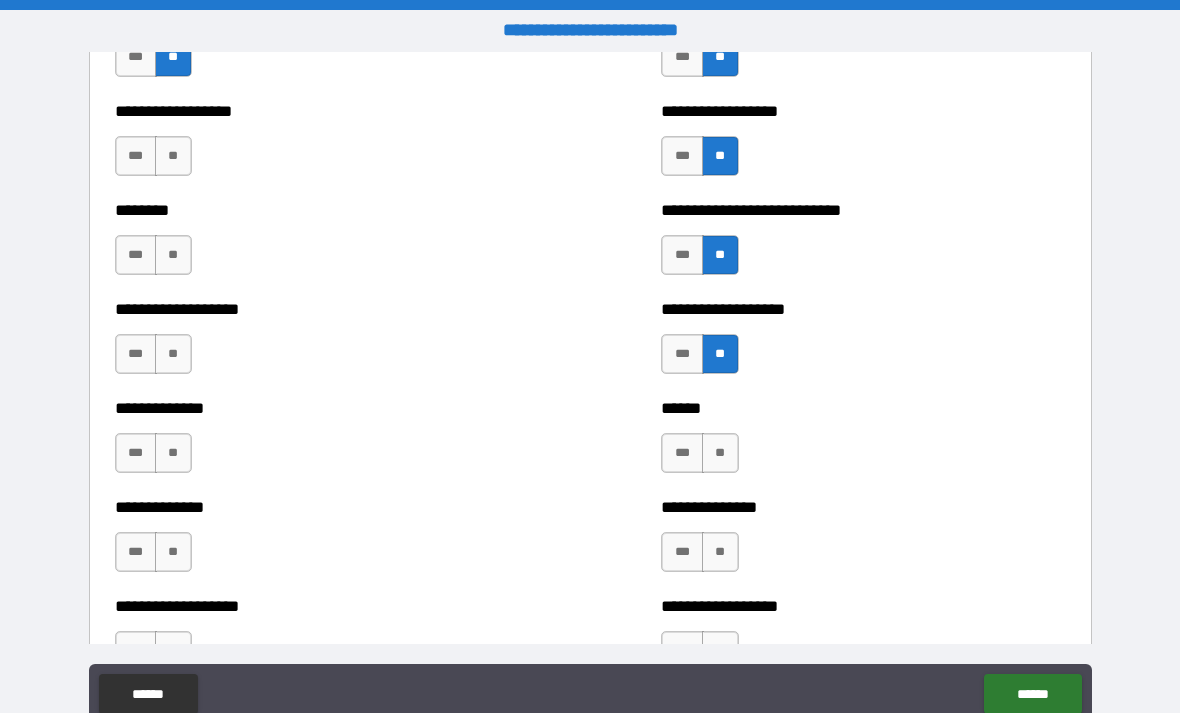 click on "**" at bounding box center (720, 453) 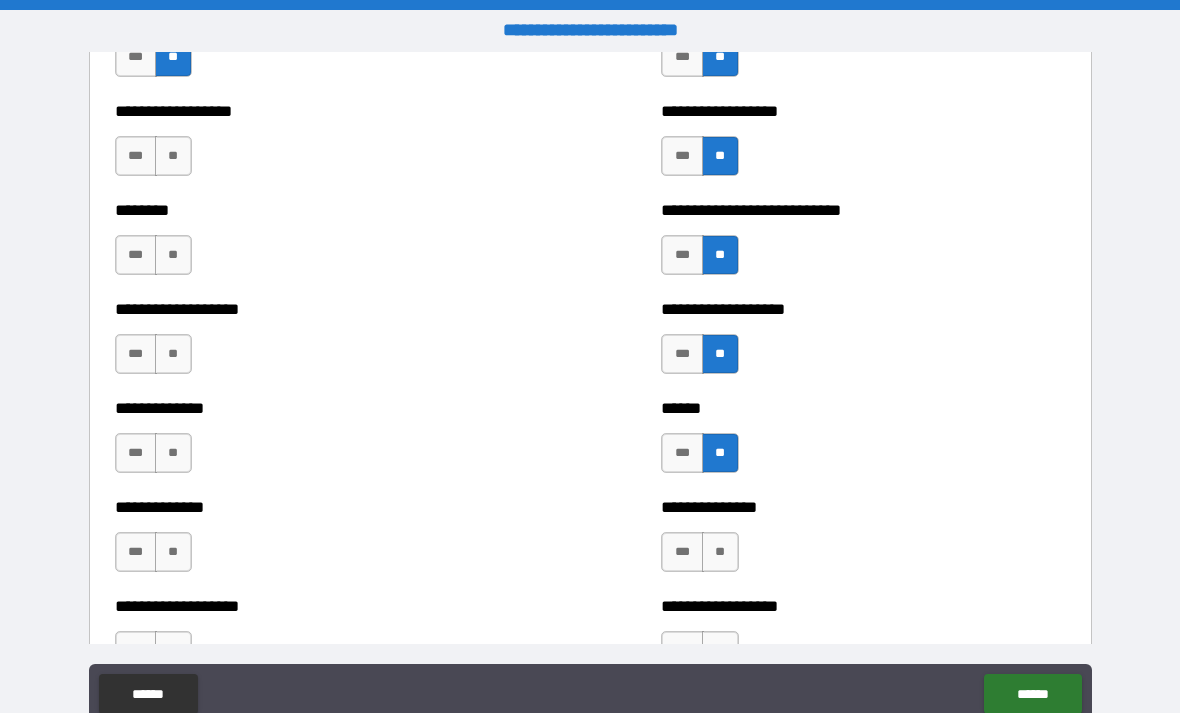 click on "**" at bounding box center [720, 552] 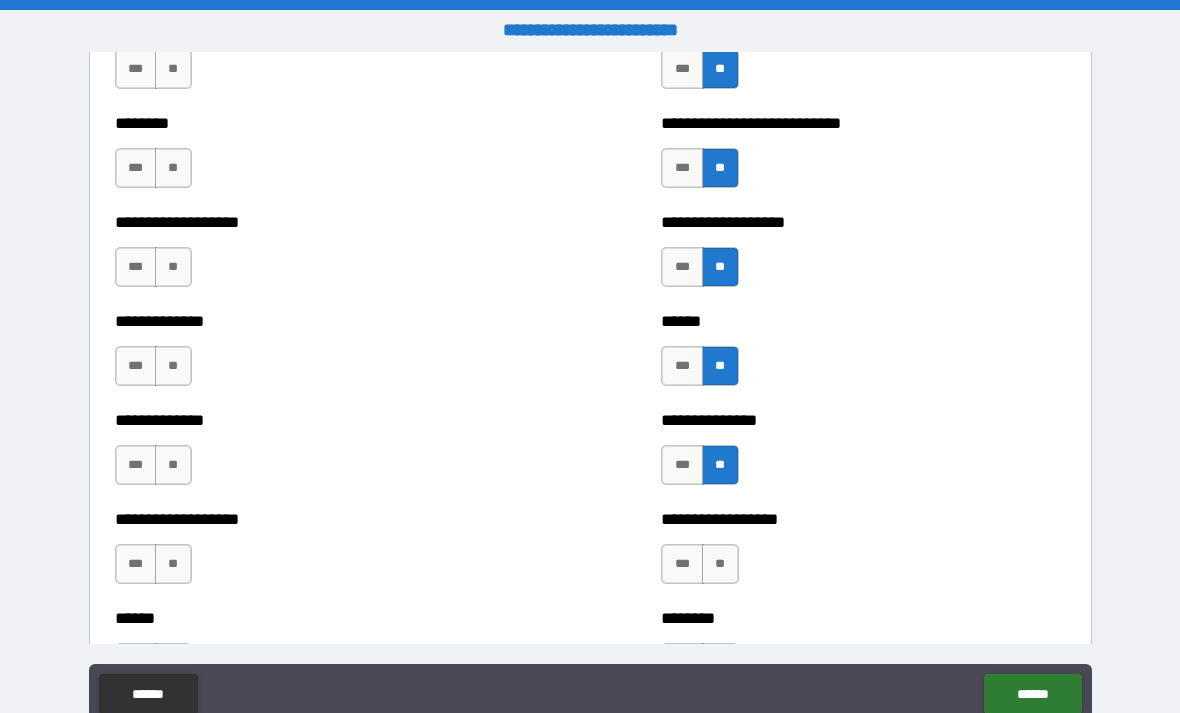scroll, scrollTop: 4558, scrollLeft: 0, axis: vertical 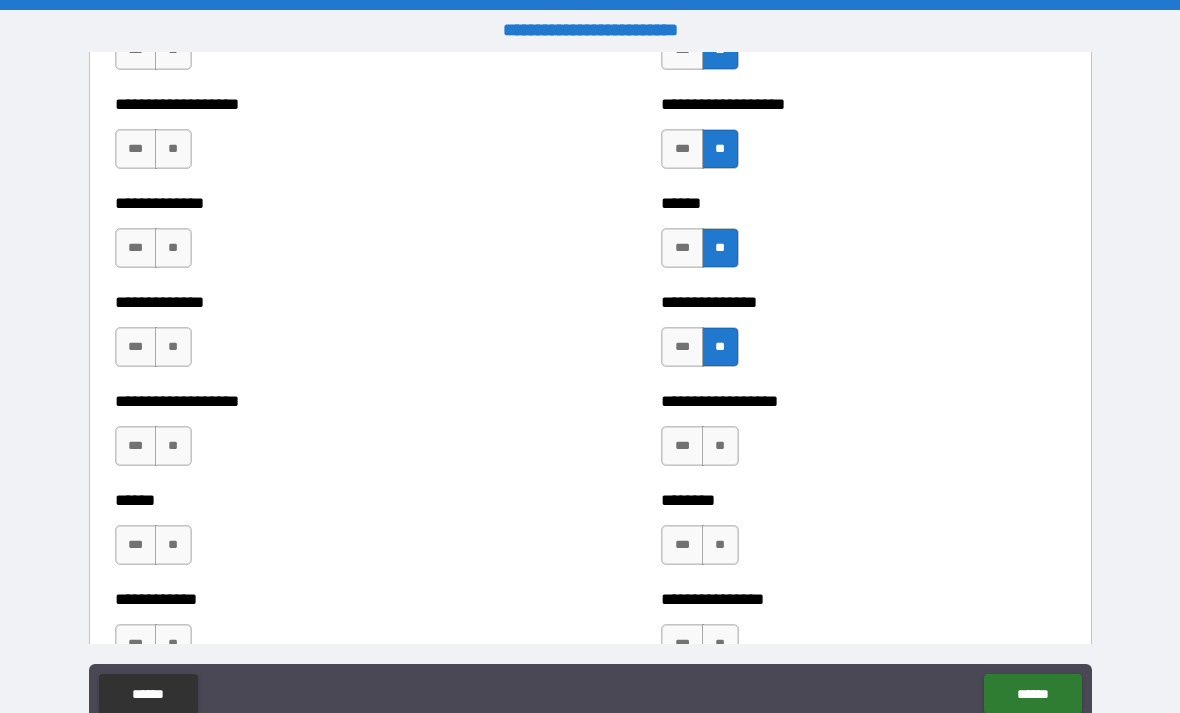 click on "**" at bounding box center (720, 446) 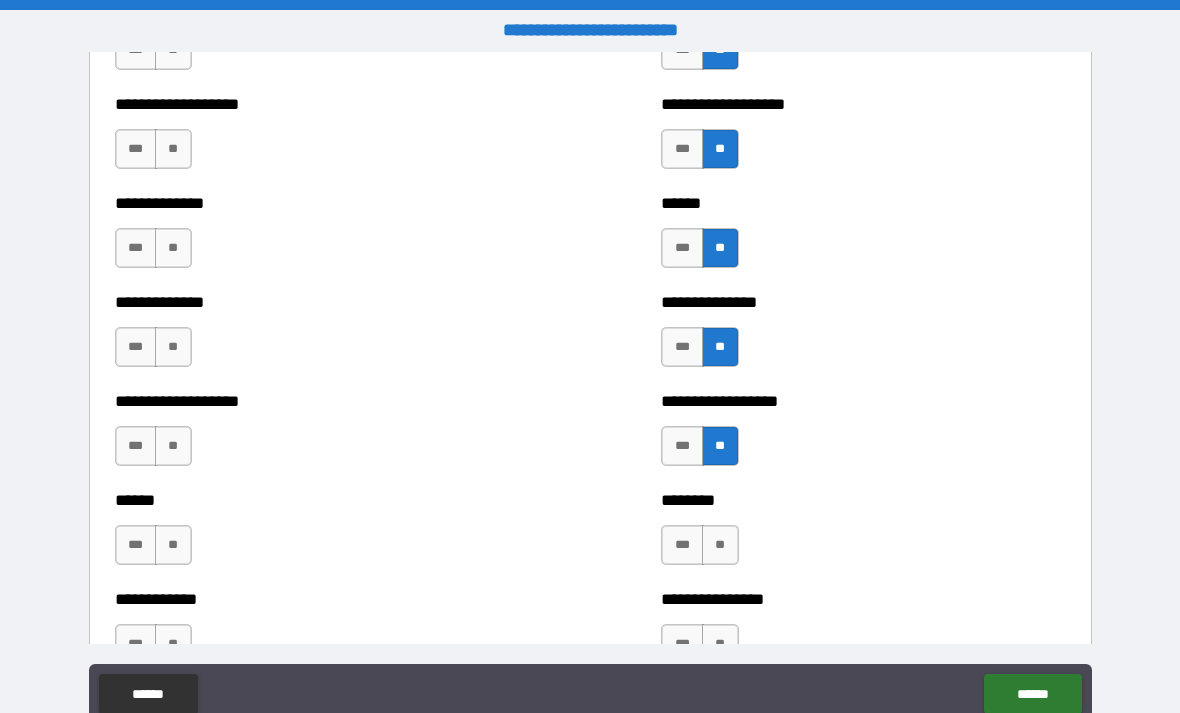 click on "**" at bounding box center [720, 545] 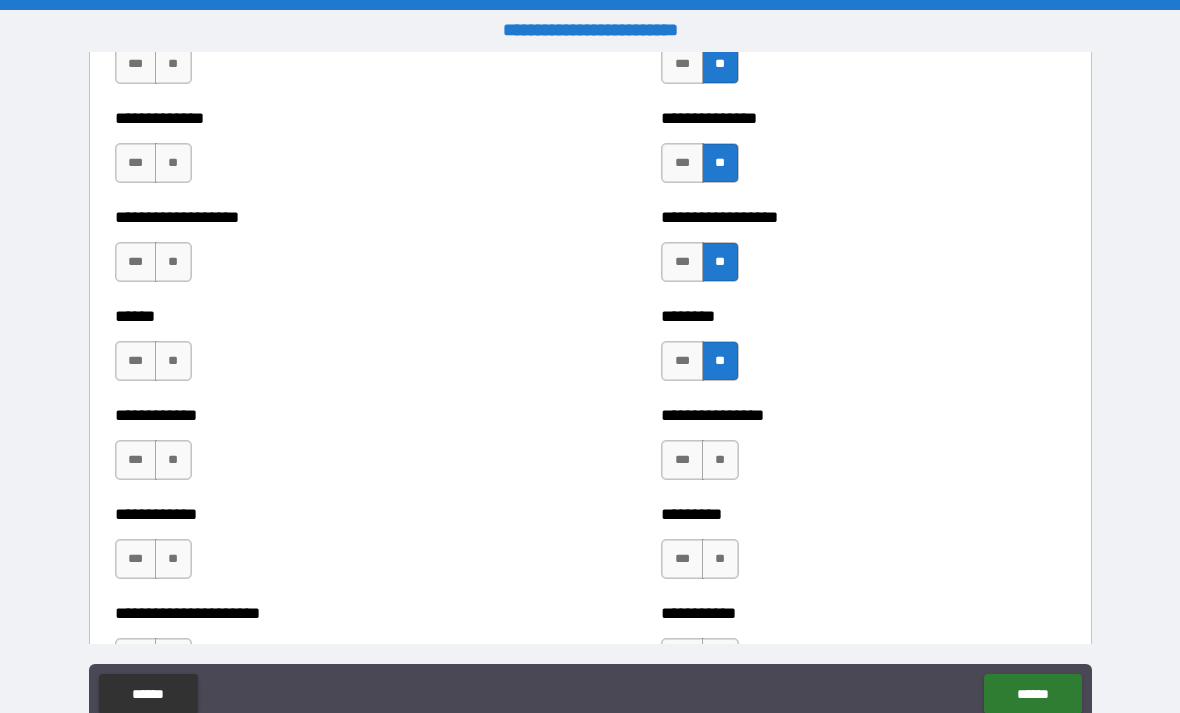scroll, scrollTop: 4749, scrollLeft: 0, axis: vertical 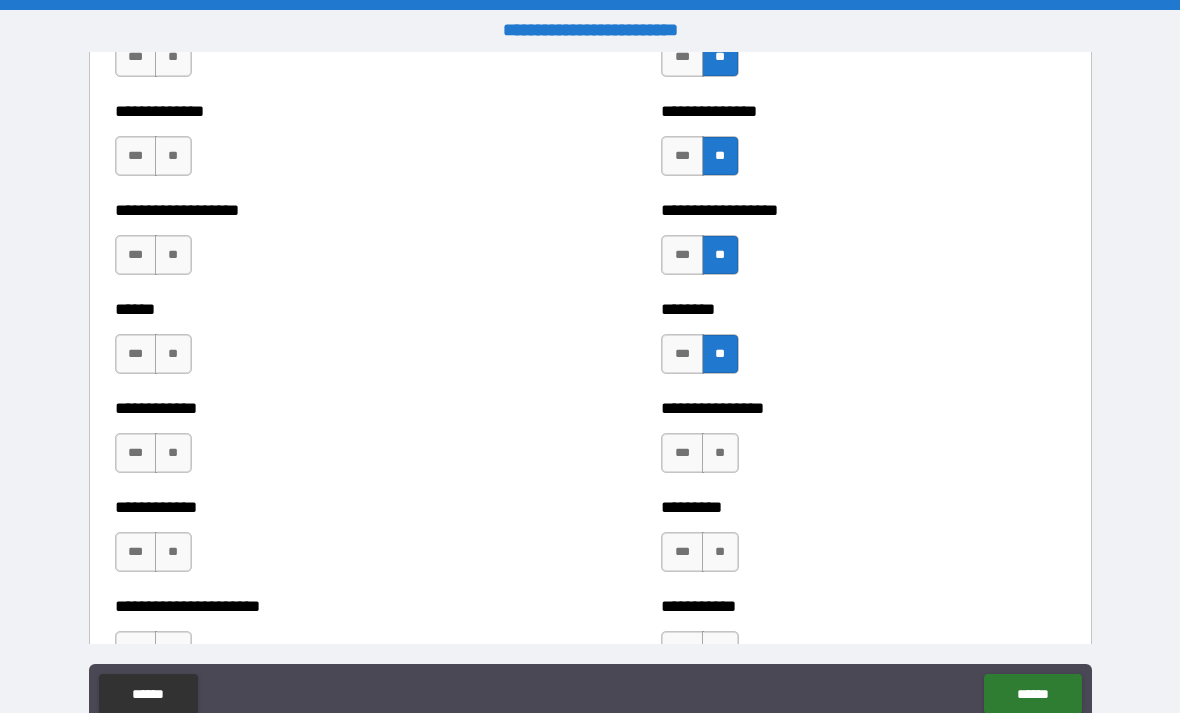 click on "**" at bounding box center (720, 453) 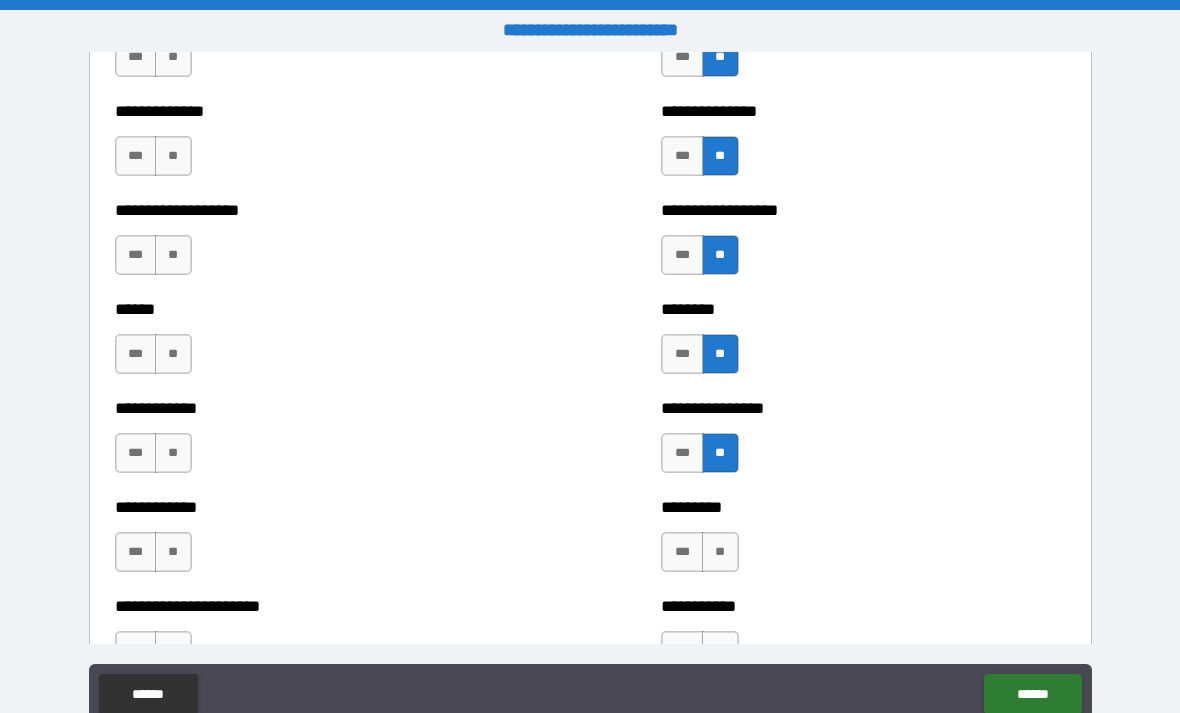 click on "**" at bounding box center [720, 552] 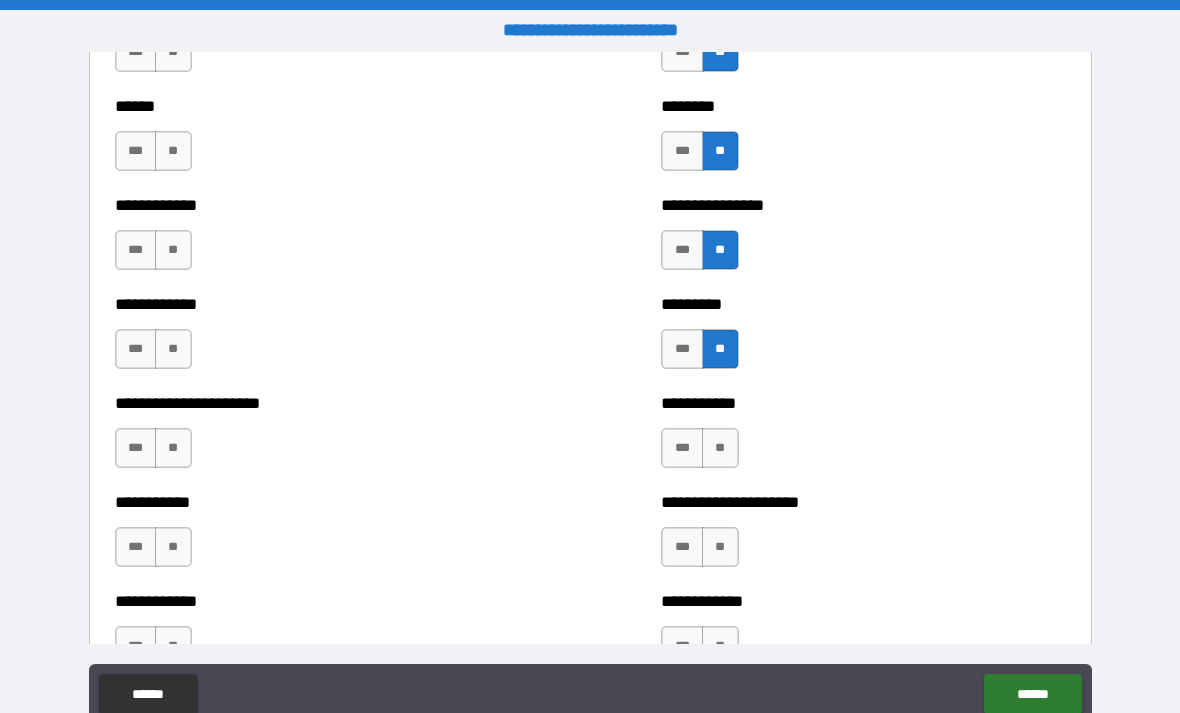 scroll, scrollTop: 4996, scrollLeft: 0, axis: vertical 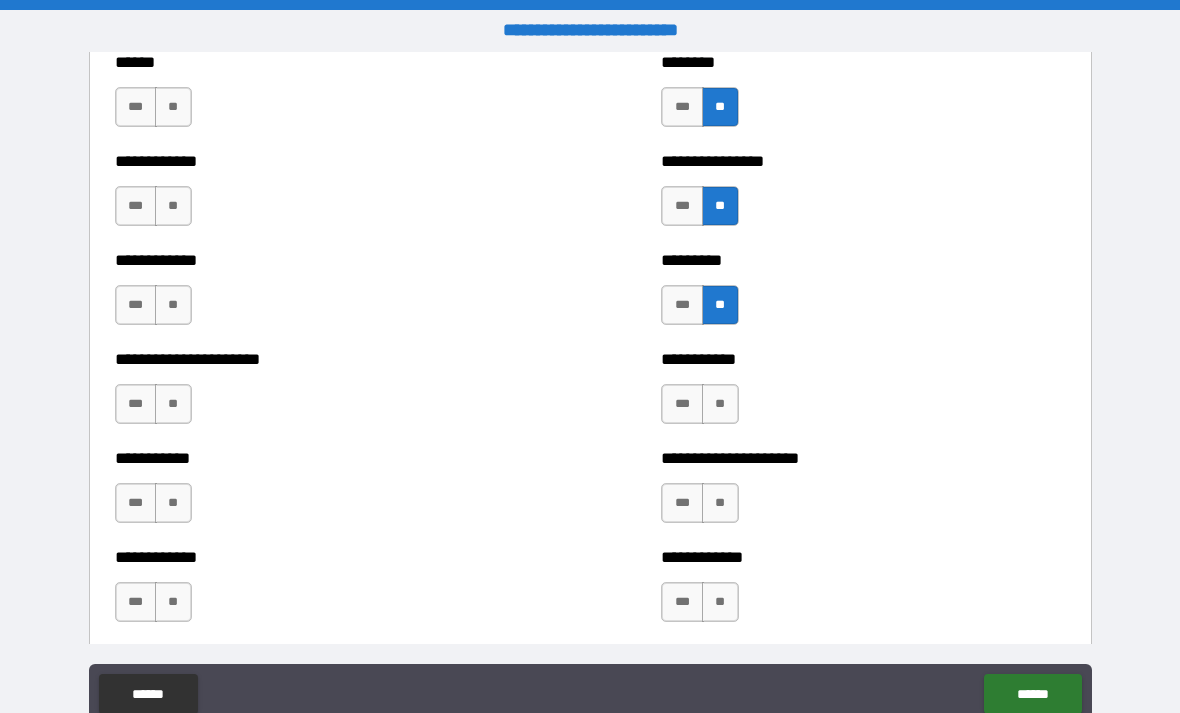 click on "**" at bounding box center [720, 404] 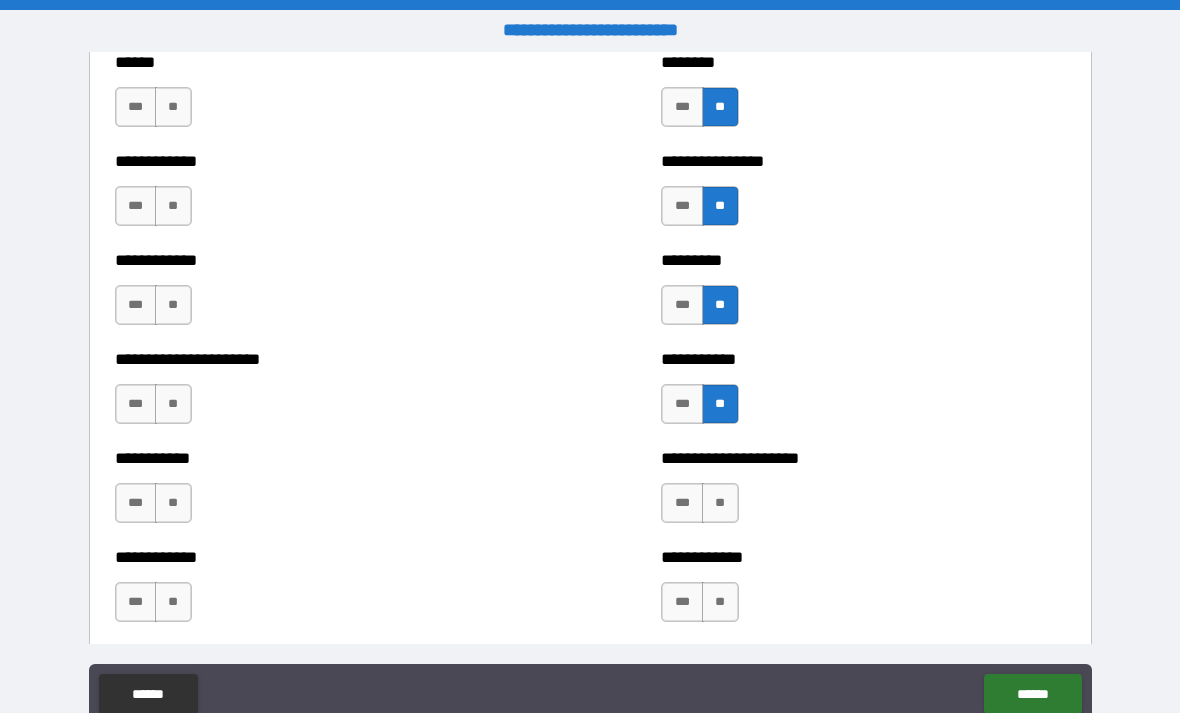 click on "**" at bounding box center (720, 503) 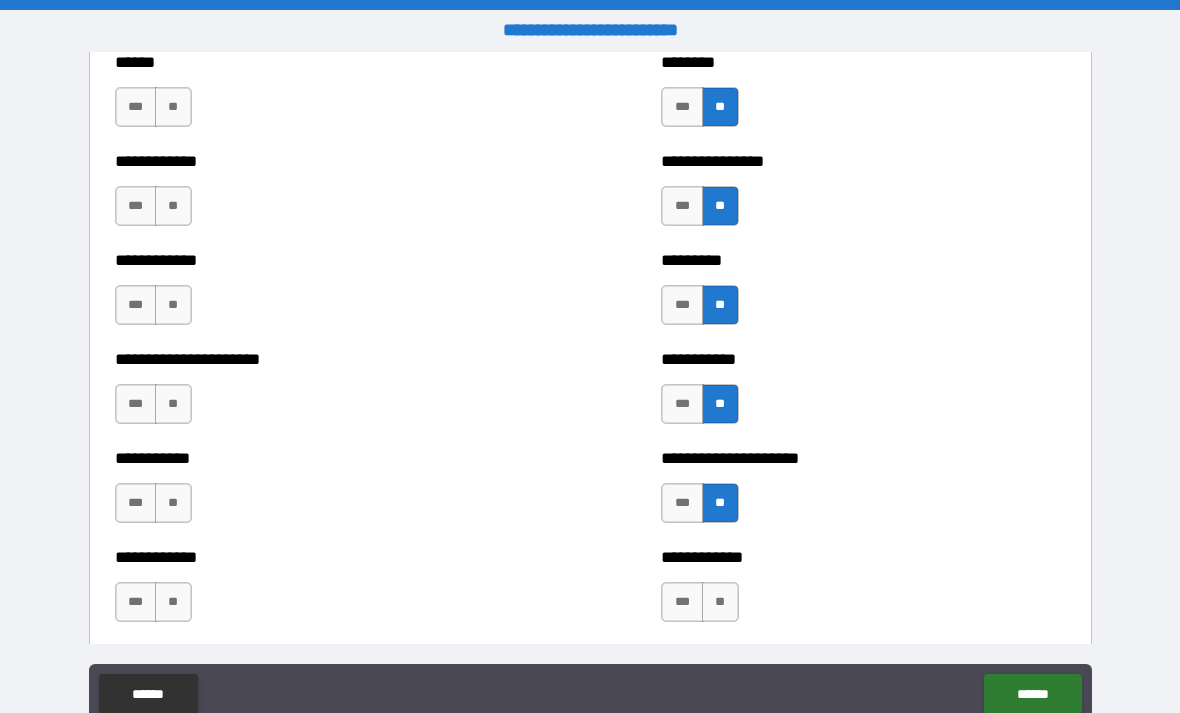 click on "**" at bounding box center [720, 602] 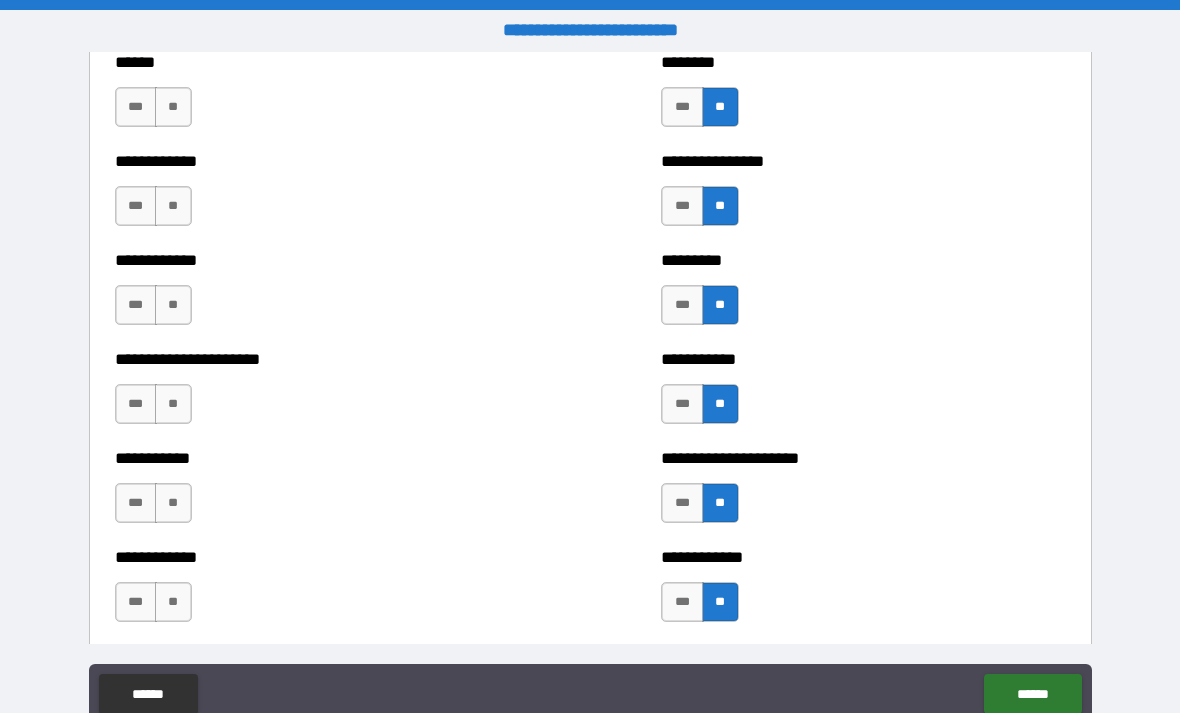 click on "**" at bounding box center [173, 602] 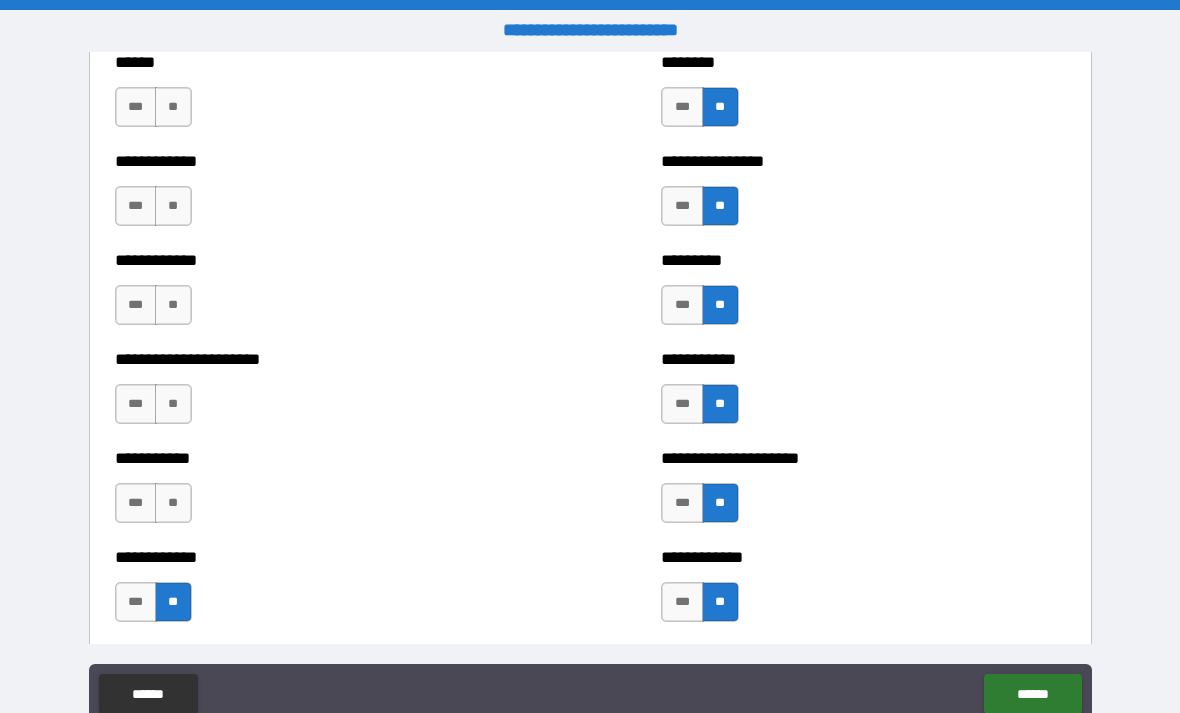 click on "**" at bounding box center [173, 503] 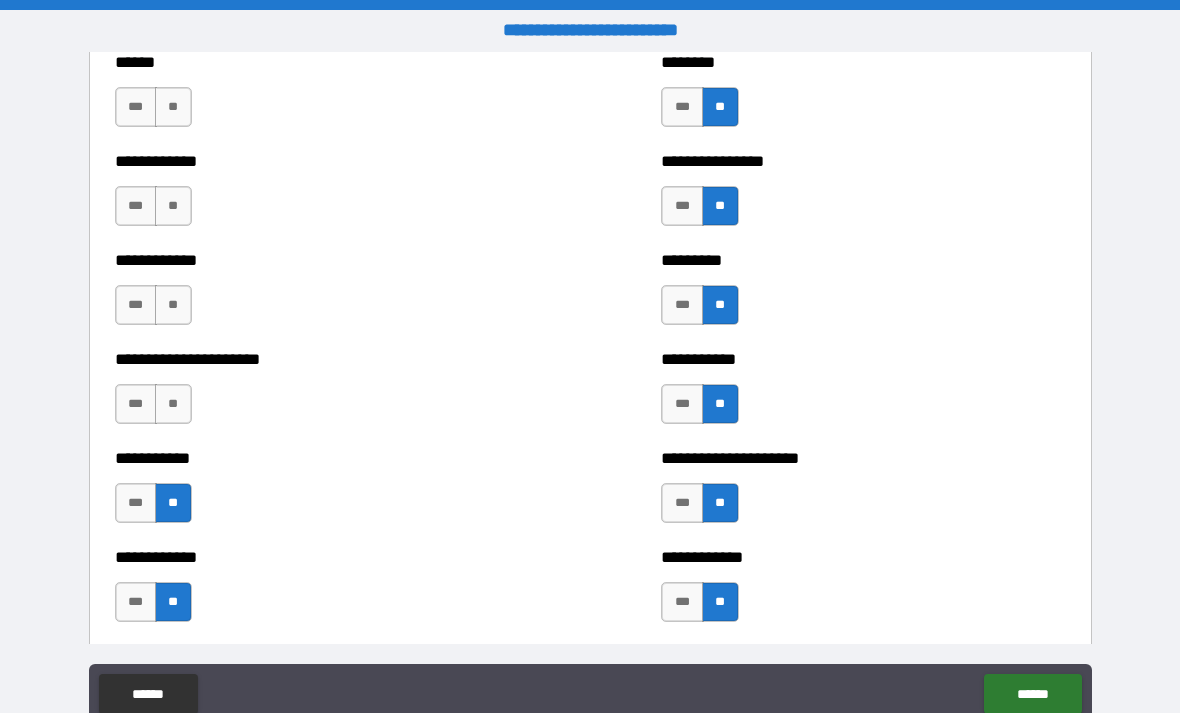 click on "**" at bounding box center [173, 404] 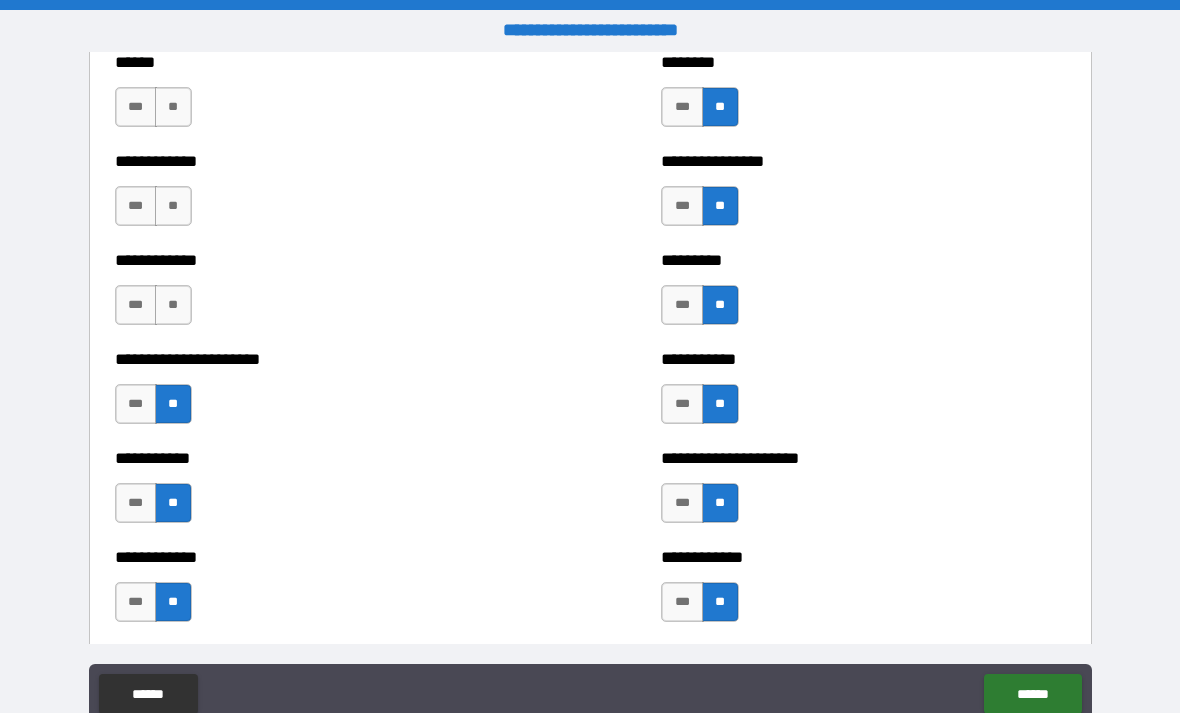 click on "**" at bounding box center (173, 305) 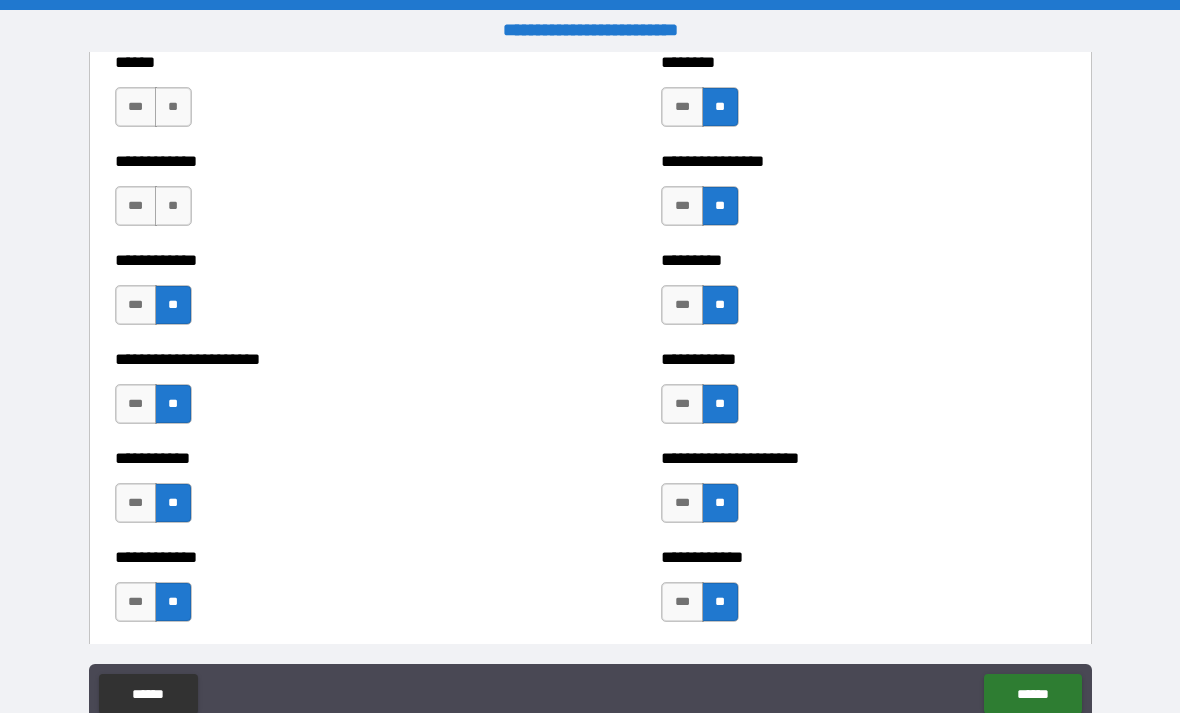 click on "**" at bounding box center [173, 206] 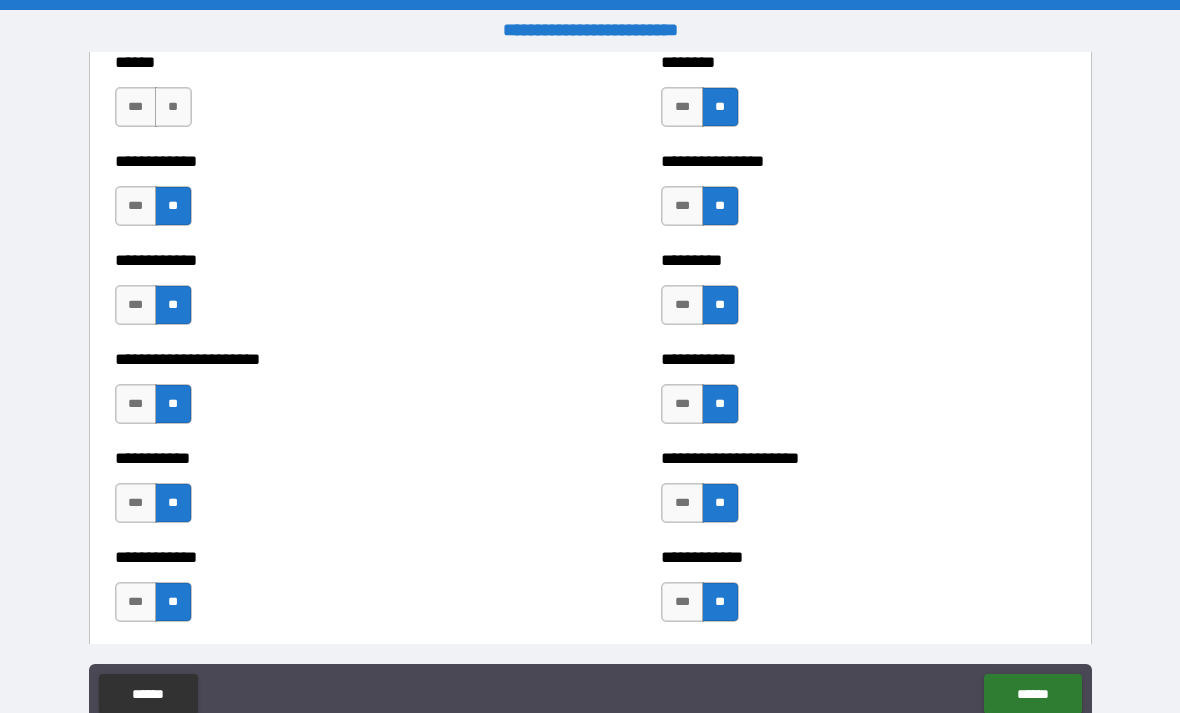 click on "**" at bounding box center [173, 107] 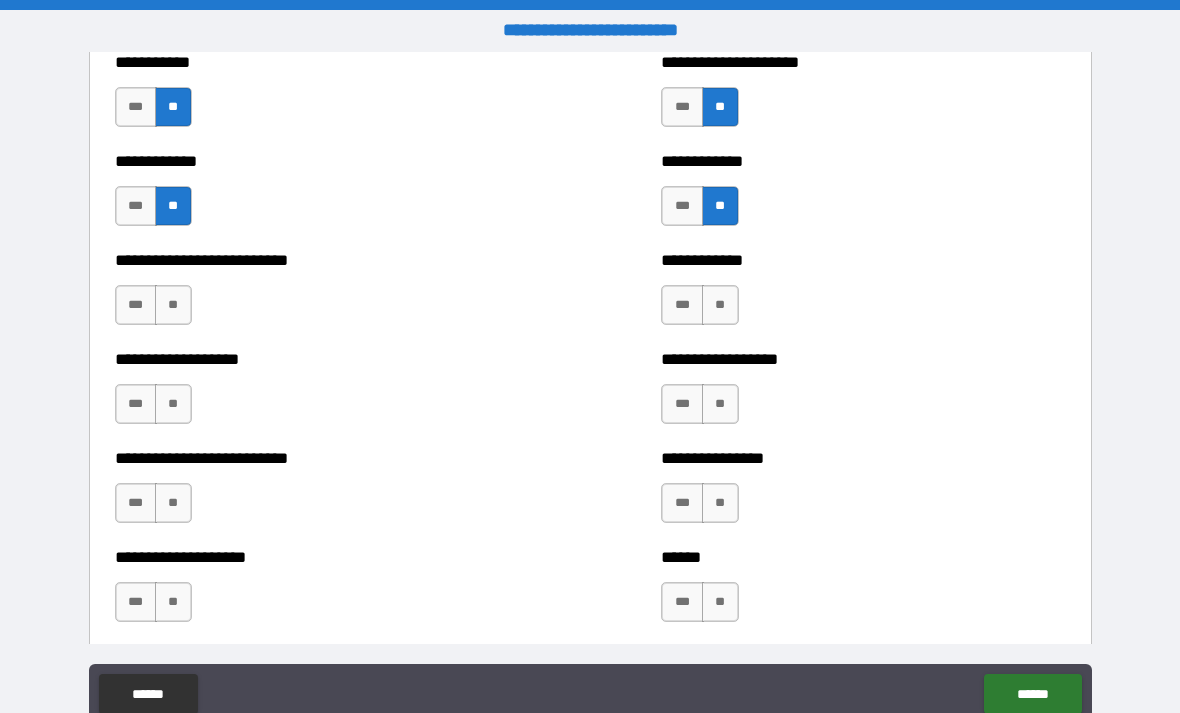 scroll, scrollTop: 5412, scrollLeft: 0, axis: vertical 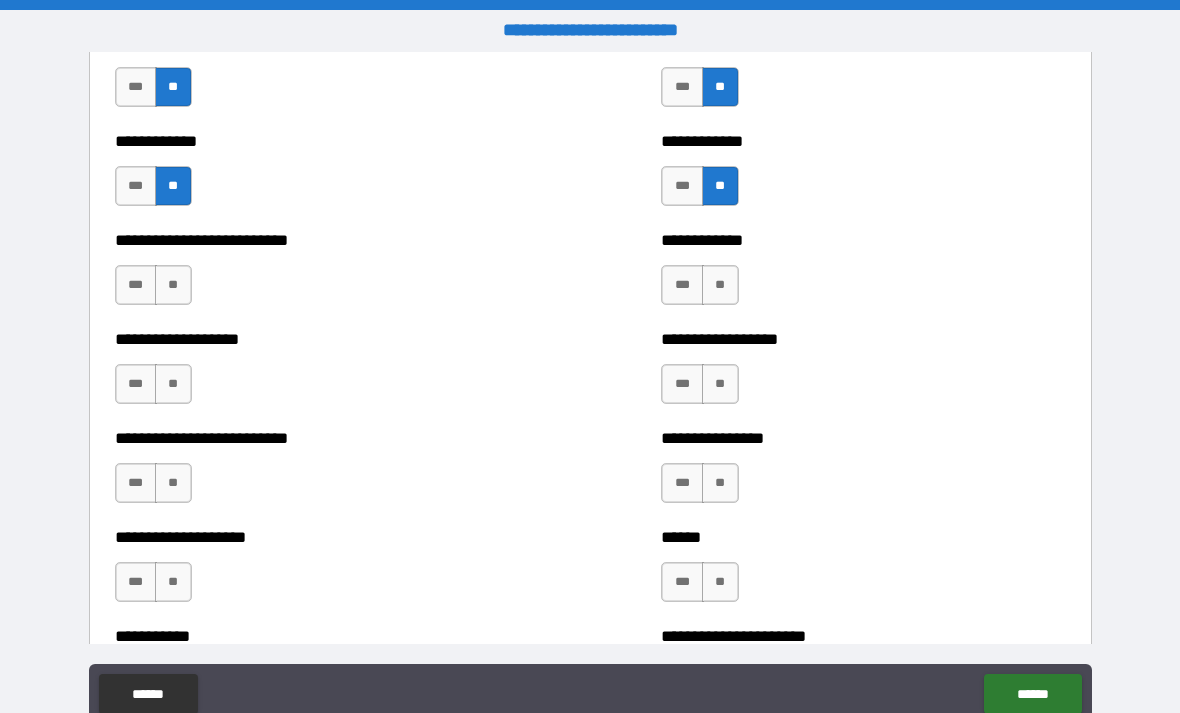 click on "**" at bounding box center [173, 285] 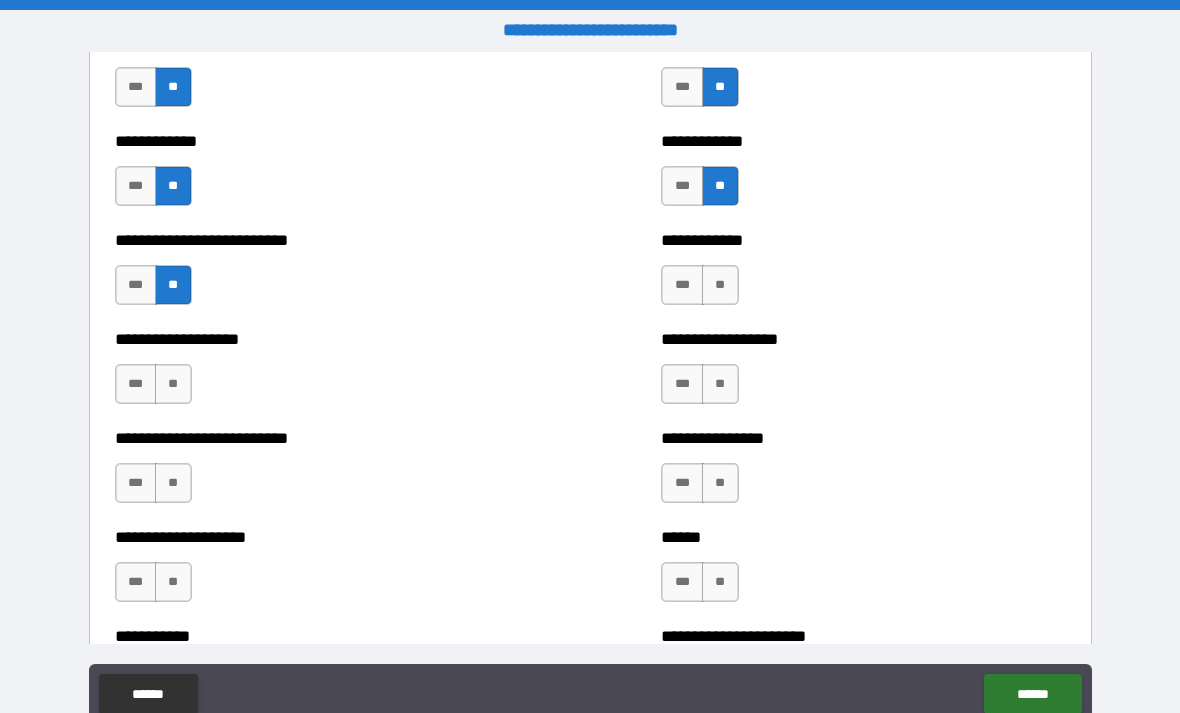 click on "**" at bounding box center [173, 384] 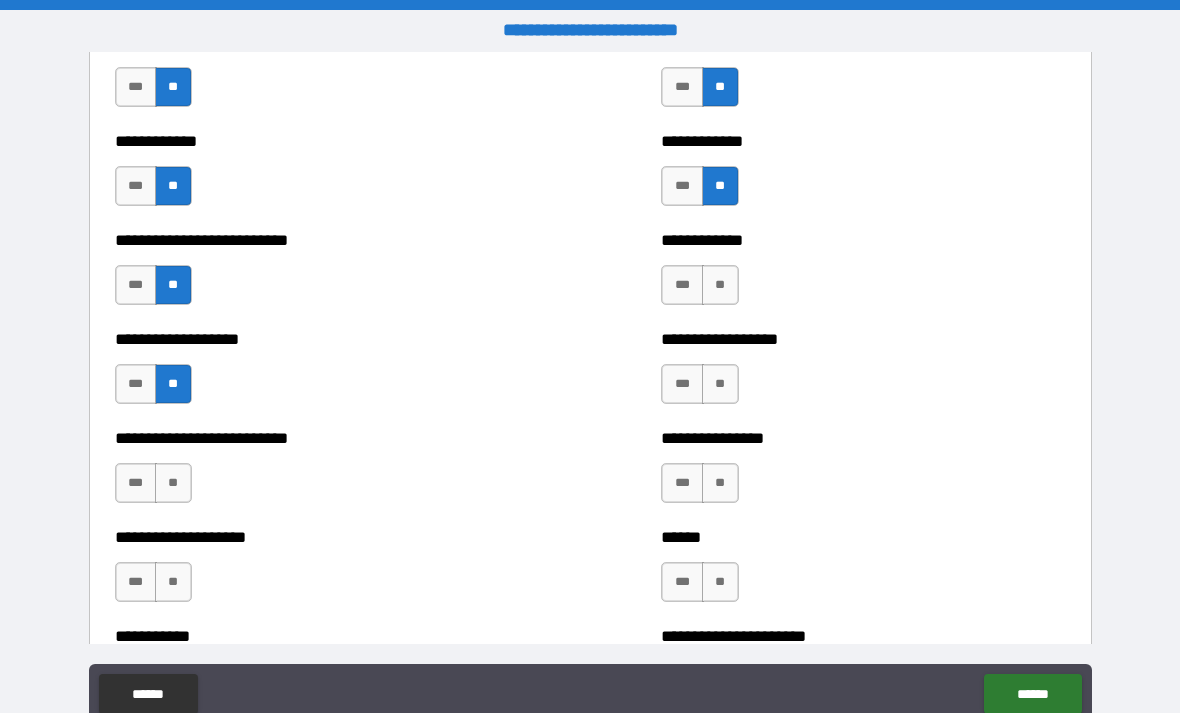 click on "**" at bounding box center [173, 483] 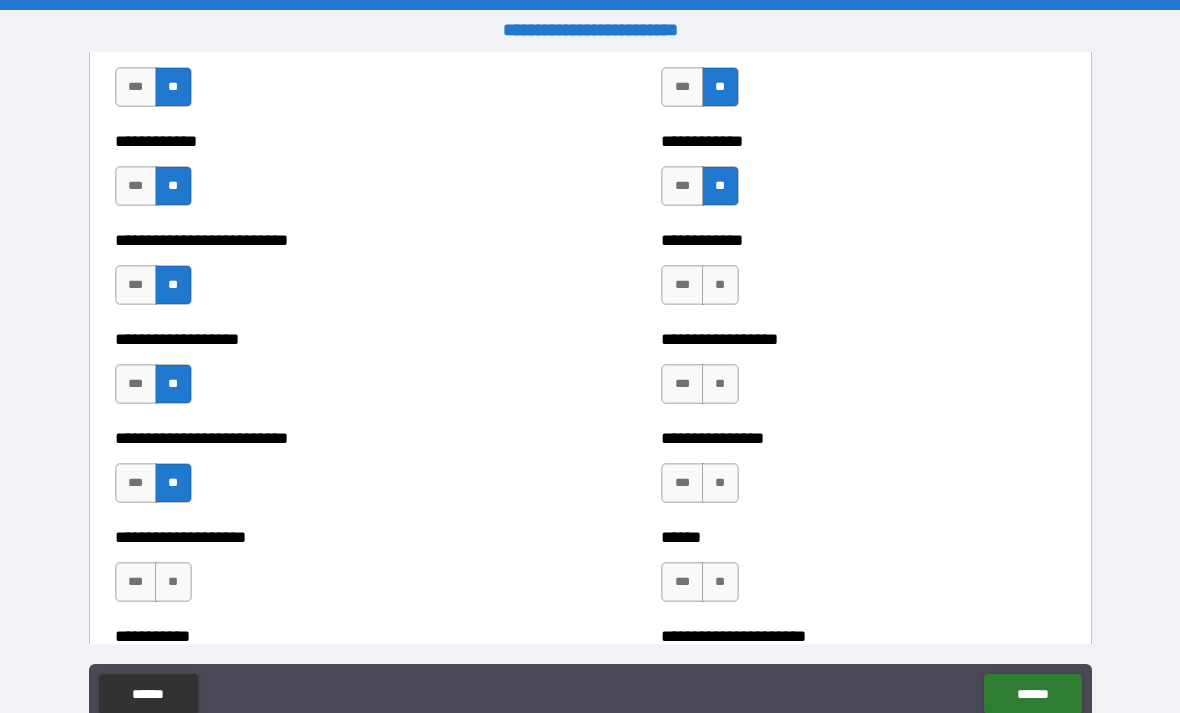 click on "**" at bounding box center [173, 582] 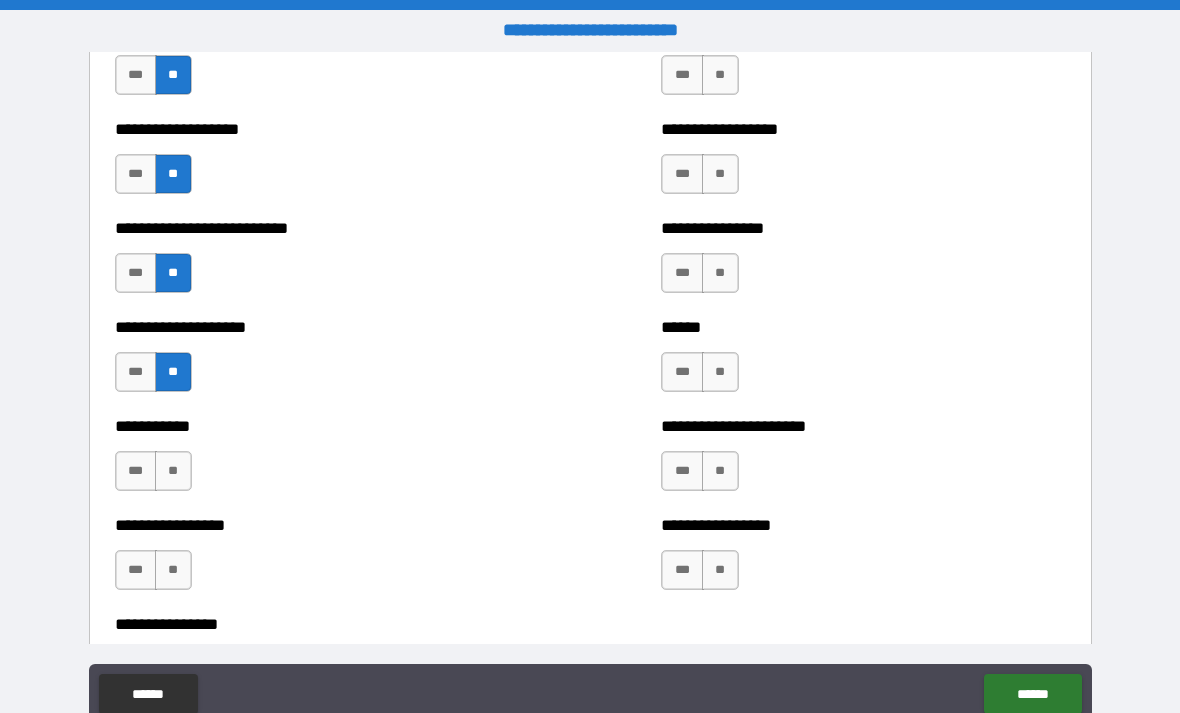 scroll, scrollTop: 5619, scrollLeft: 0, axis: vertical 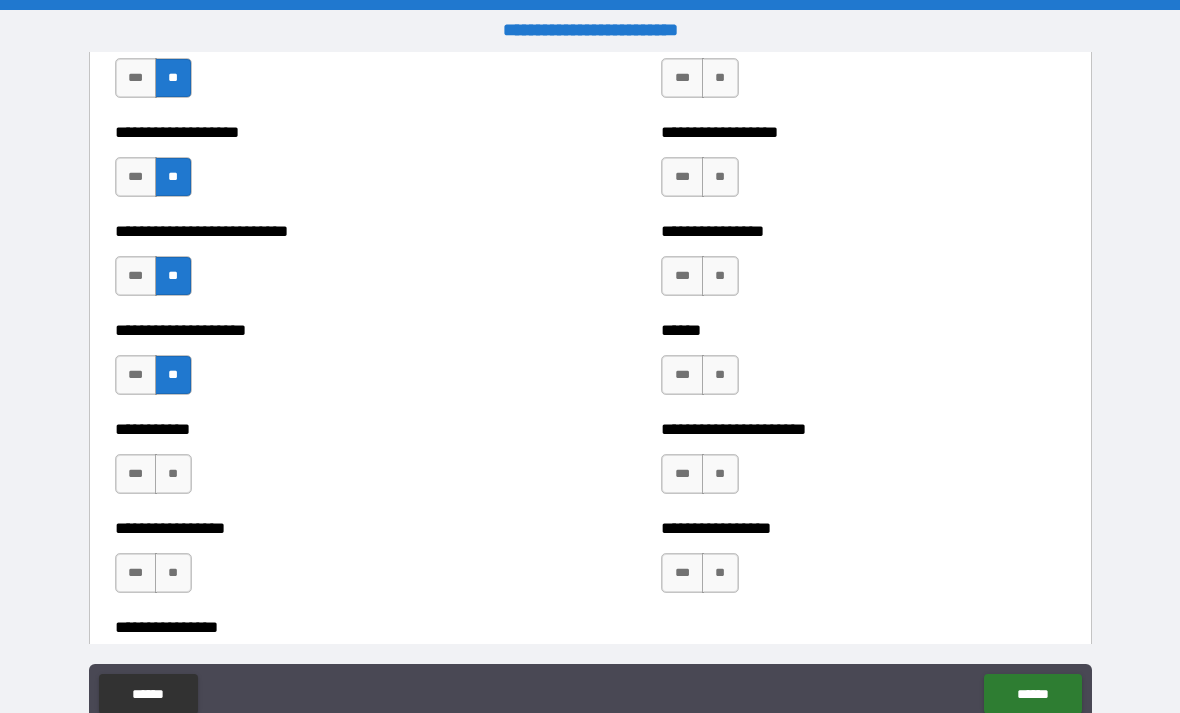 click on "**" at bounding box center (173, 474) 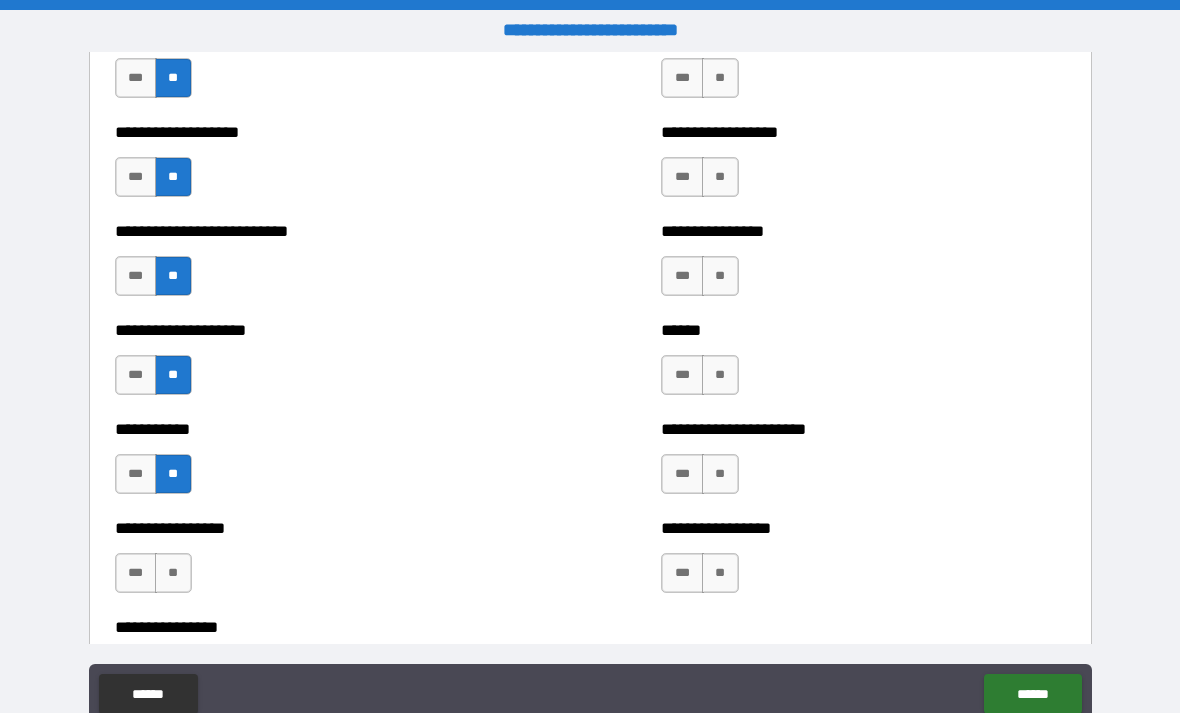 click on "**" at bounding box center (173, 573) 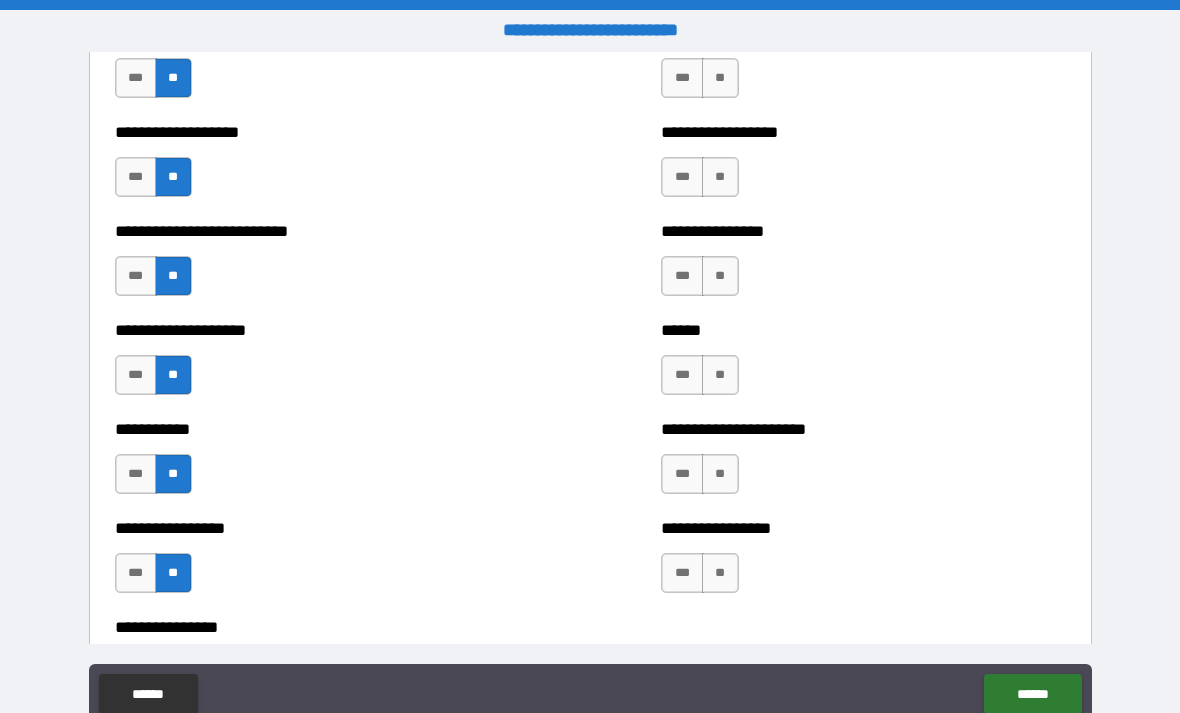 click on "**" at bounding box center [720, 573] 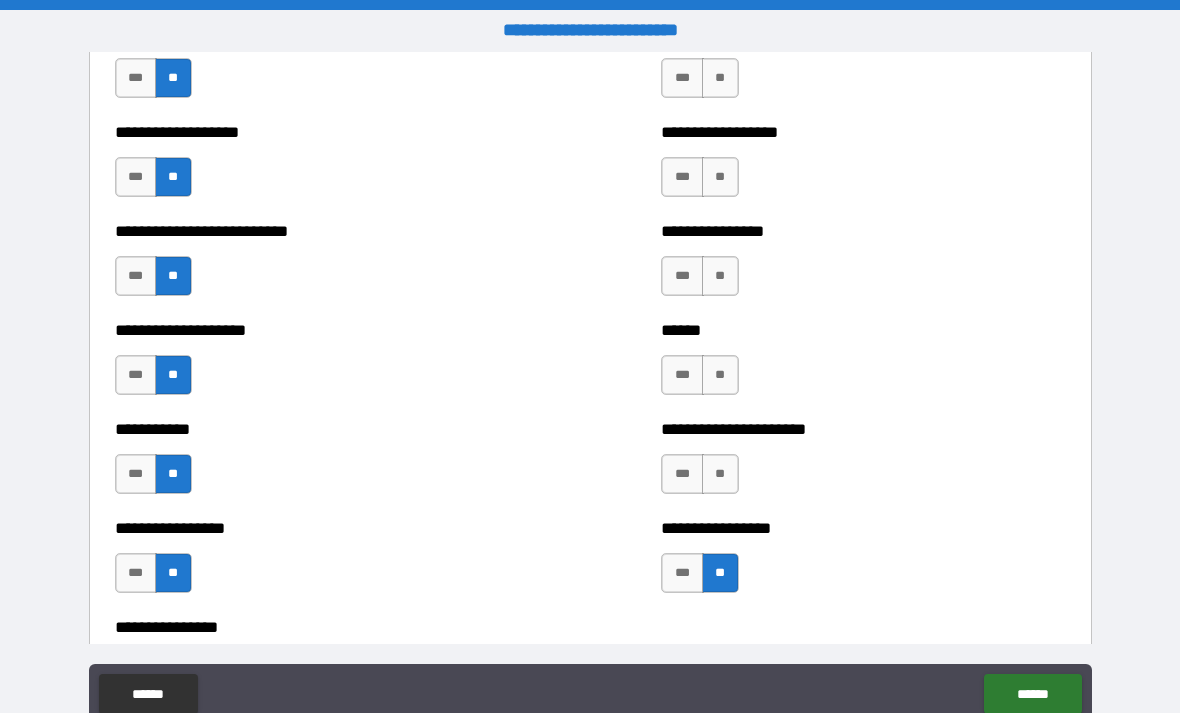 click on "**" at bounding box center [720, 474] 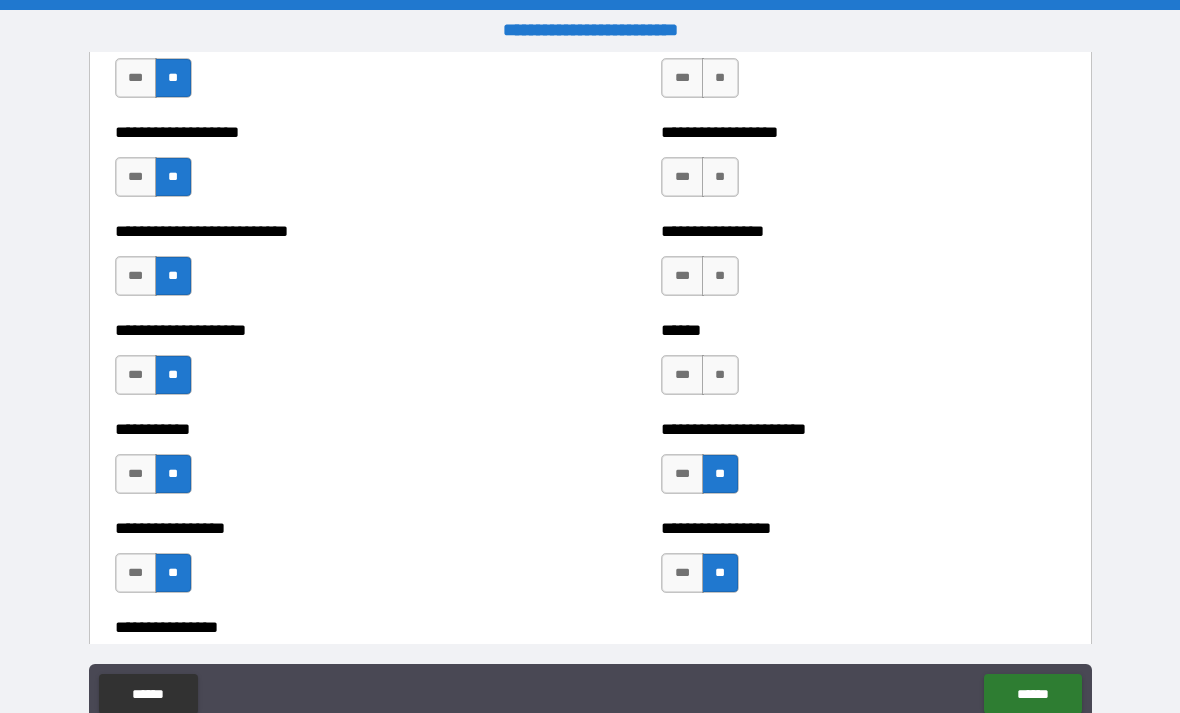 click on "**" at bounding box center (720, 375) 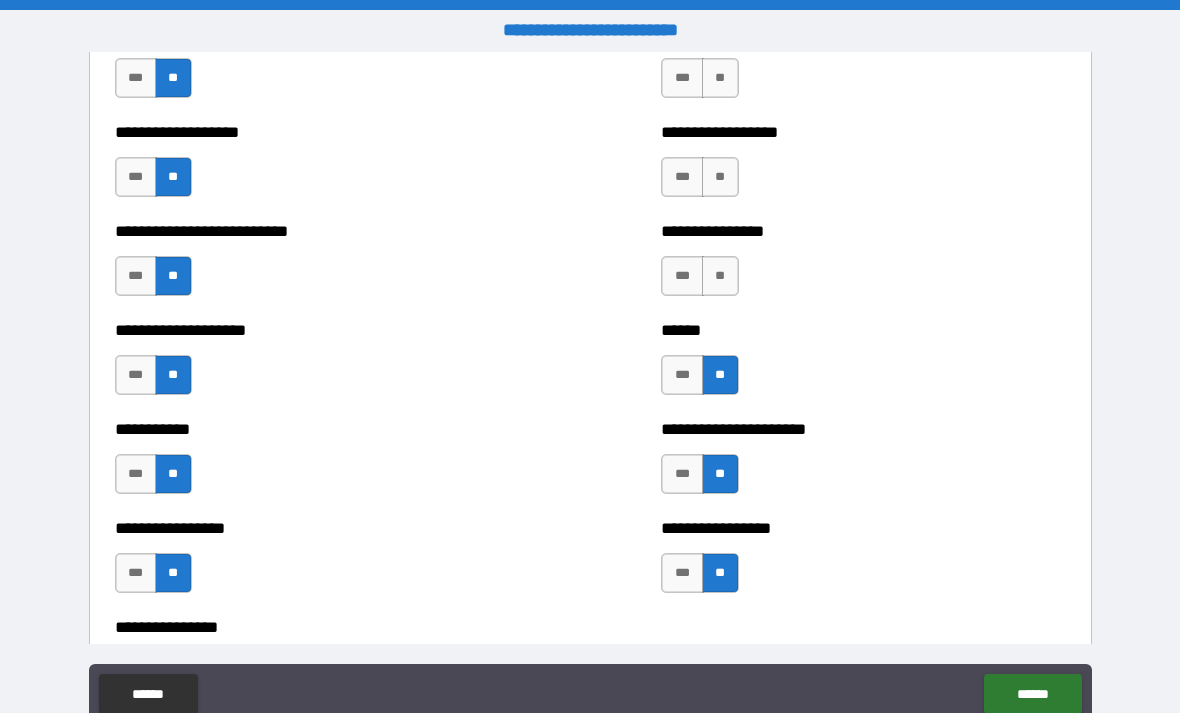 click on "**" at bounding box center (720, 276) 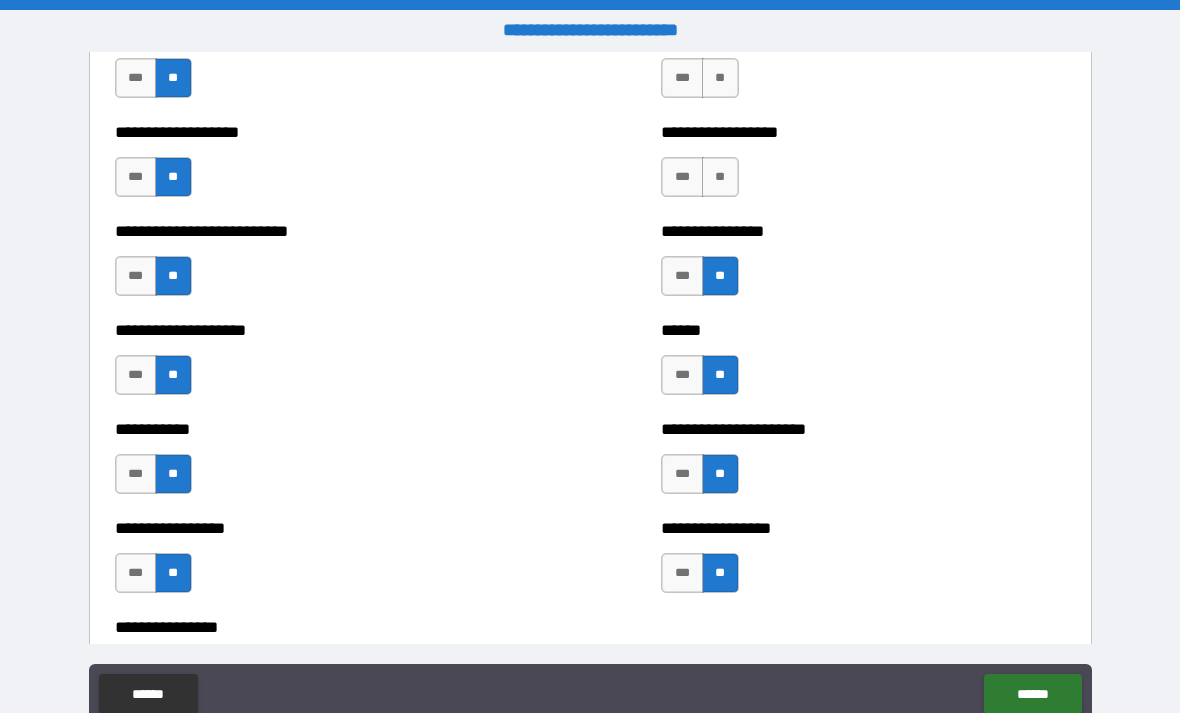 click on "**" at bounding box center (720, 177) 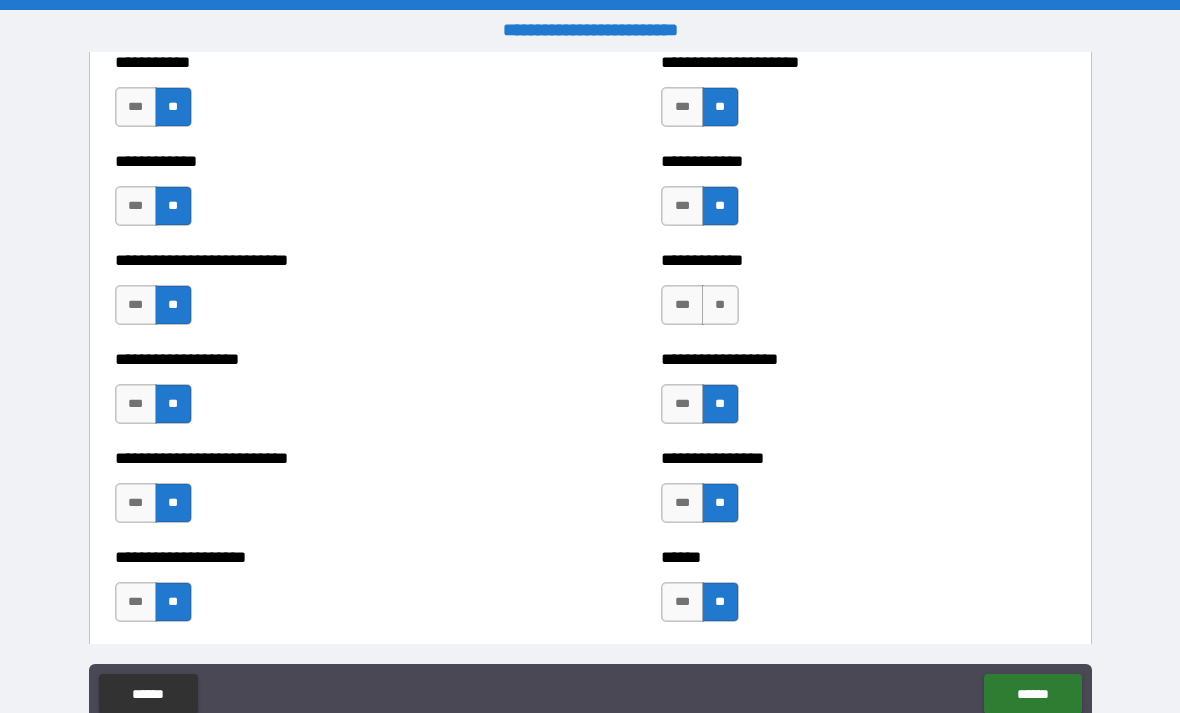 click on "**" at bounding box center (720, 305) 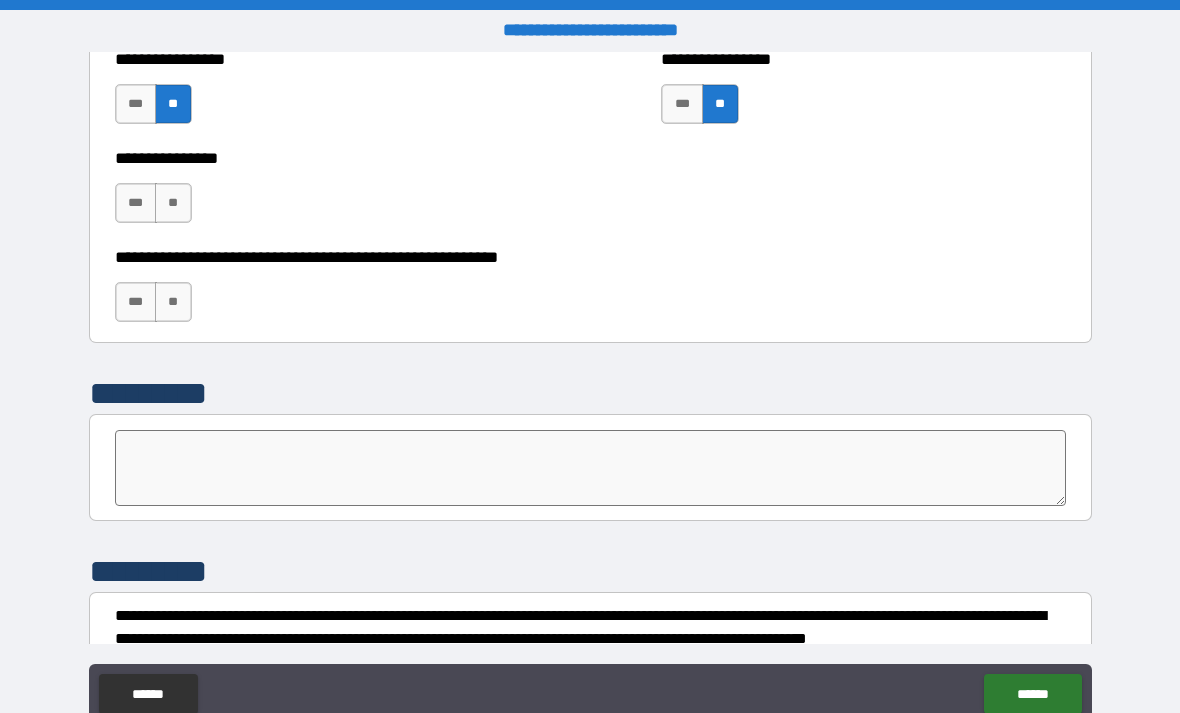 scroll, scrollTop: 6145, scrollLeft: 0, axis: vertical 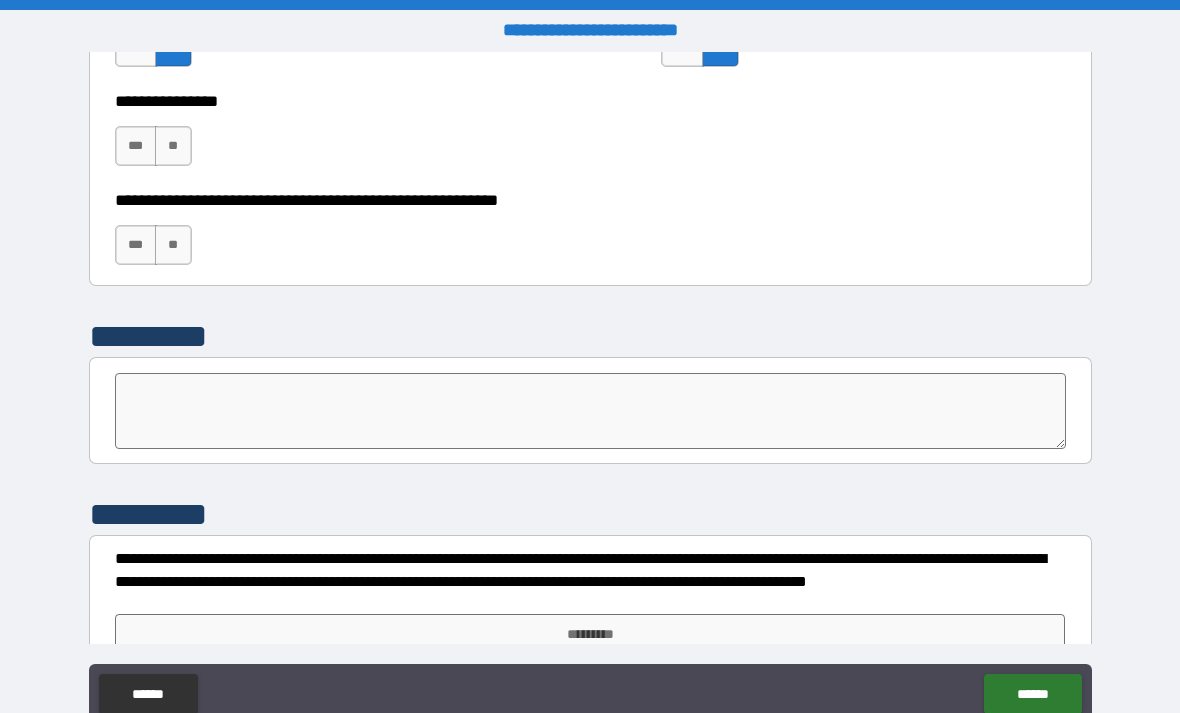 click on "**" at bounding box center (173, 146) 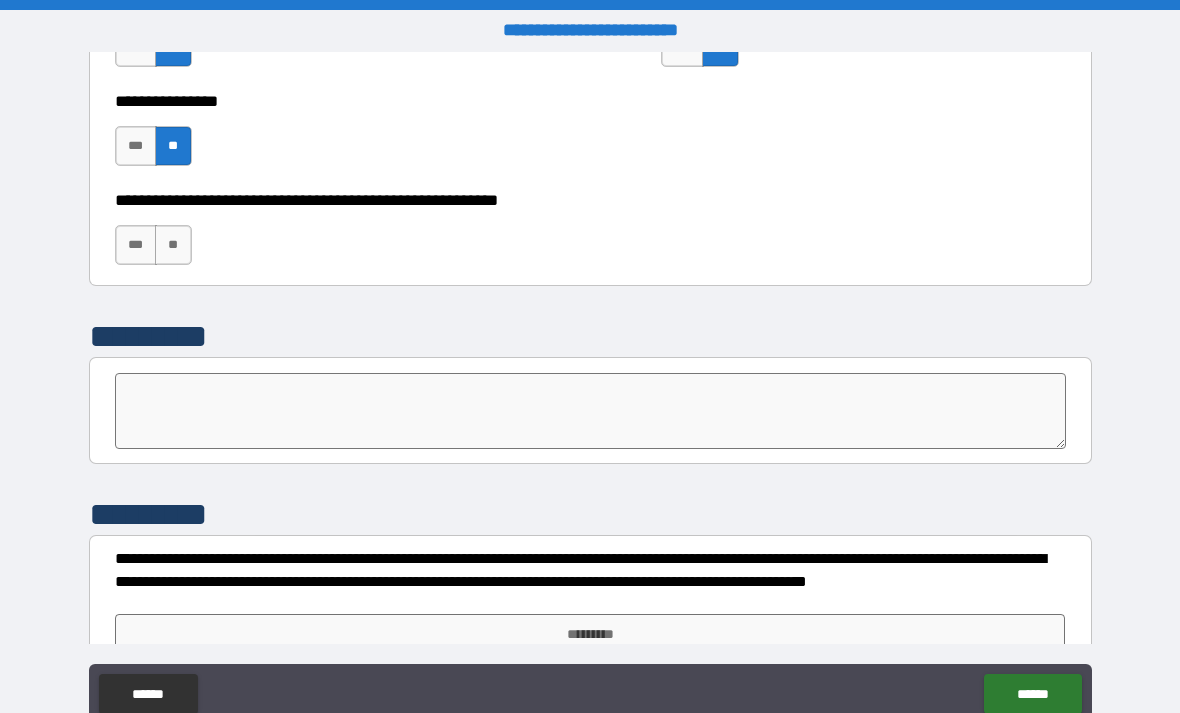 click on "**" at bounding box center (173, 245) 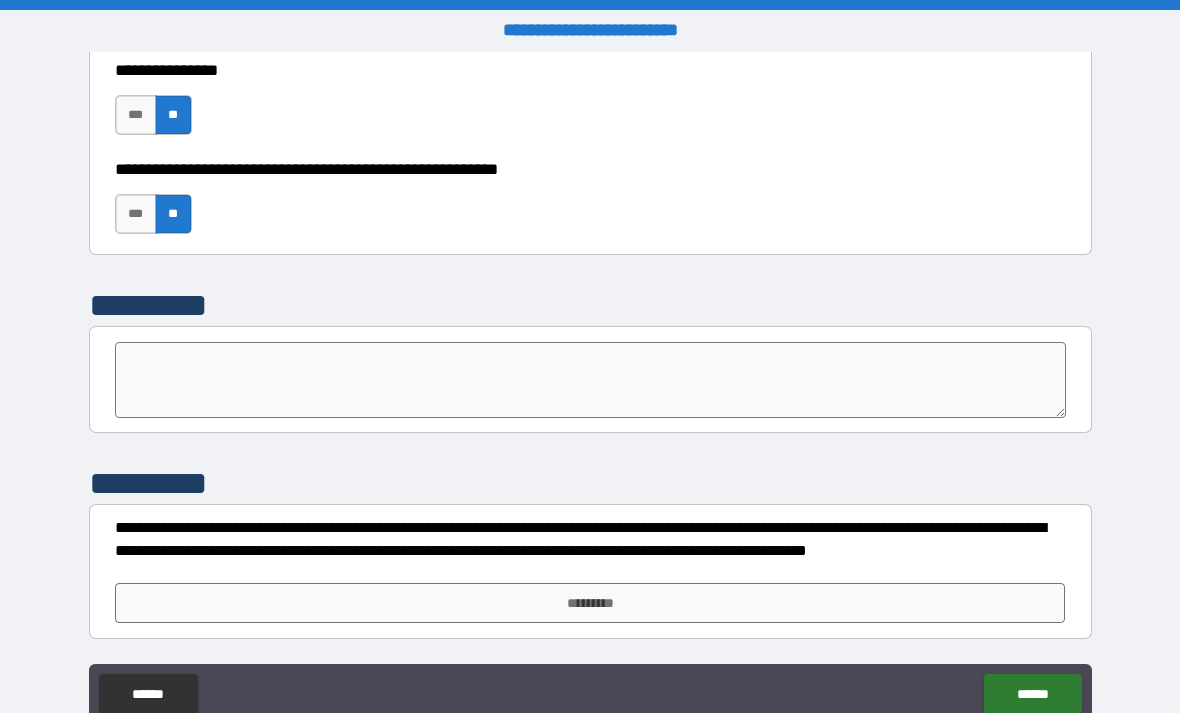 scroll, scrollTop: 6176, scrollLeft: 0, axis: vertical 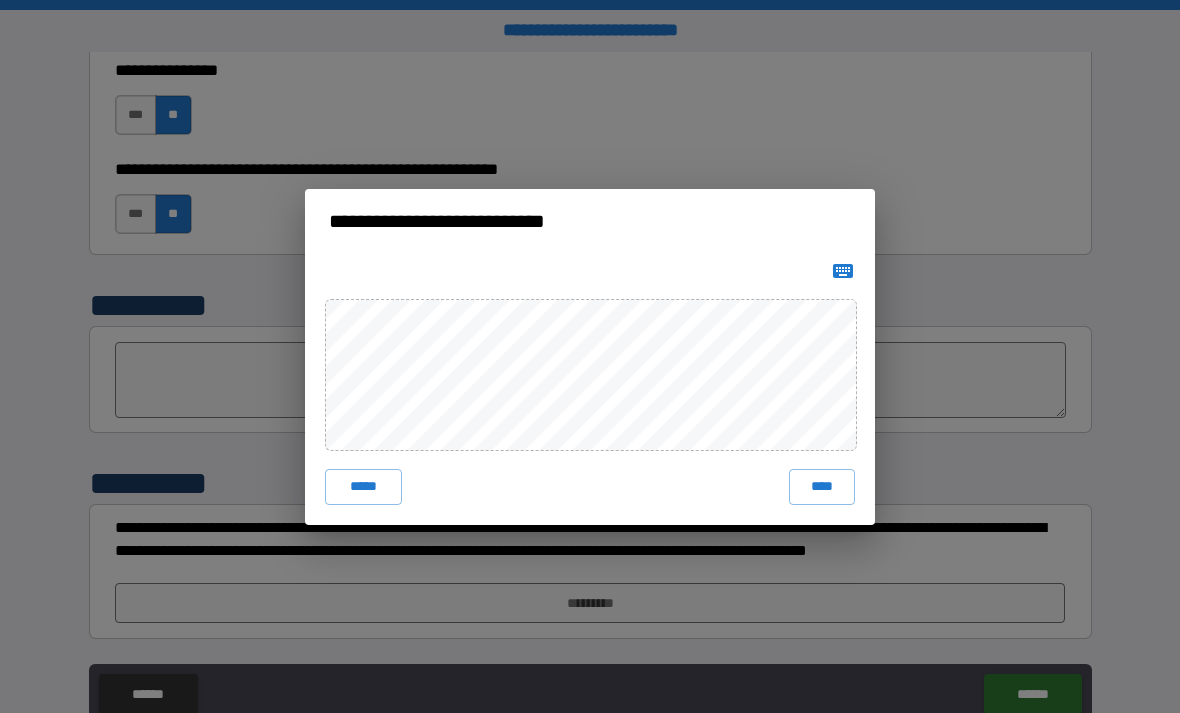 click on "****" at bounding box center [822, 487] 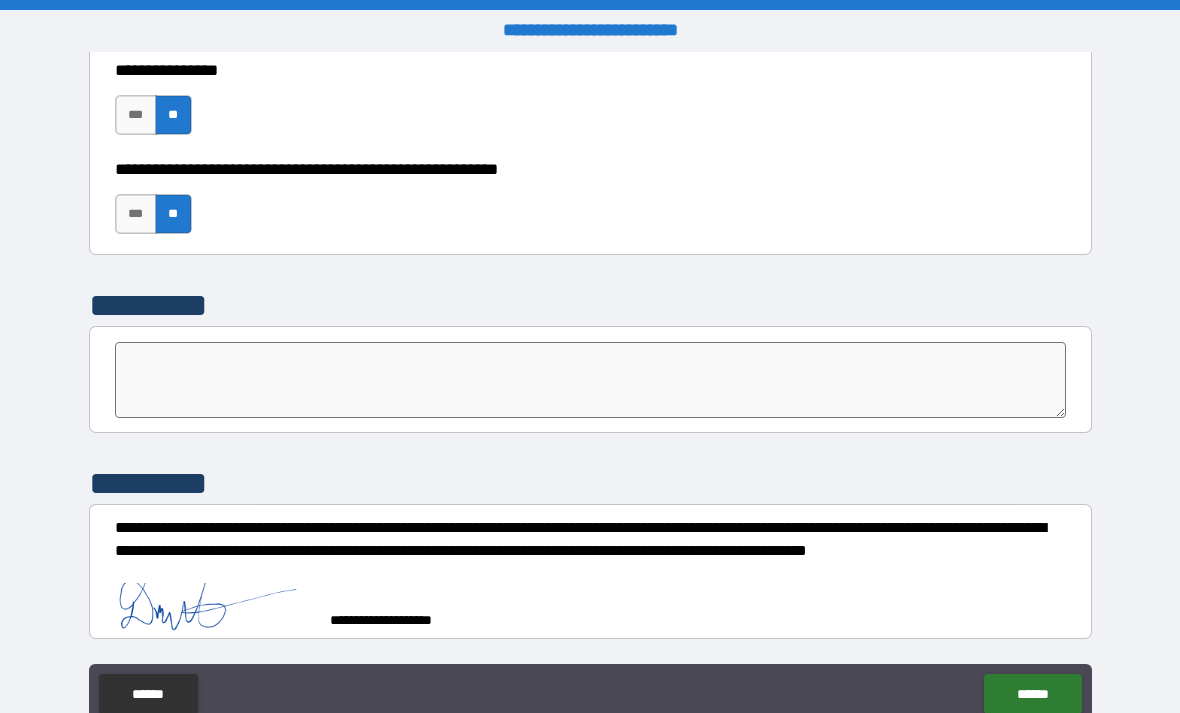 scroll, scrollTop: 6166, scrollLeft: 0, axis: vertical 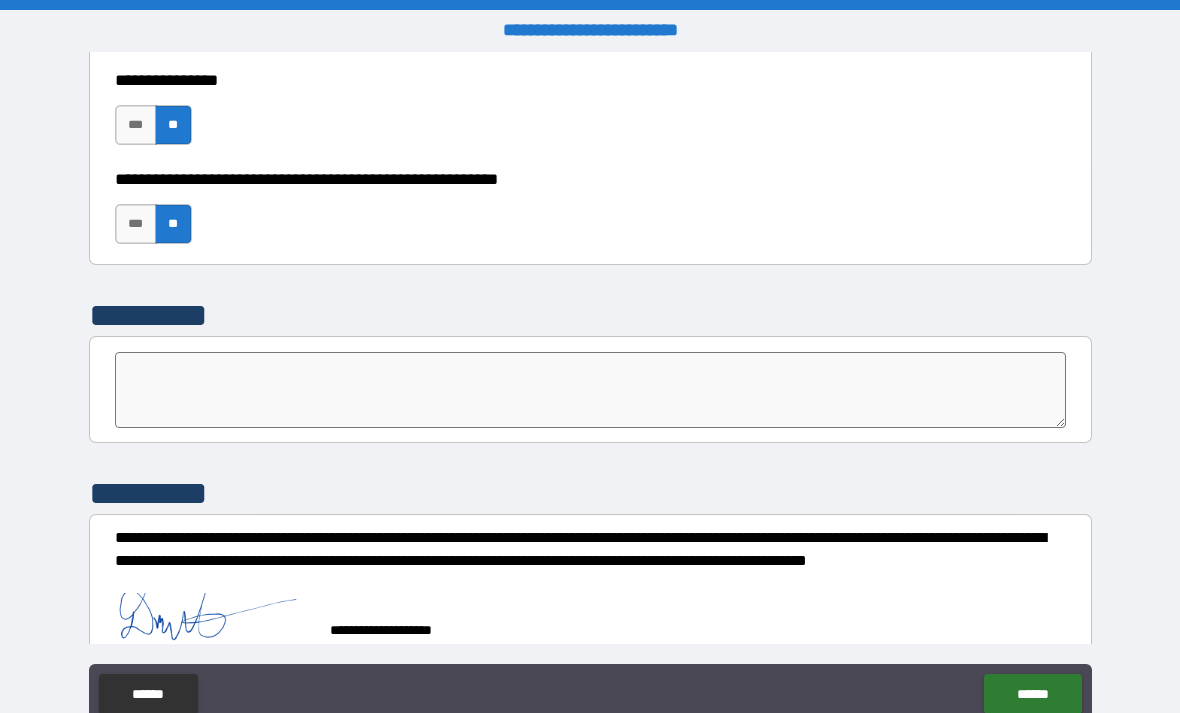 click on "******" at bounding box center (1032, 694) 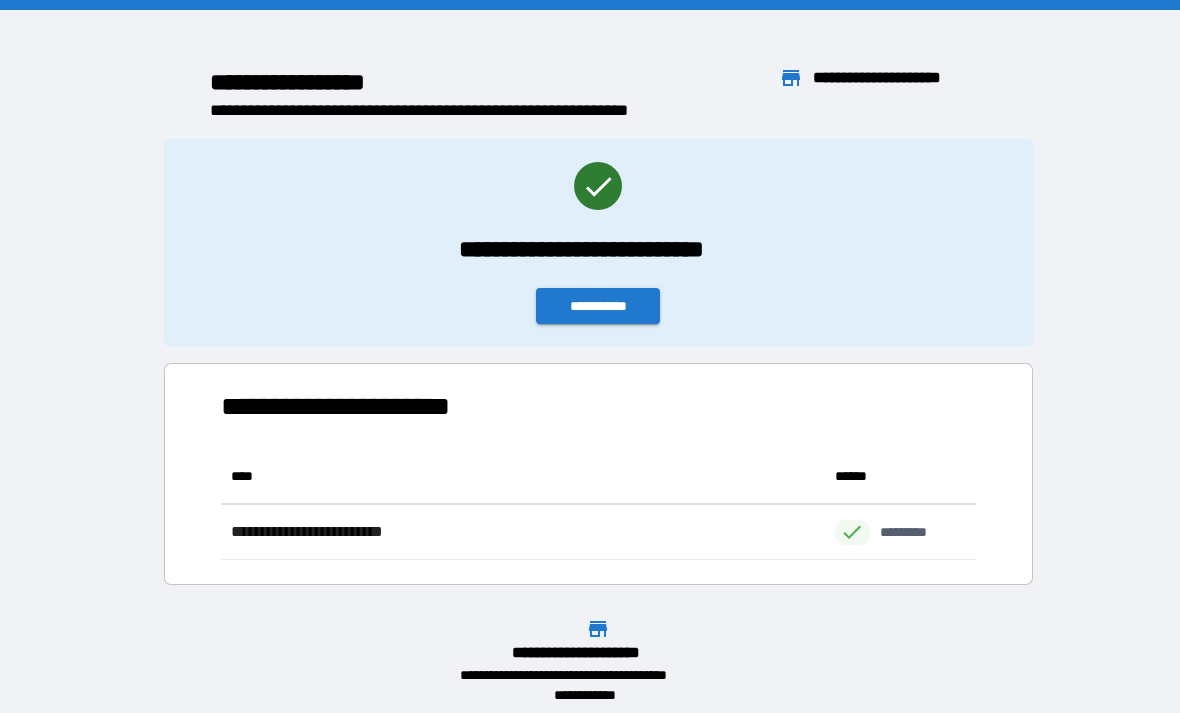 scroll, scrollTop: 111, scrollLeft: 755, axis: both 